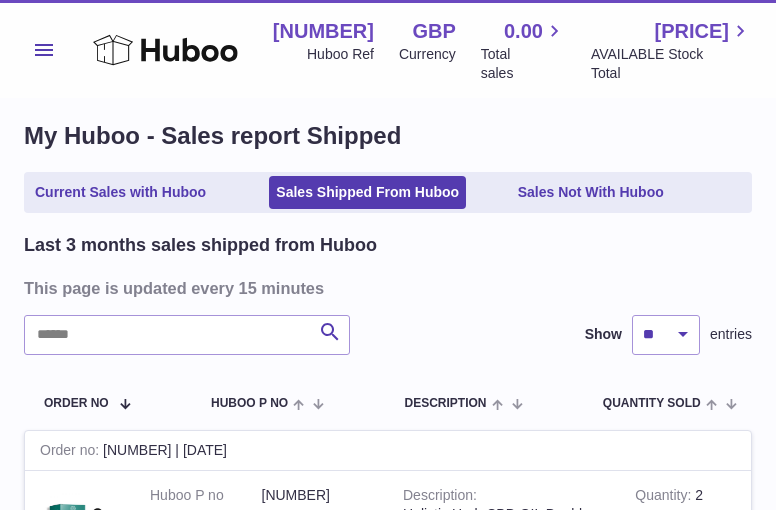 scroll, scrollTop: 225, scrollLeft: 0, axis: vertical 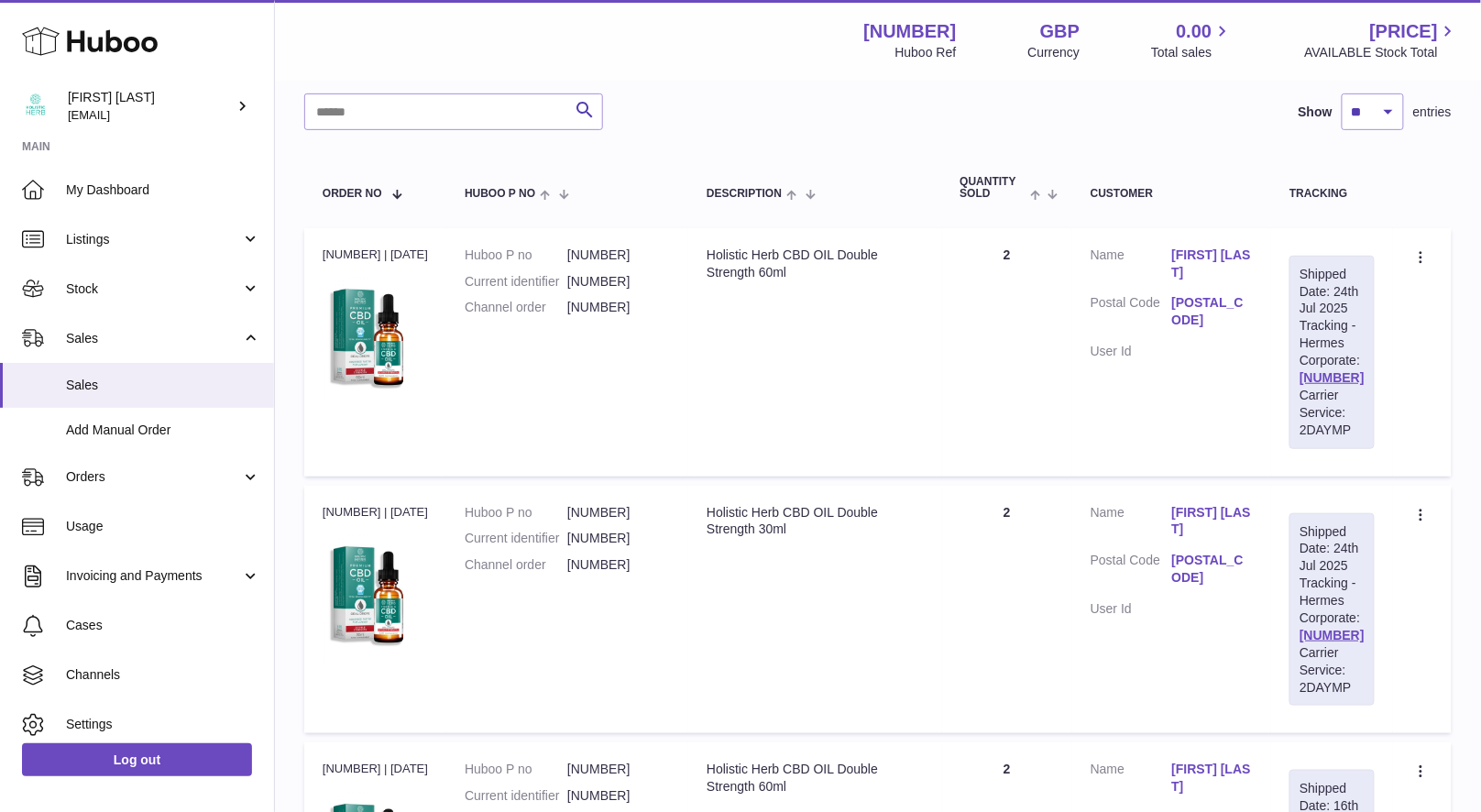 drag, startPoint x: 106, startPoint y: 67, endPoint x: 106, endPoint y: 45, distance: 22 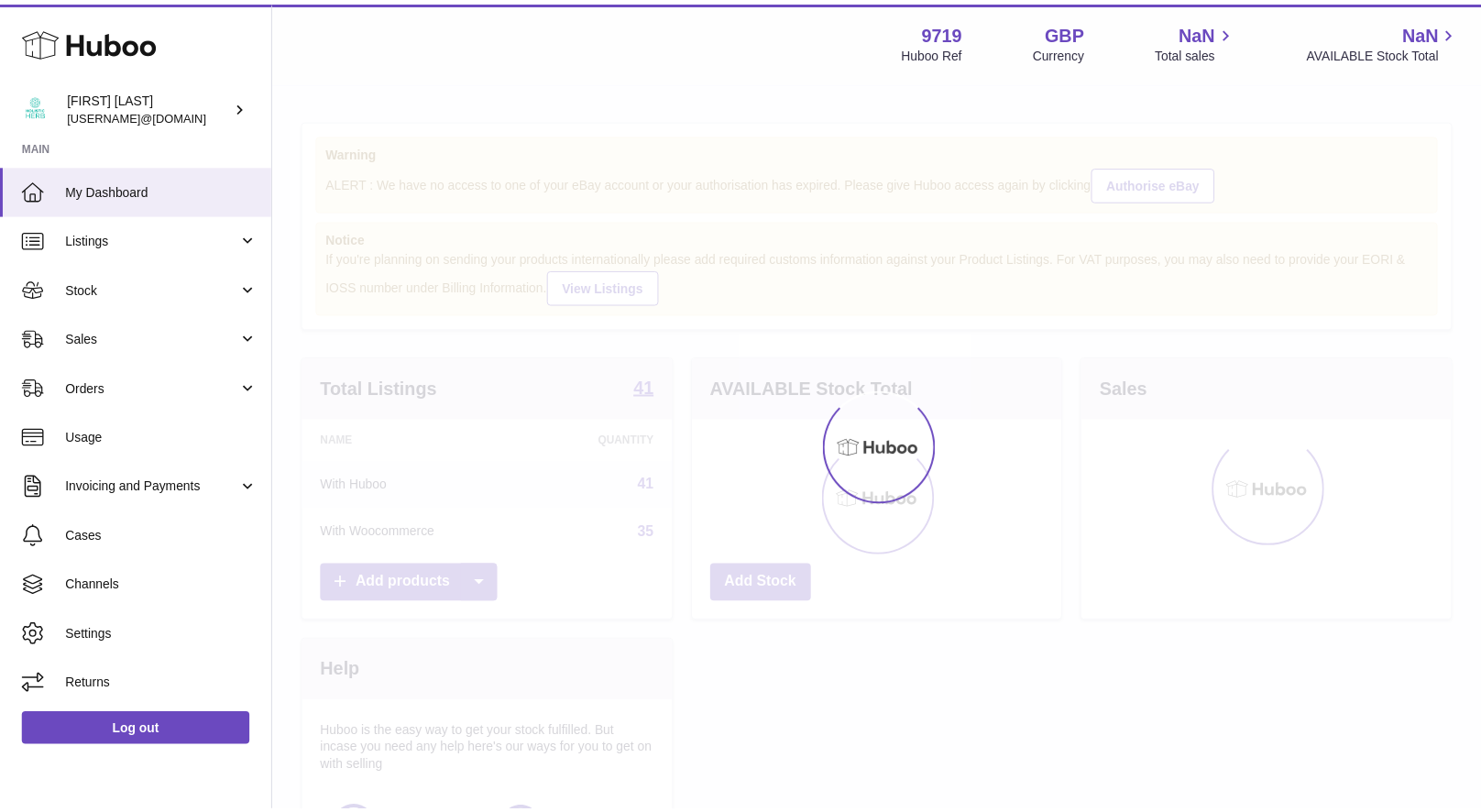 scroll, scrollTop: 0, scrollLeft: 0, axis: both 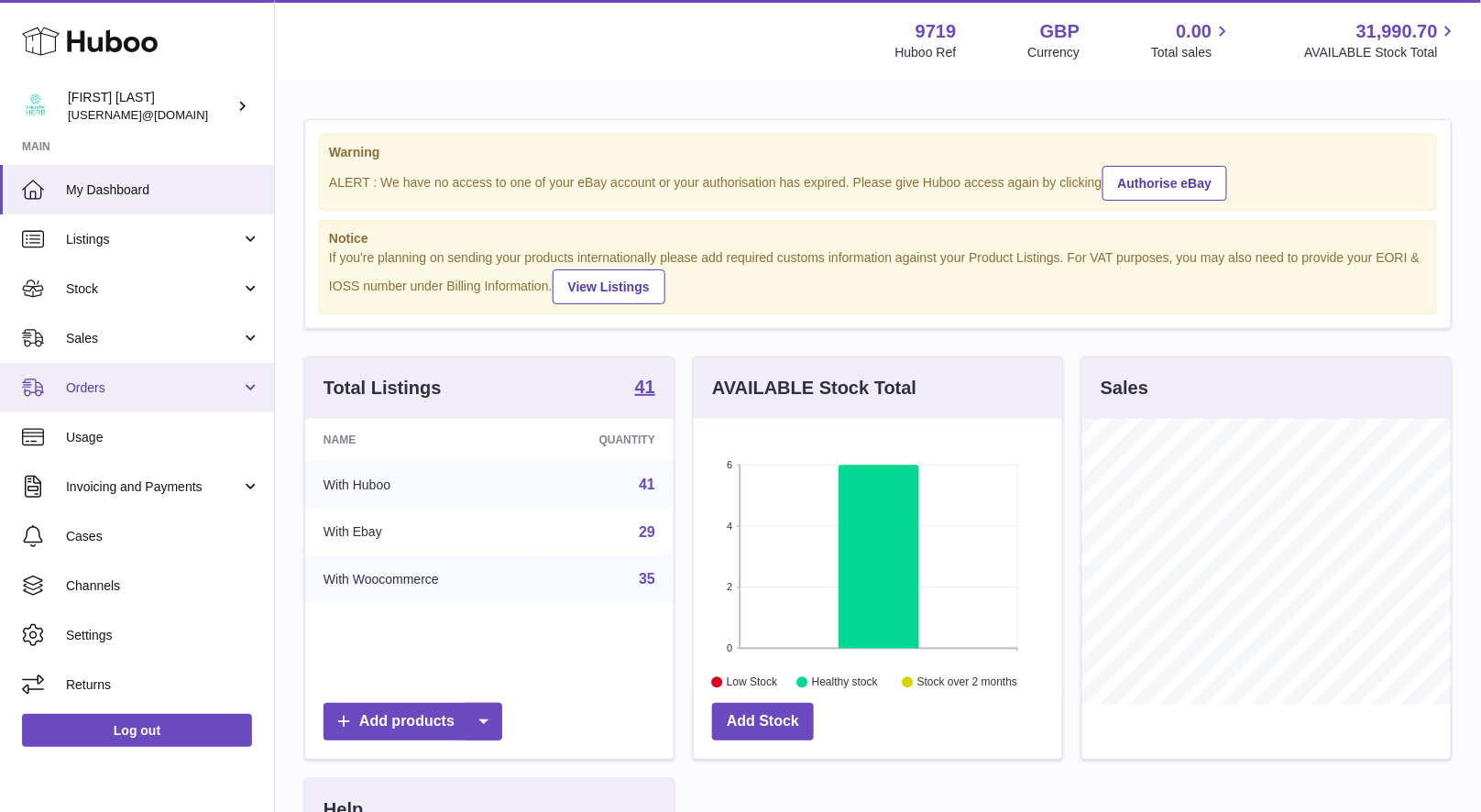 click on "Orders" at bounding box center [153, 388] 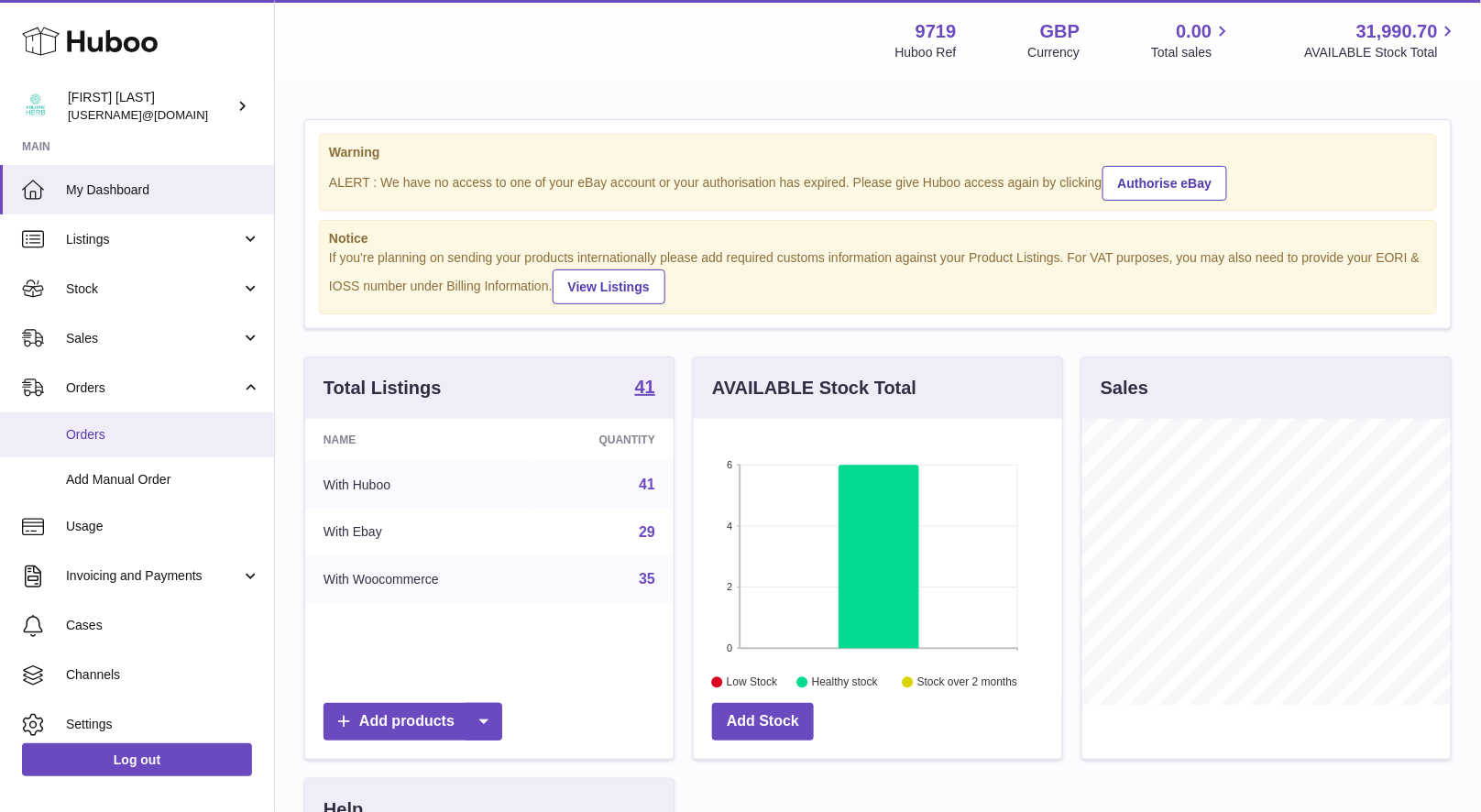 click on "Orders" at bounding box center (163, 434) 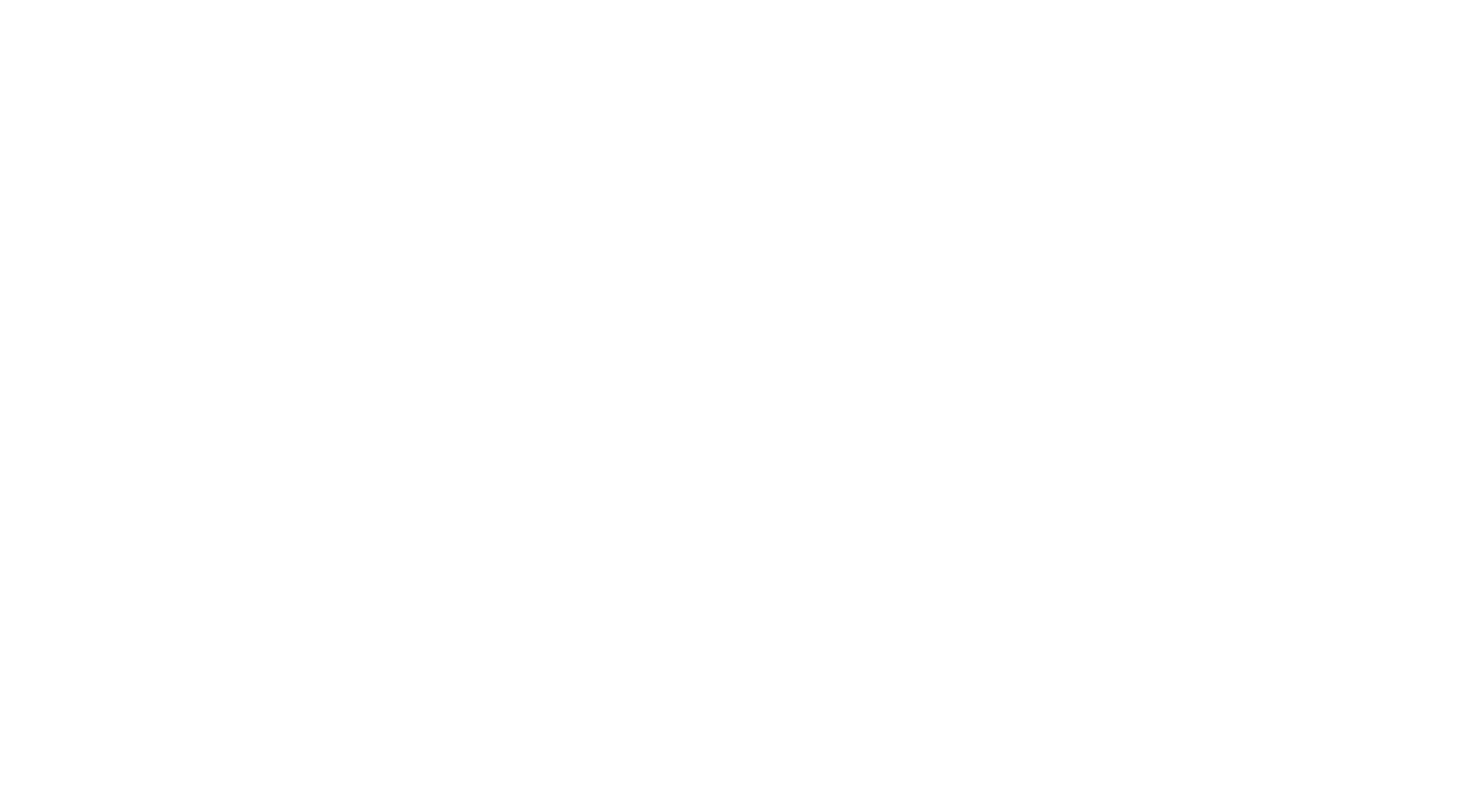 scroll, scrollTop: 0, scrollLeft: 0, axis: both 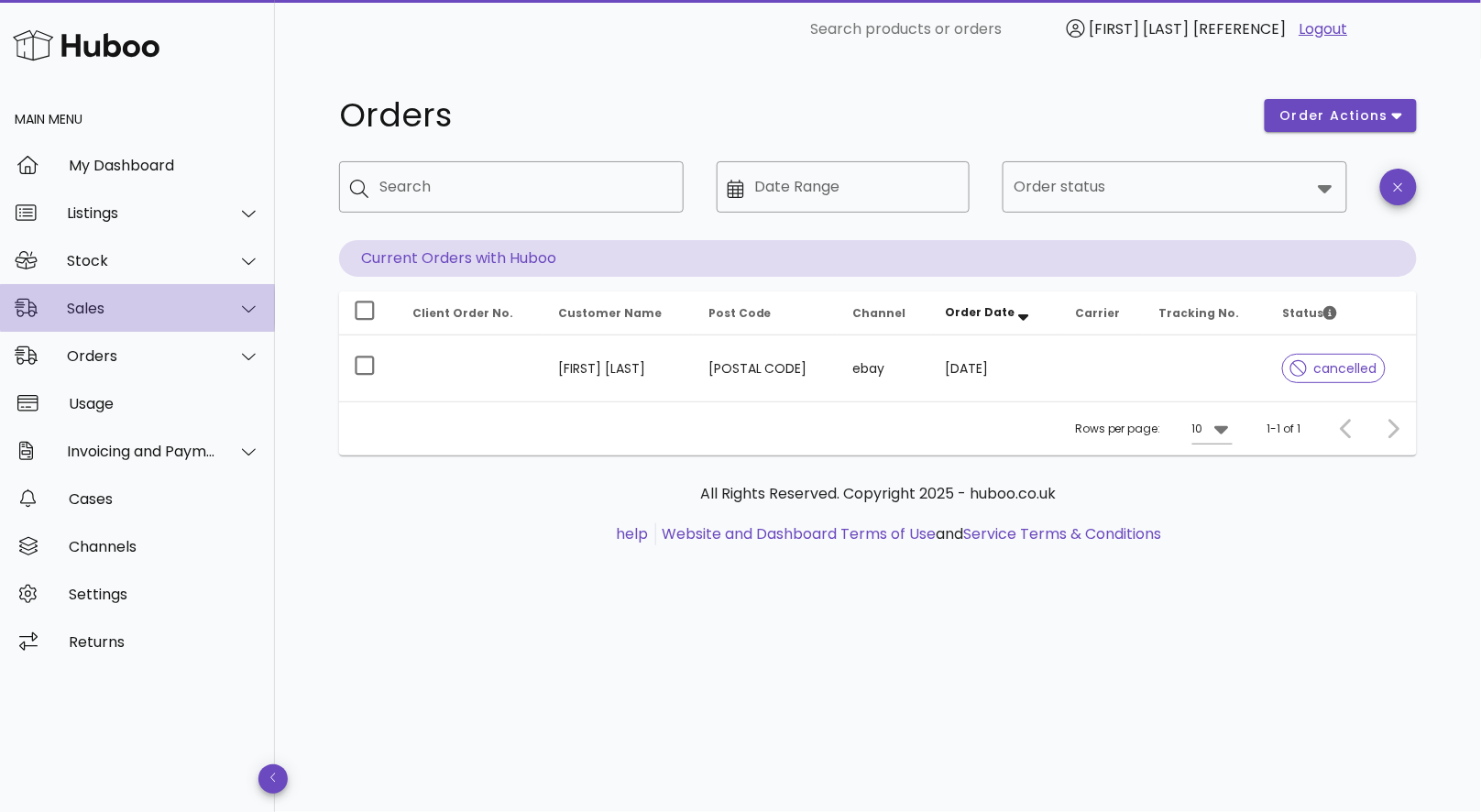 click on "Sales" at bounding box center (141, 308) 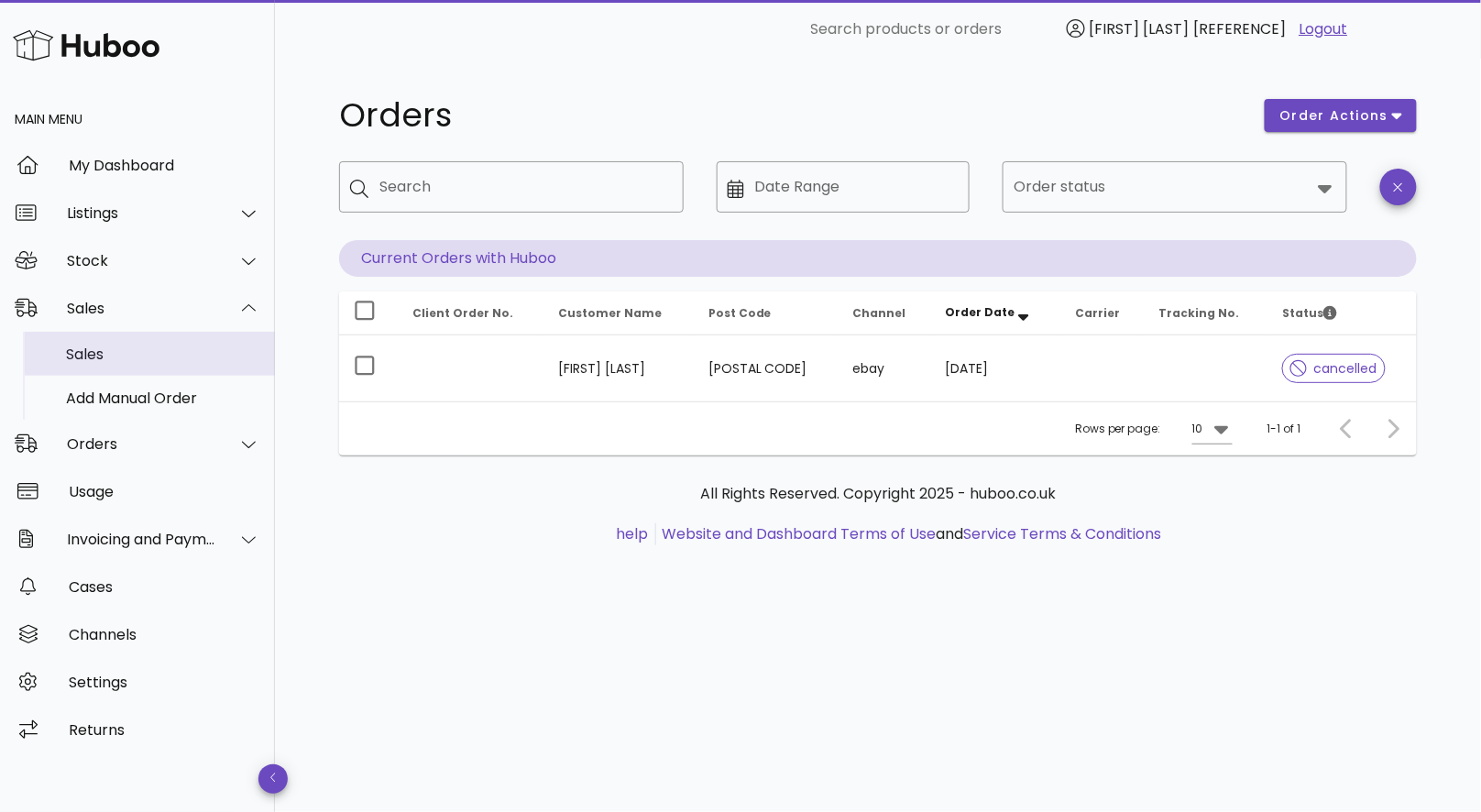 click on "Sales" at bounding box center (163, 354) 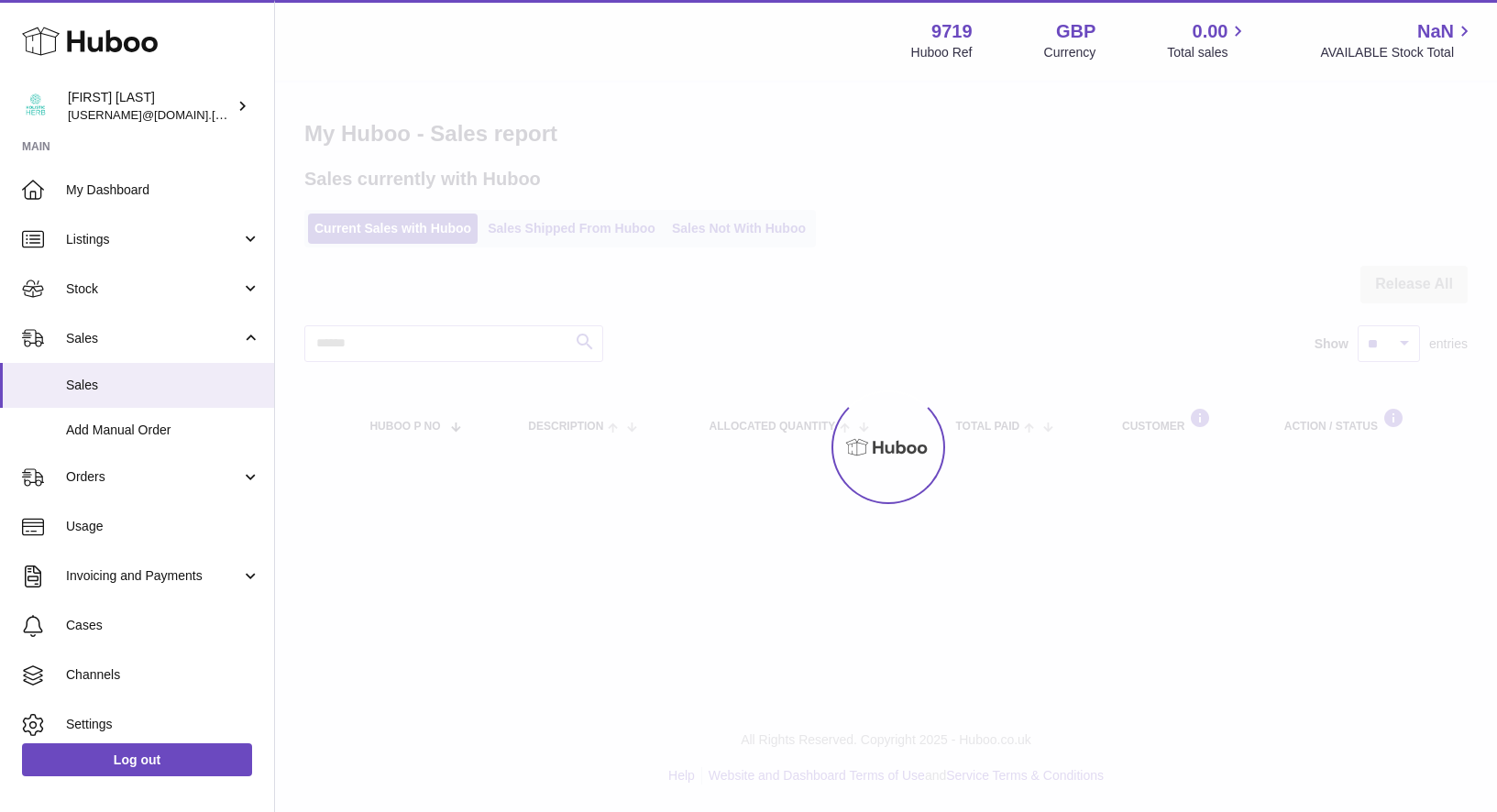 scroll, scrollTop: 0, scrollLeft: 0, axis: both 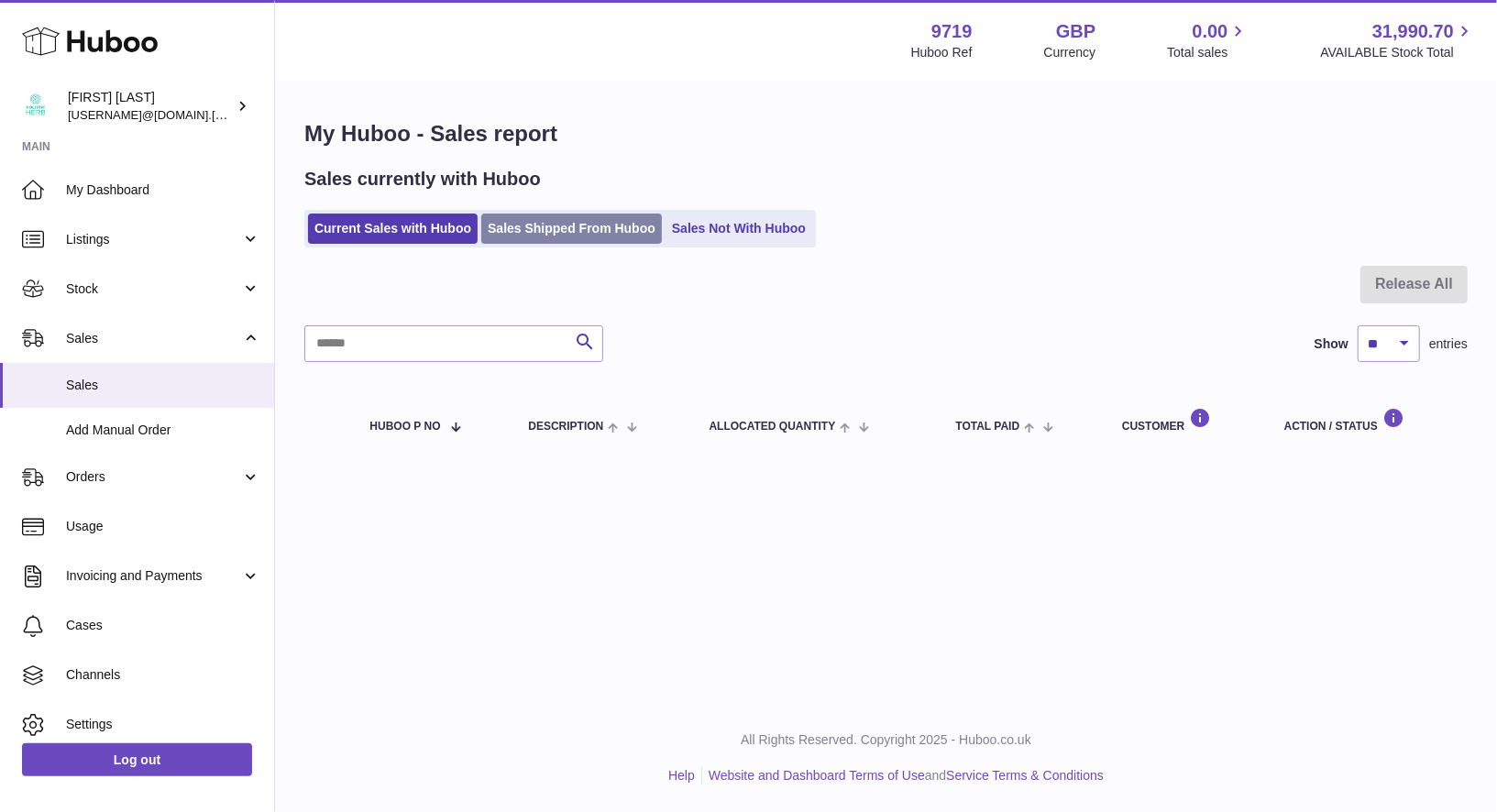 click on "Sales Shipped From Huboo" at bounding box center [571, 228] 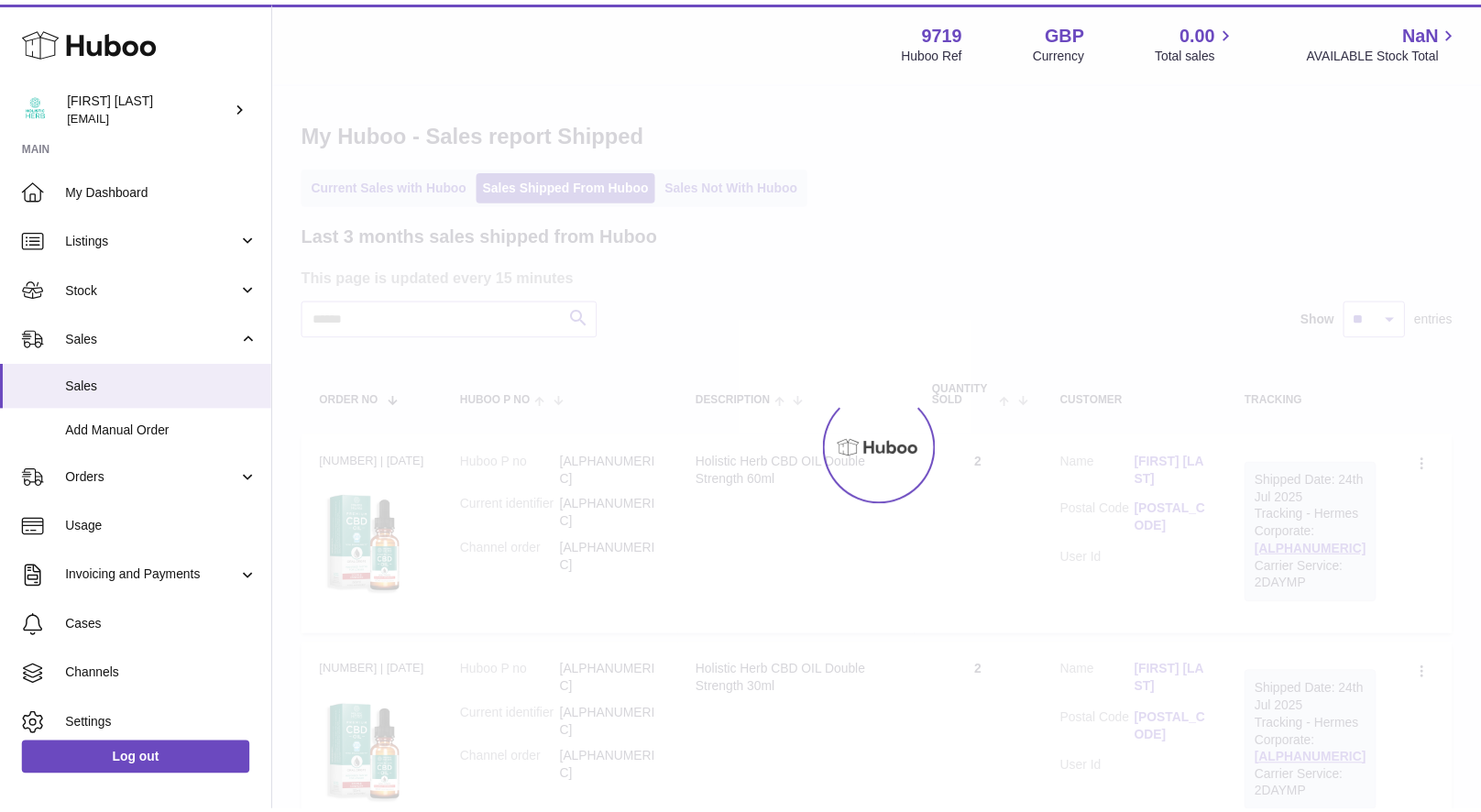 scroll, scrollTop: 0, scrollLeft: 0, axis: both 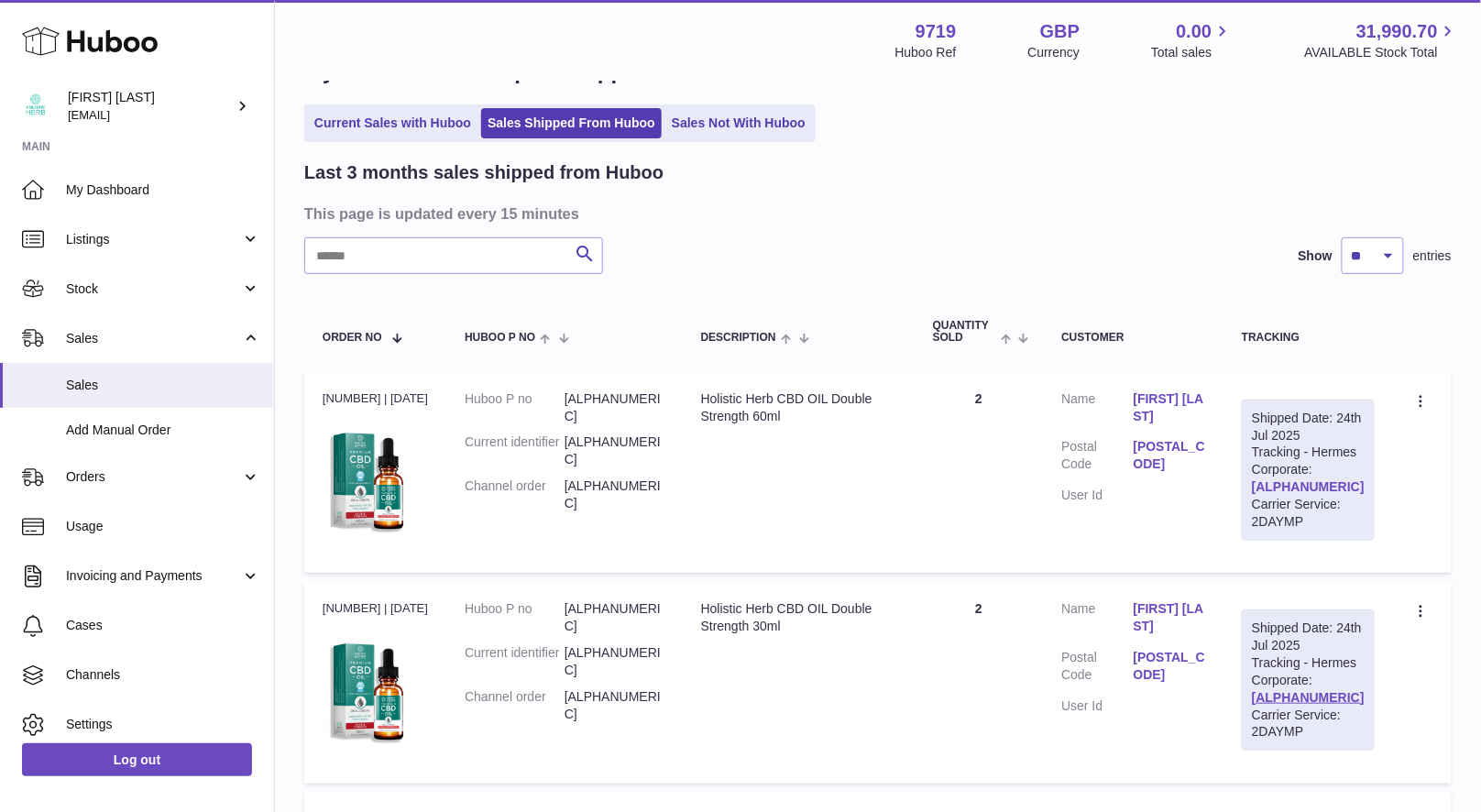 click on "[ALPHANUMERIC]" at bounding box center [1308, 487] 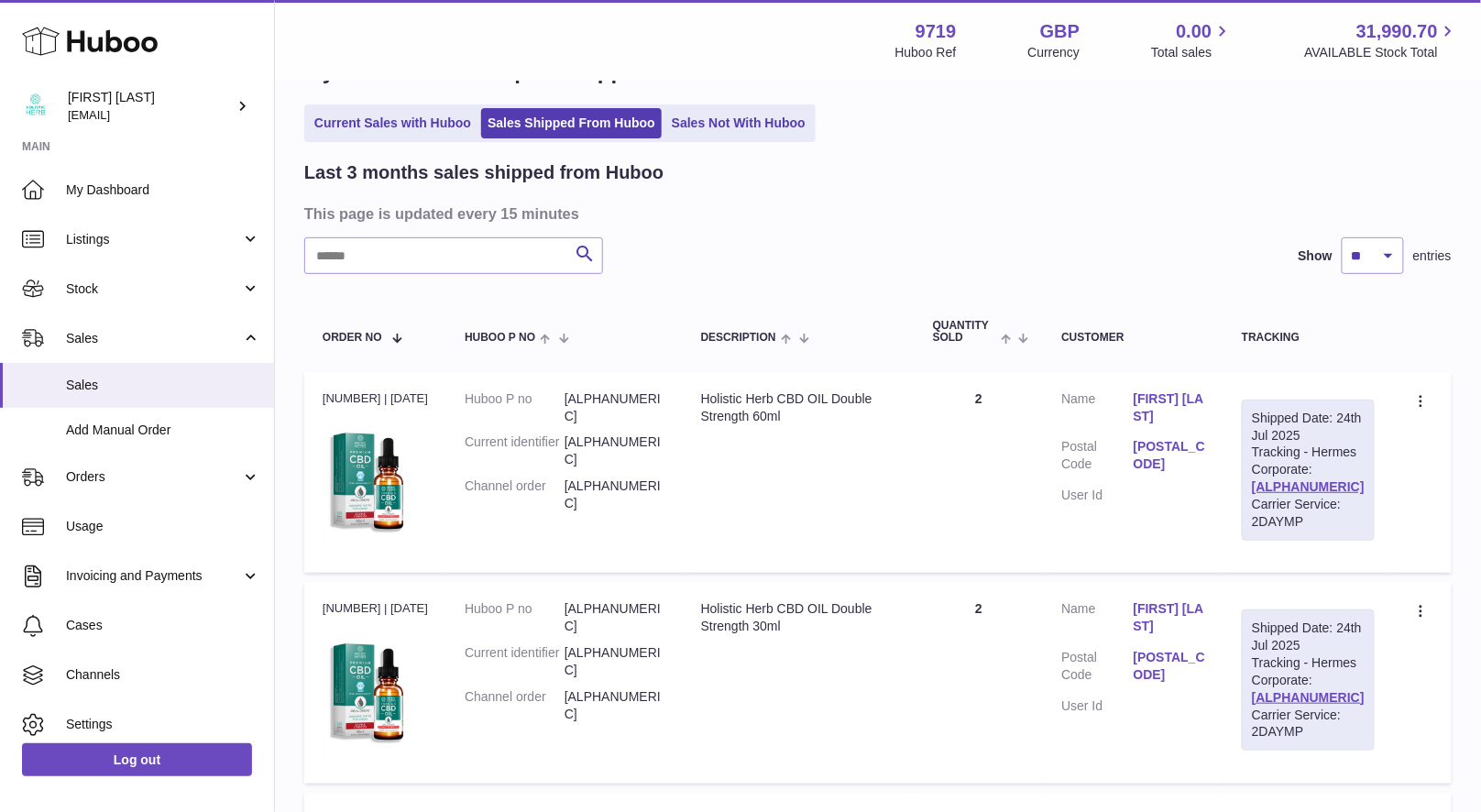 scroll, scrollTop: 0, scrollLeft: 0, axis: both 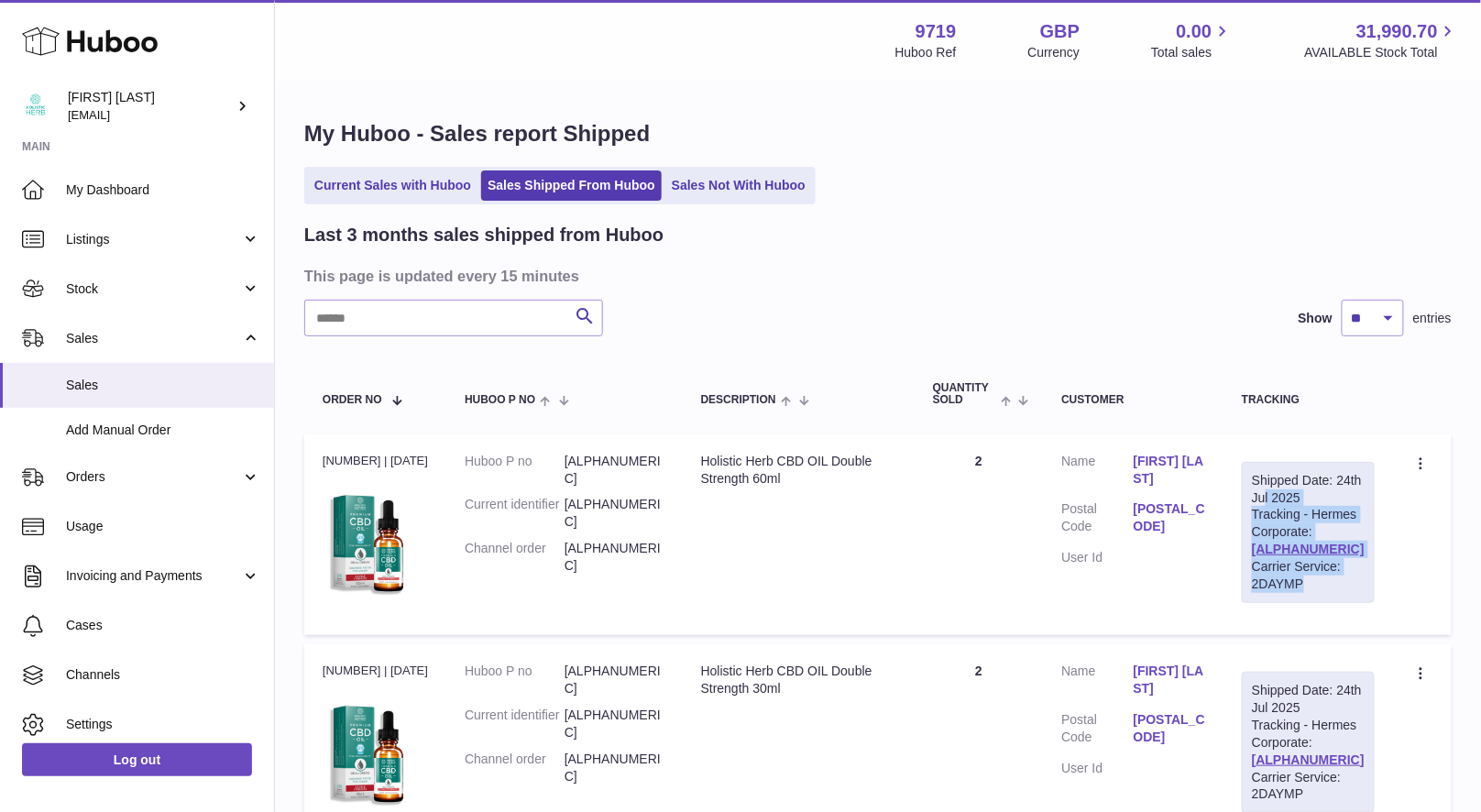 drag, startPoint x: 1328, startPoint y: 584, endPoint x: 1234, endPoint y: 480, distance: 140.1856 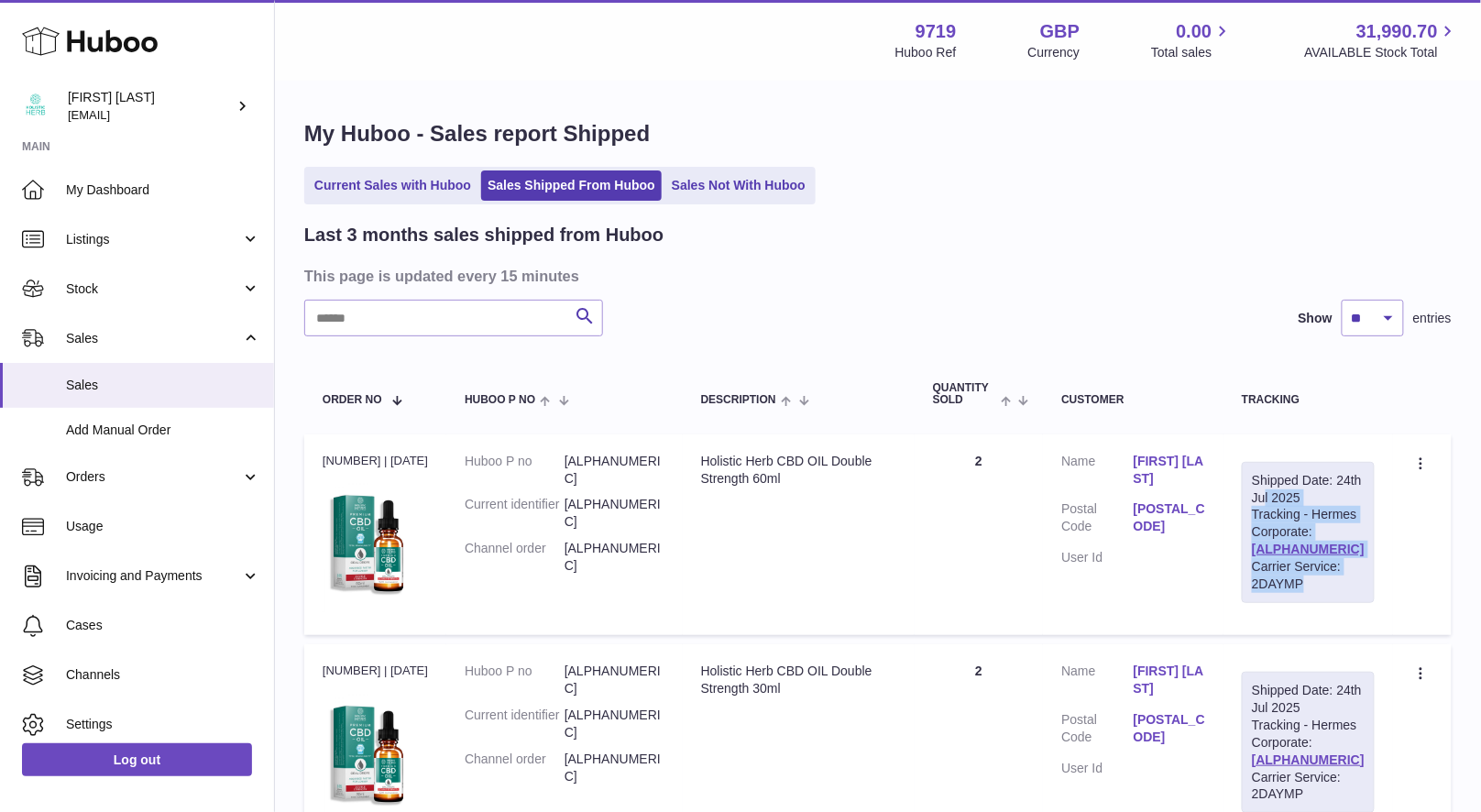 click on "Shipped Date: [DATE]
Tracking - Hermes Corporate:
[ALPHANUMERIC]
Carrier Service: 2DAYMP" at bounding box center [1308, 532] 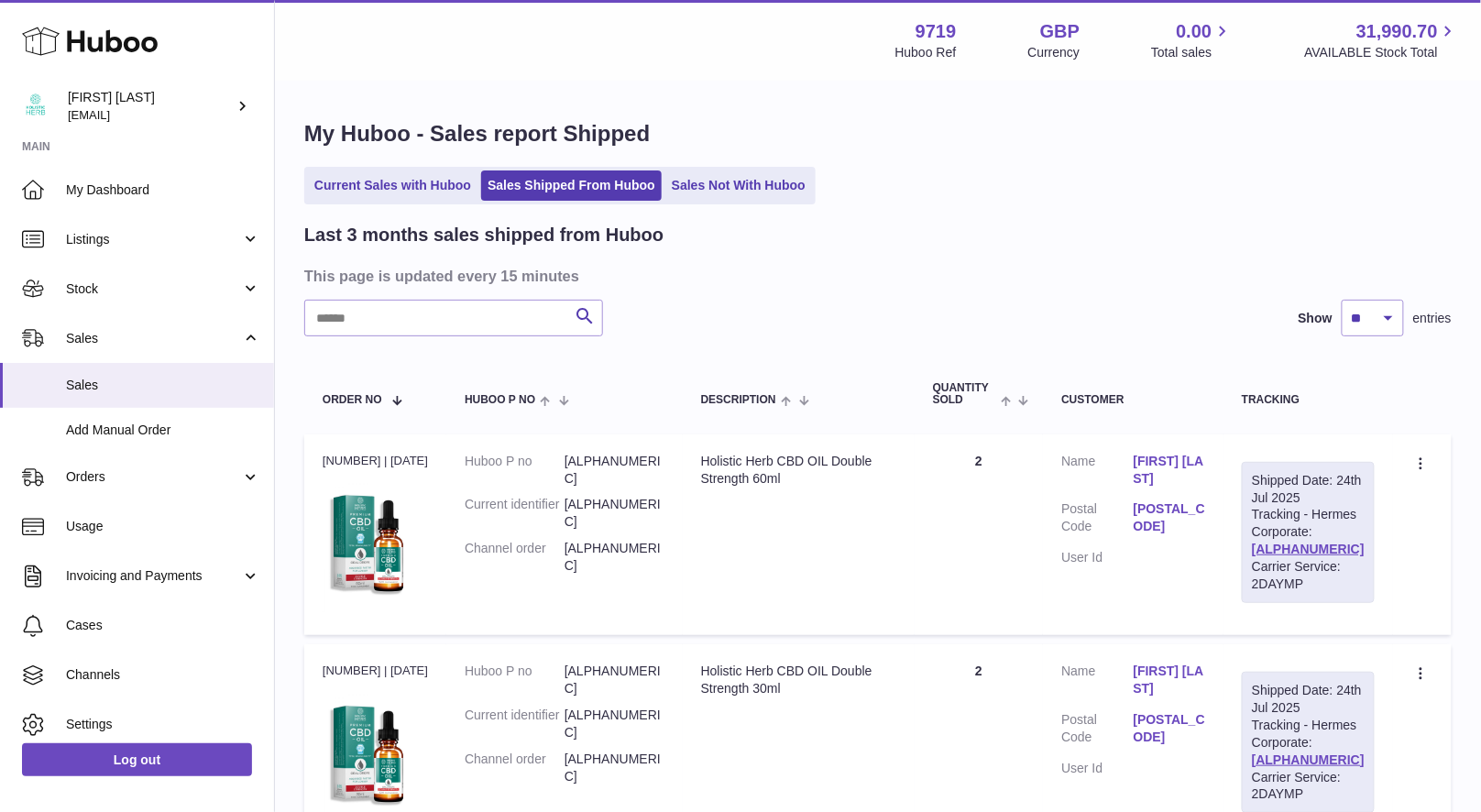 click on "Last 3 months sales shipped from Huboo" at bounding box center (878, 235) 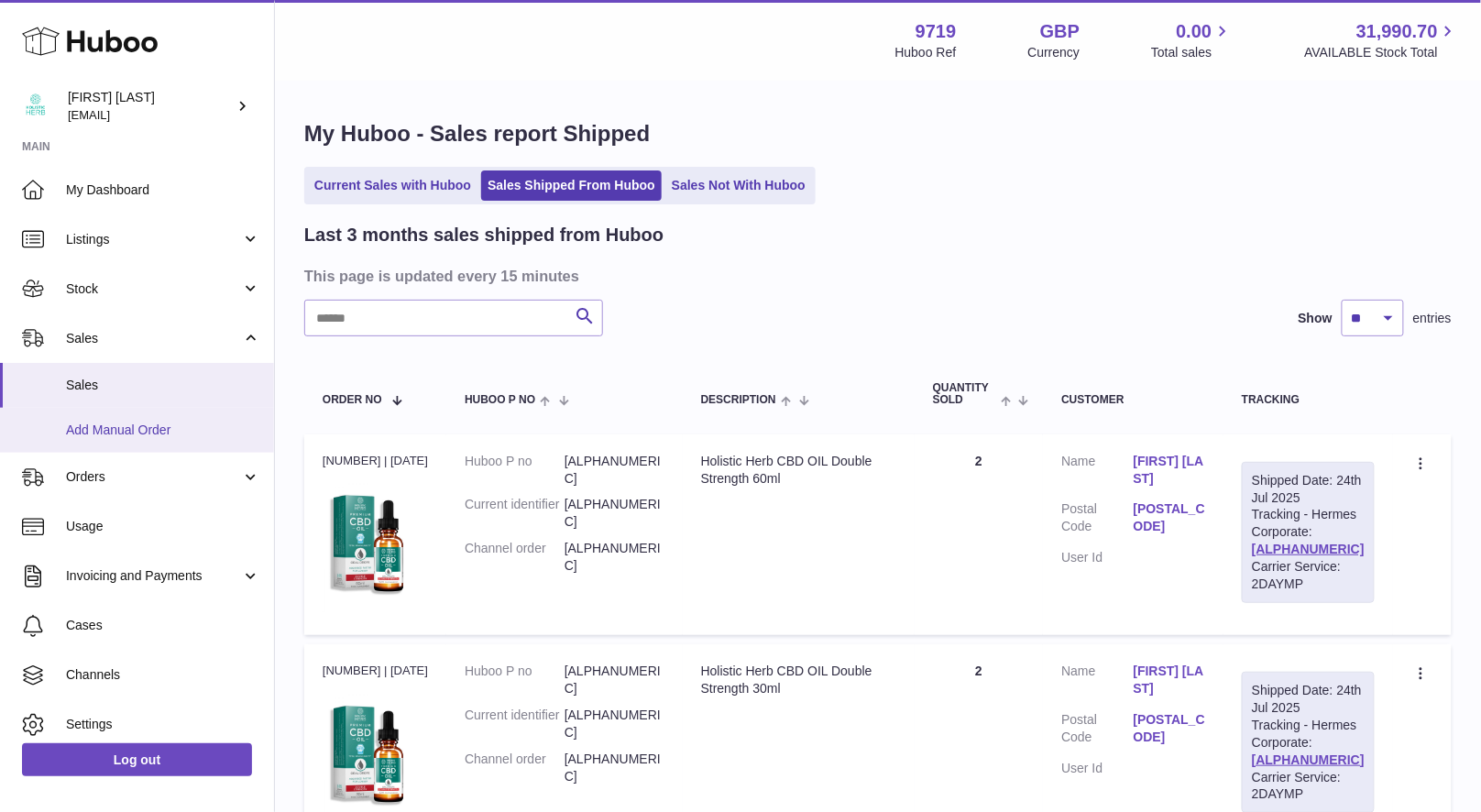 click on "Add Manual Order" at bounding box center [137, 430] 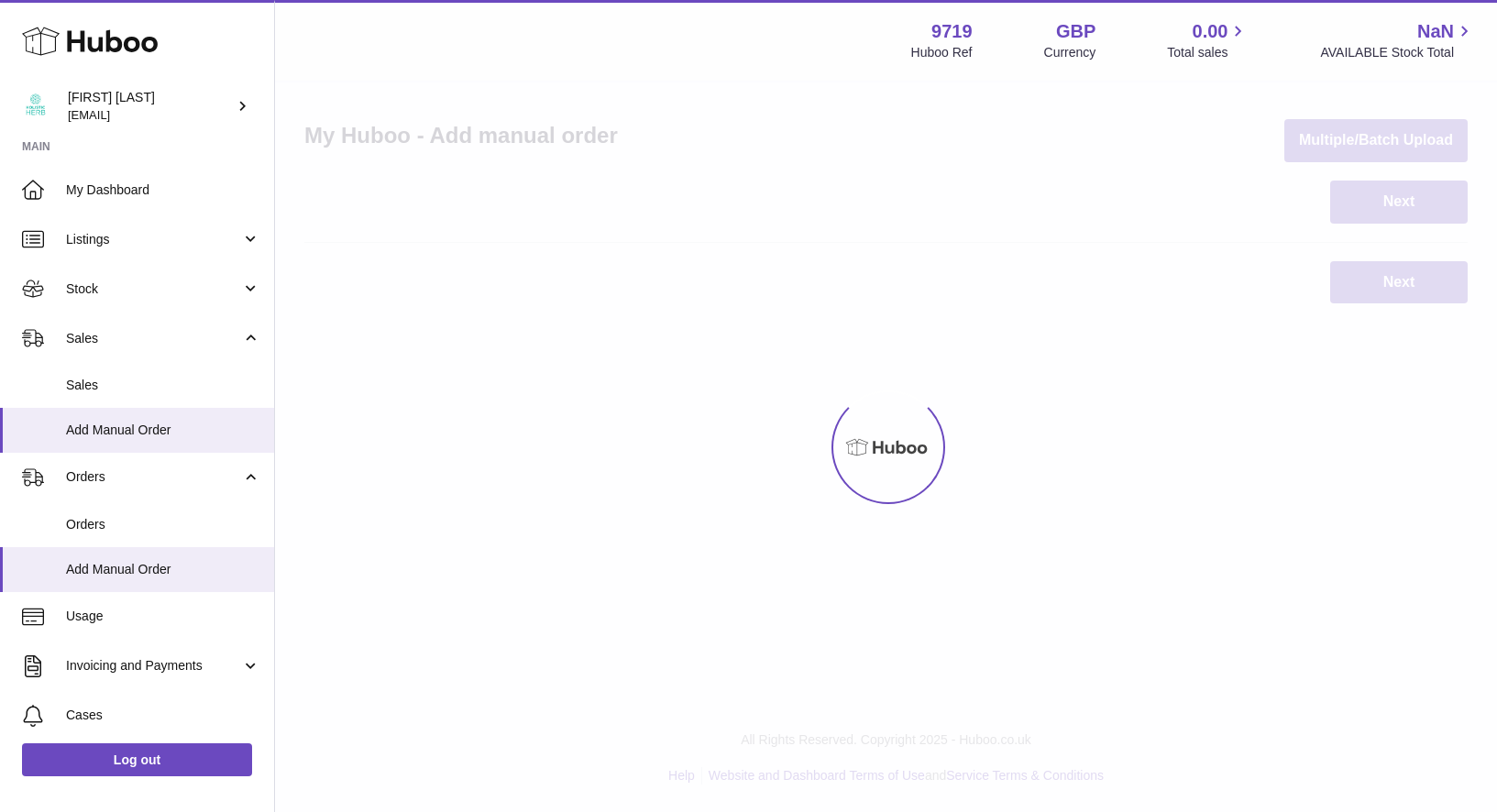 scroll, scrollTop: 0, scrollLeft: 0, axis: both 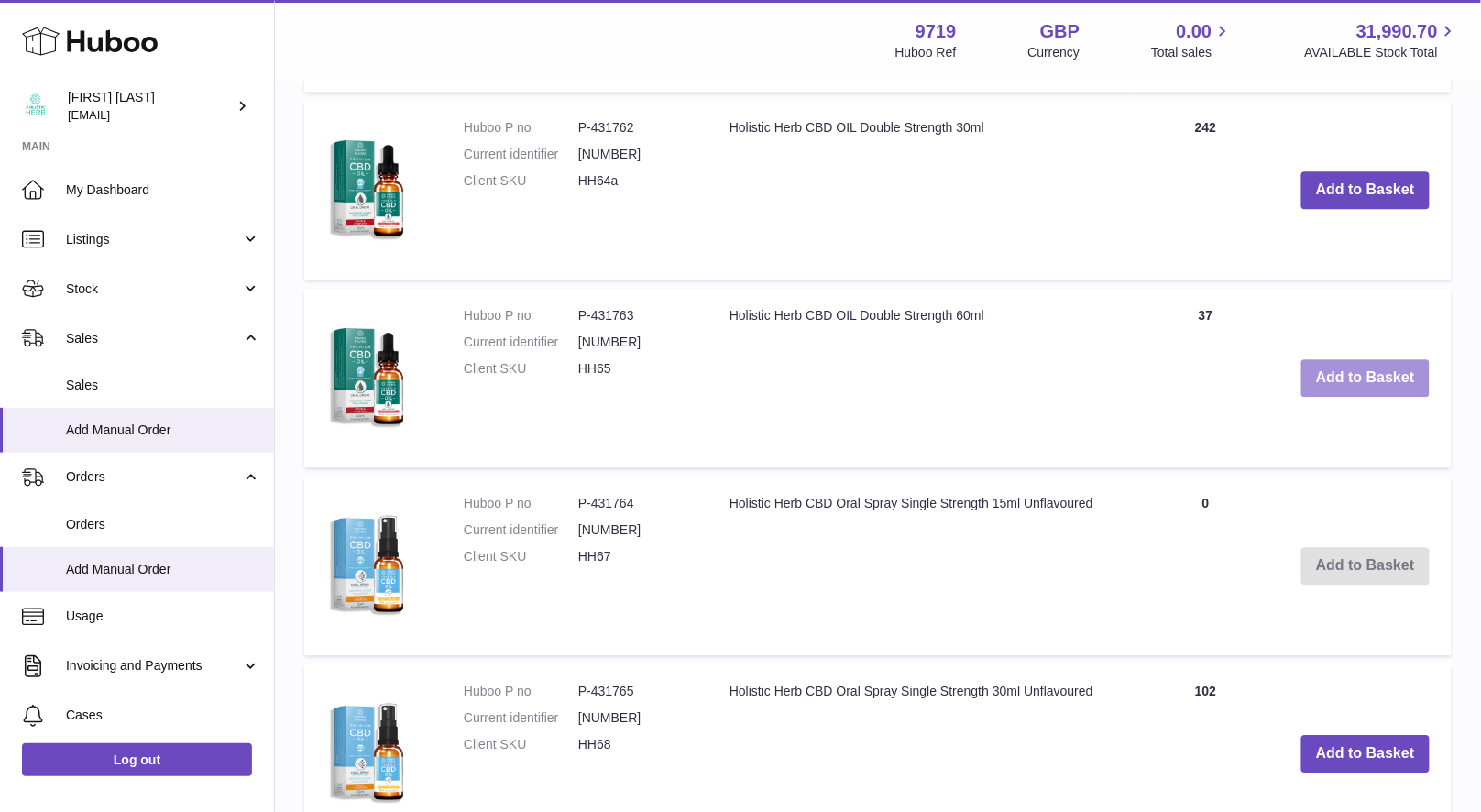 click on "Add to Basket" at bounding box center [1366, 378] 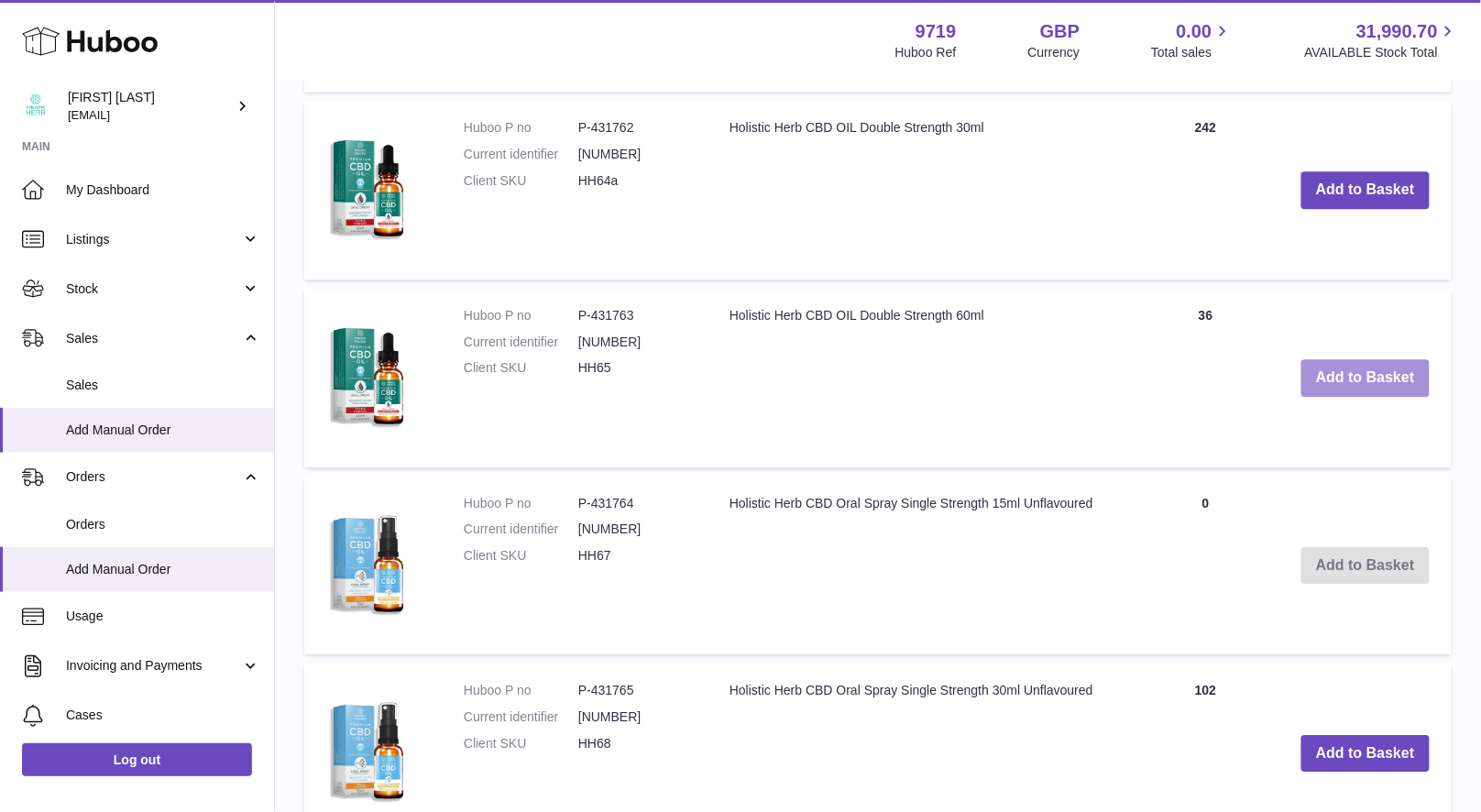 scroll, scrollTop: 0, scrollLeft: 0, axis: both 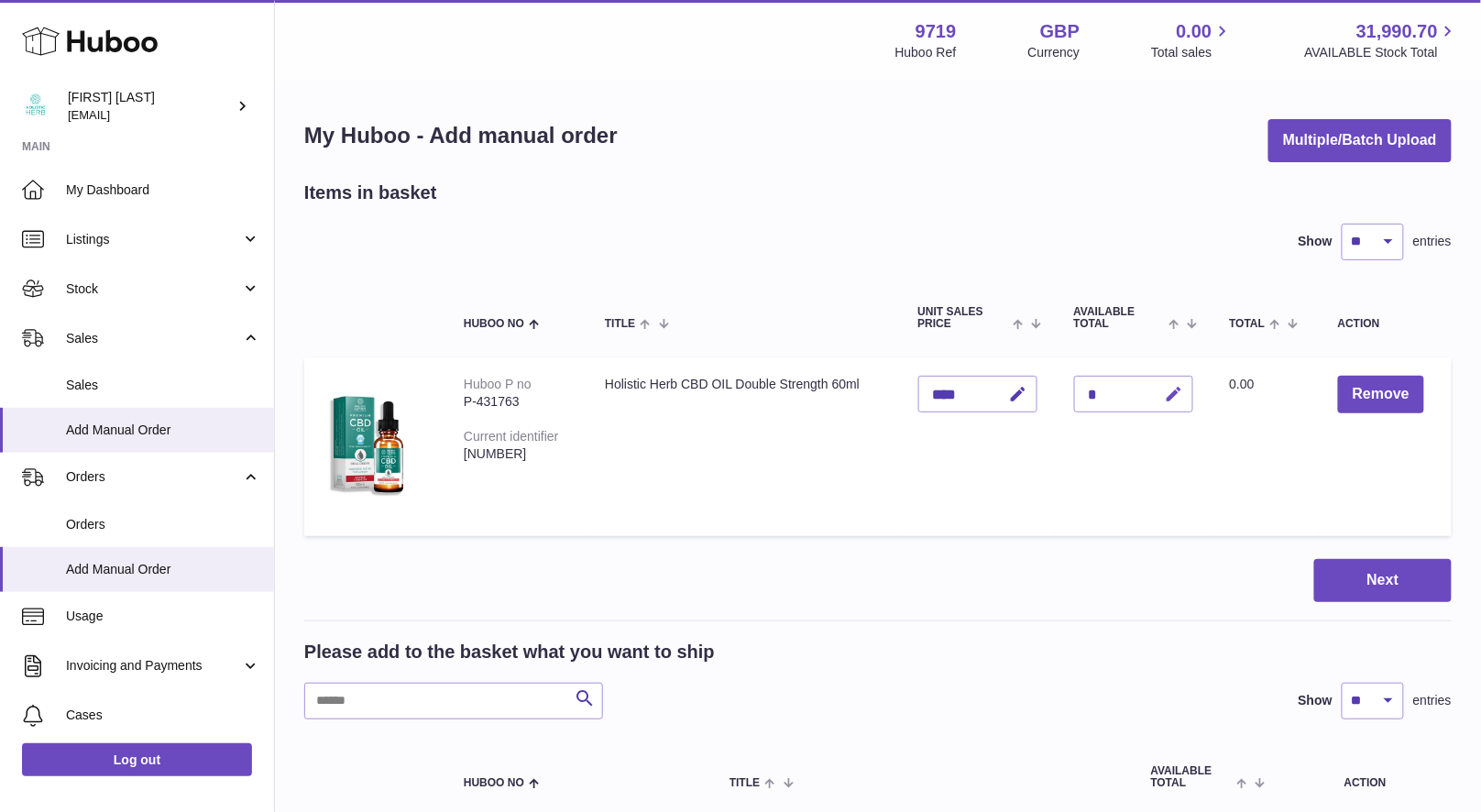 click at bounding box center [1174, 394] 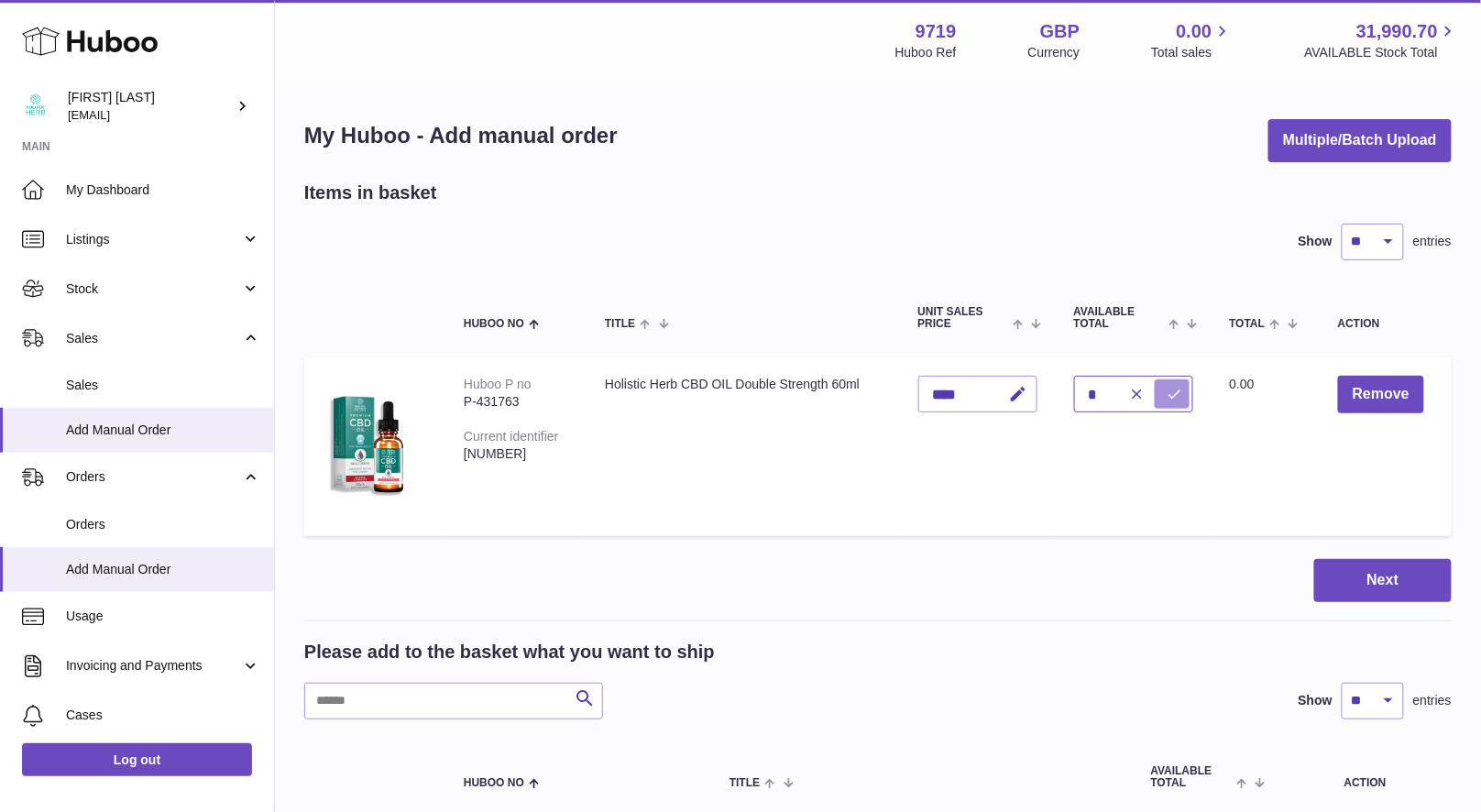 type on "*" 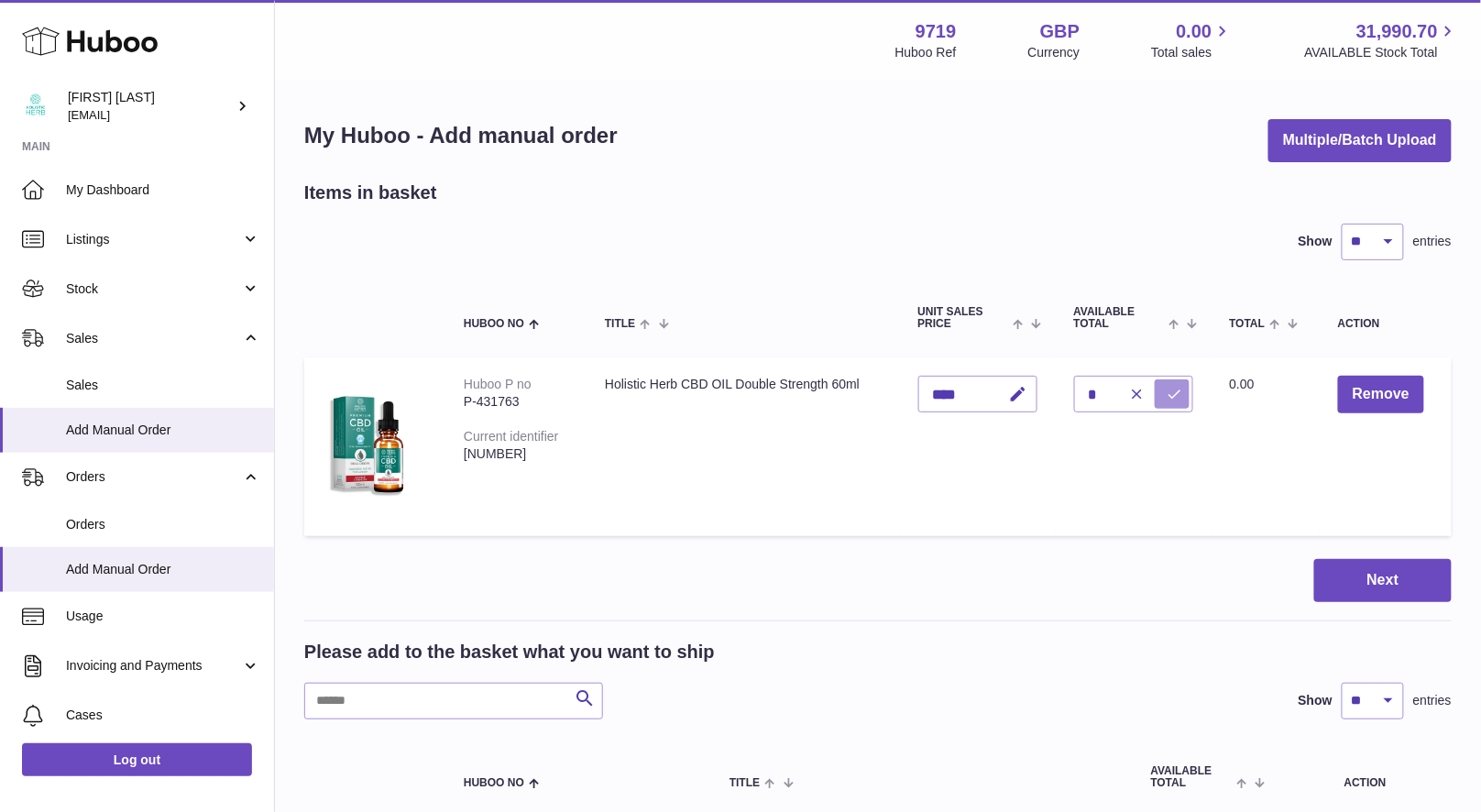 click at bounding box center (1172, 394) 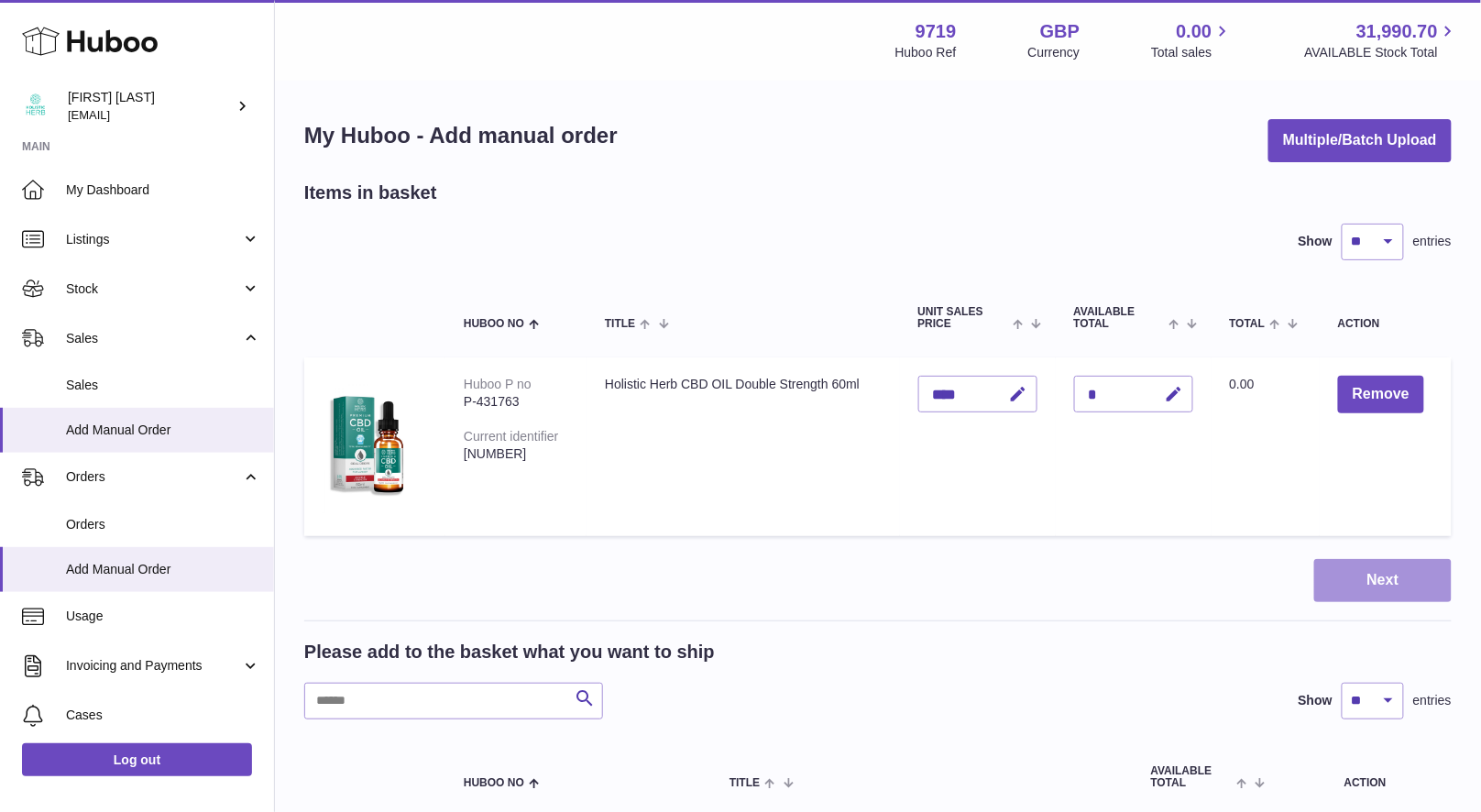 click on "Next" at bounding box center [1383, 580] 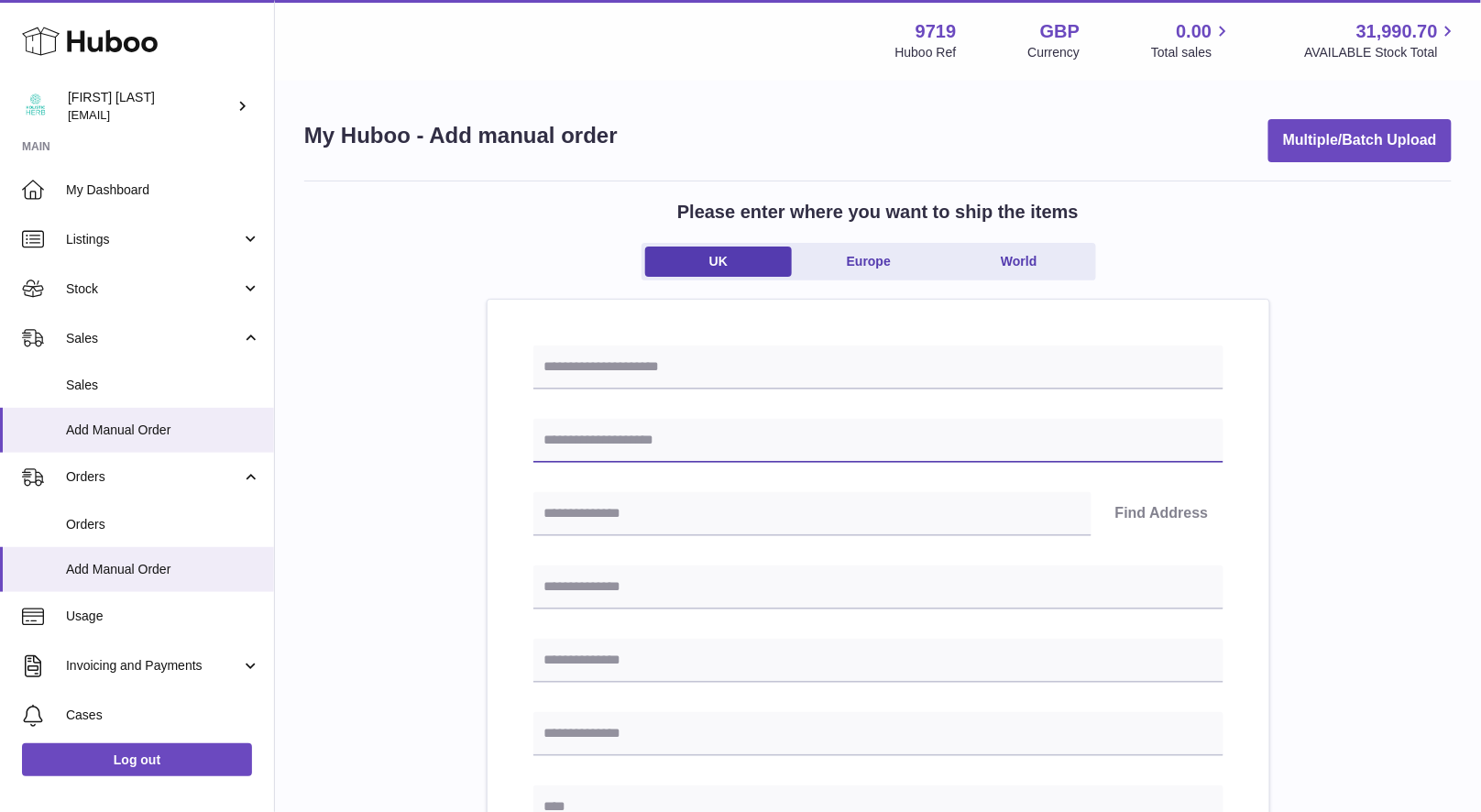 click at bounding box center [878, 441] 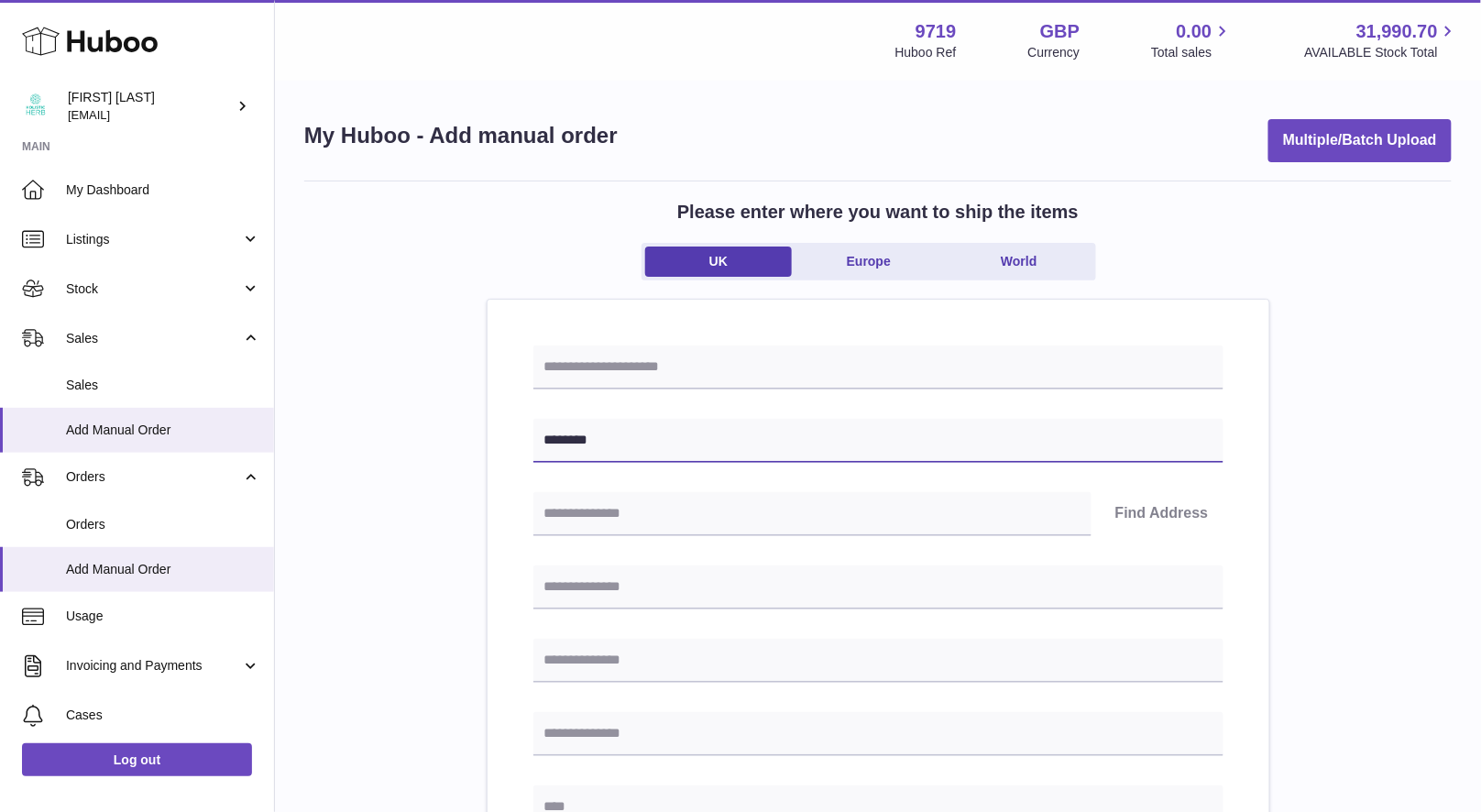 type on "********" 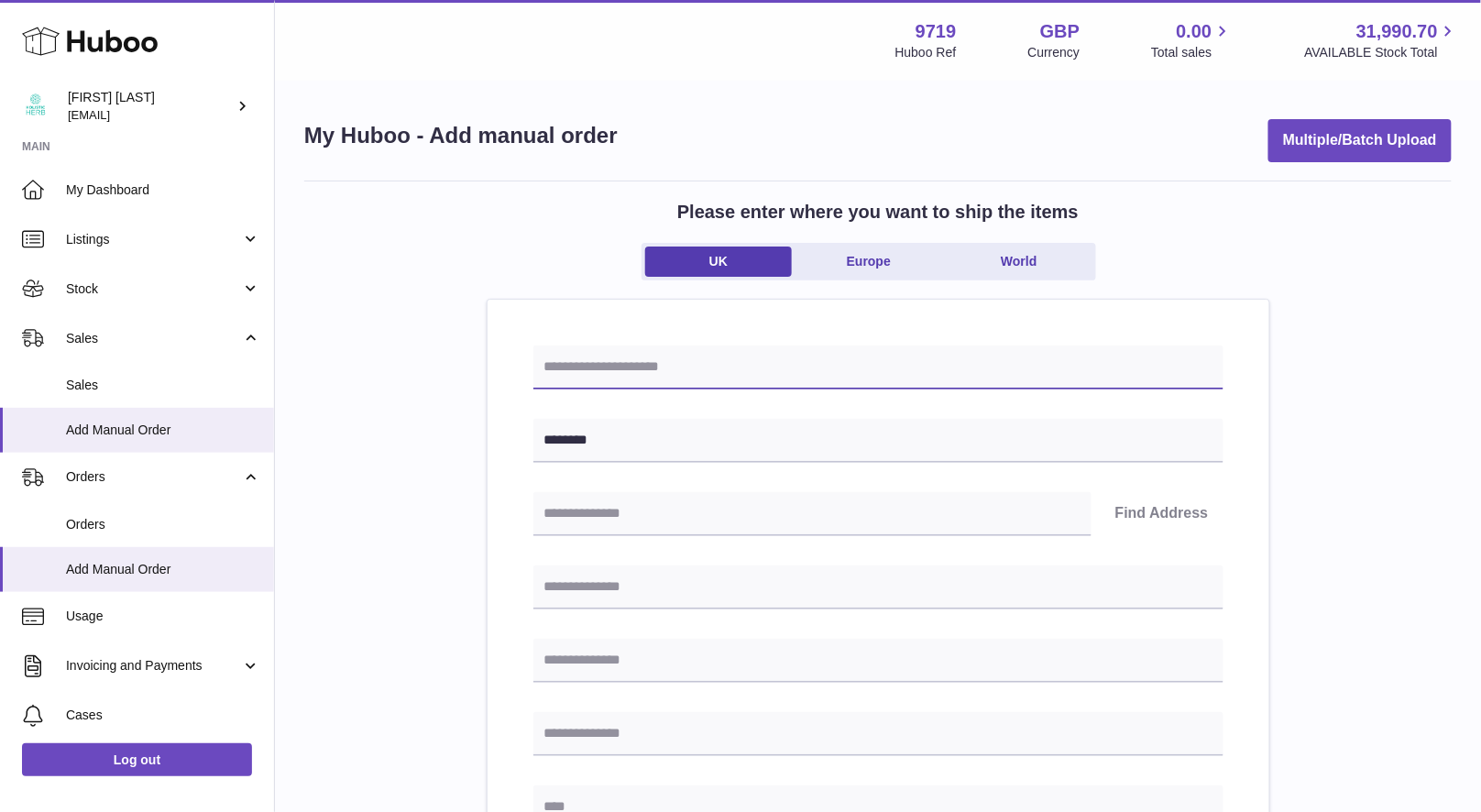 click at bounding box center (878, 368) 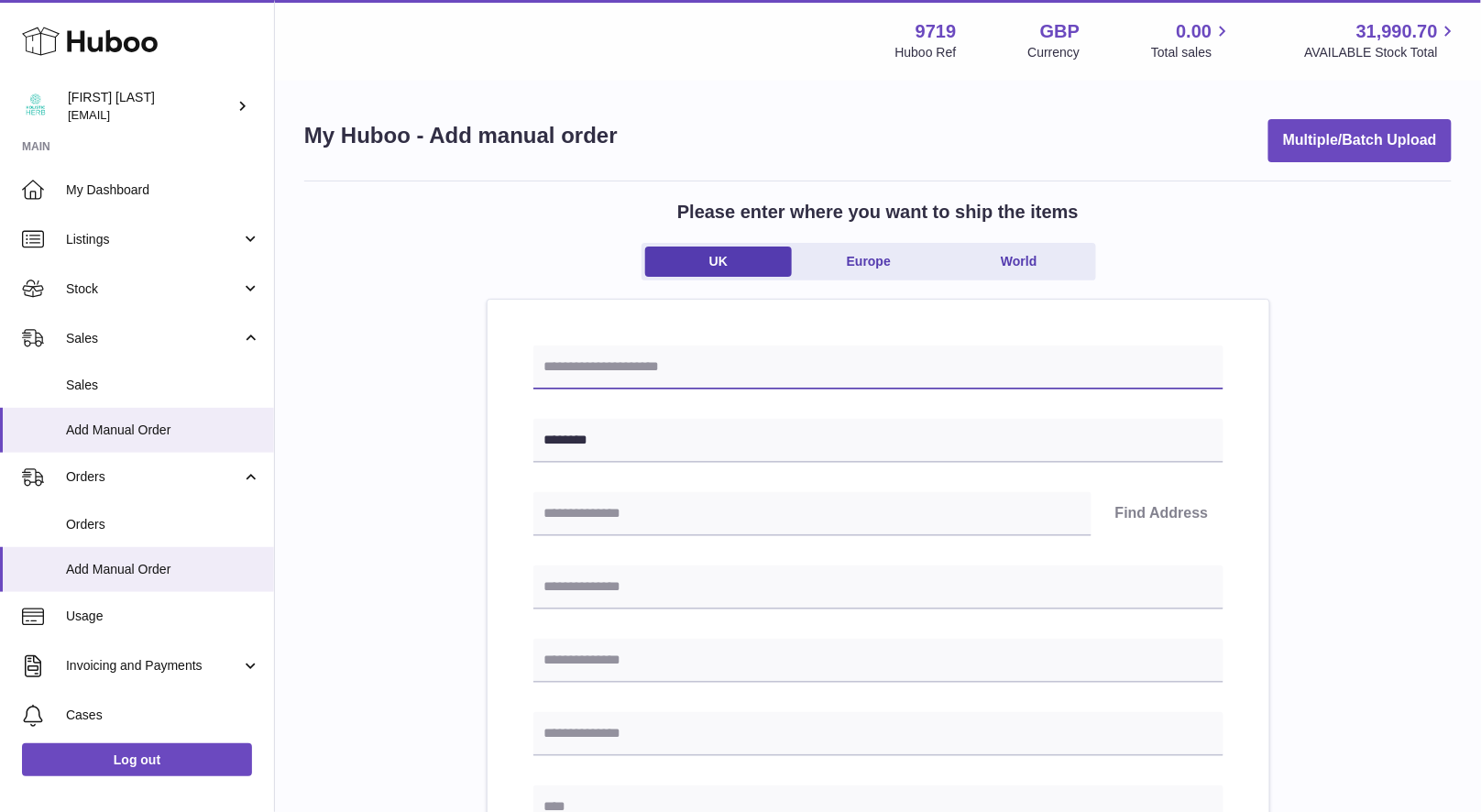 paste on "*******" 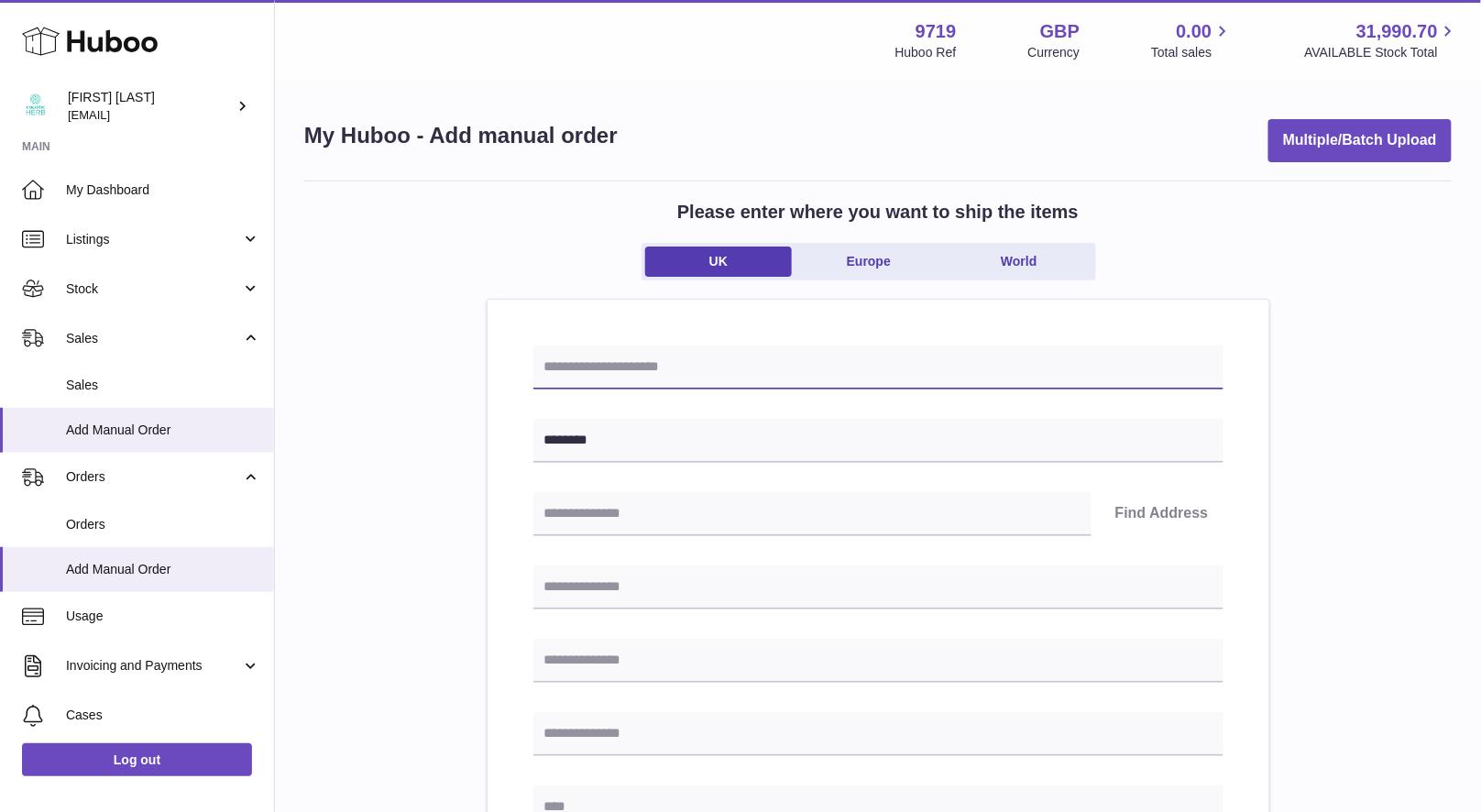 type on "*******" 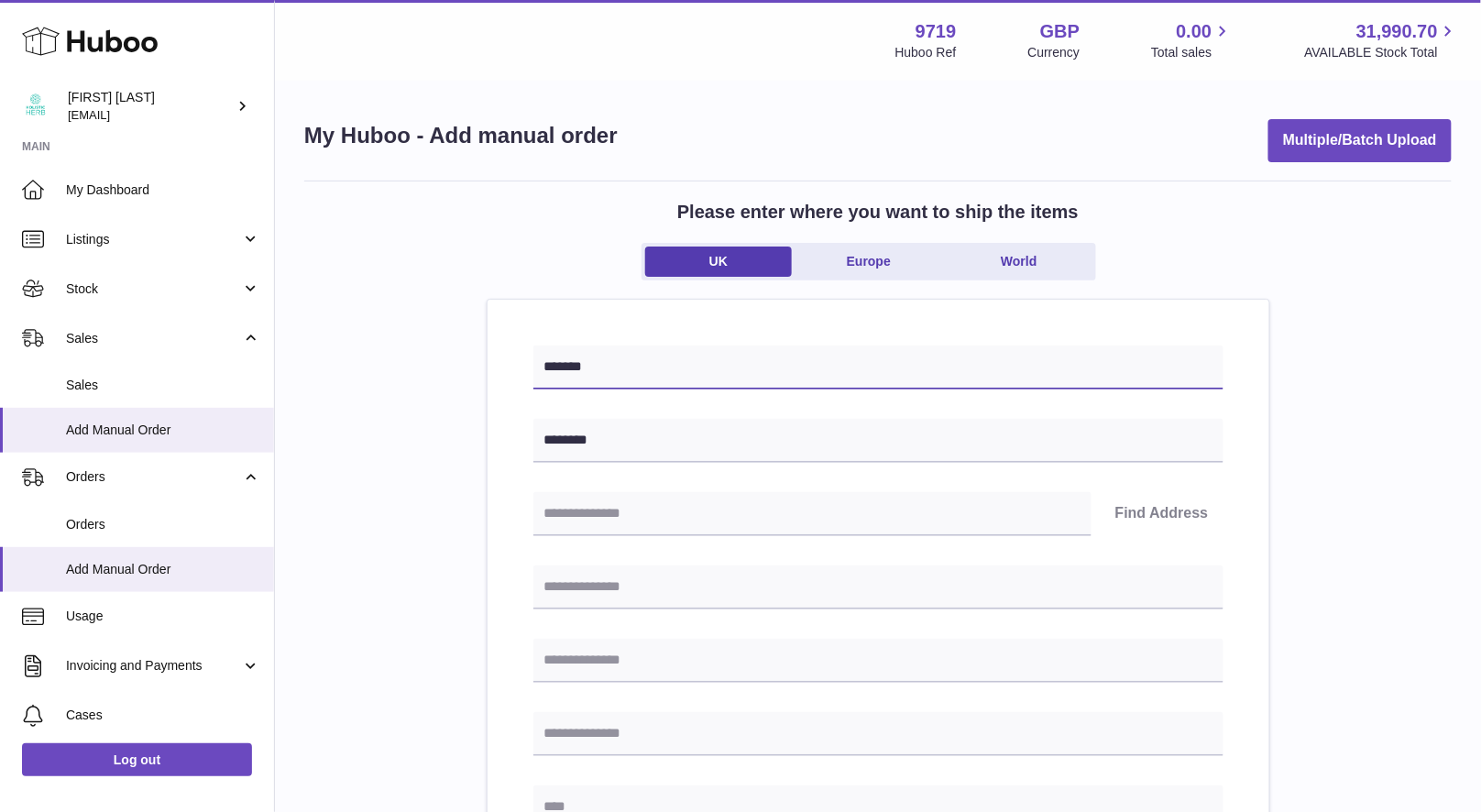 drag, startPoint x: 587, startPoint y: 359, endPoint x: 510, endPoint y: 359, distance: 77 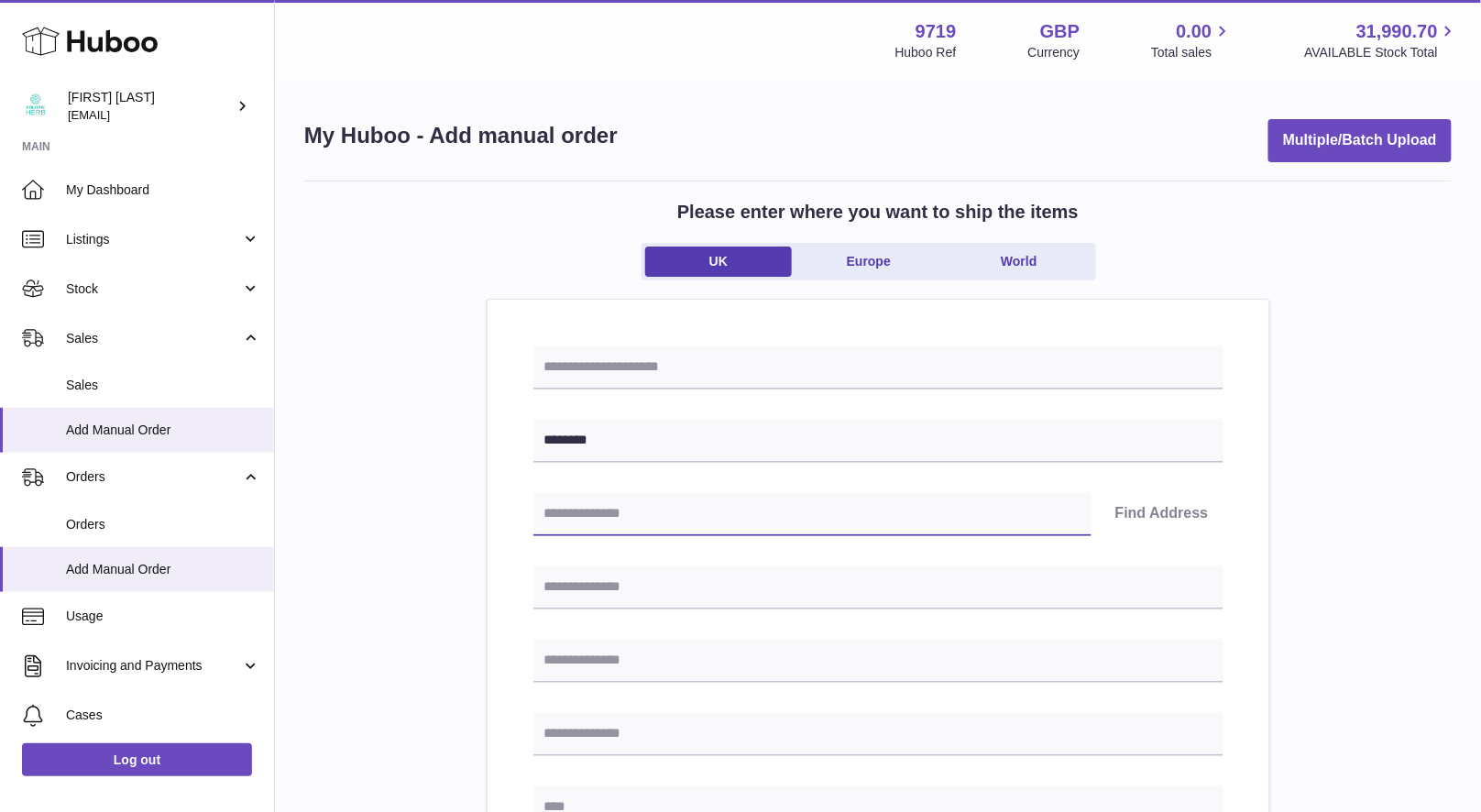 click at bounding box center (812, 514) 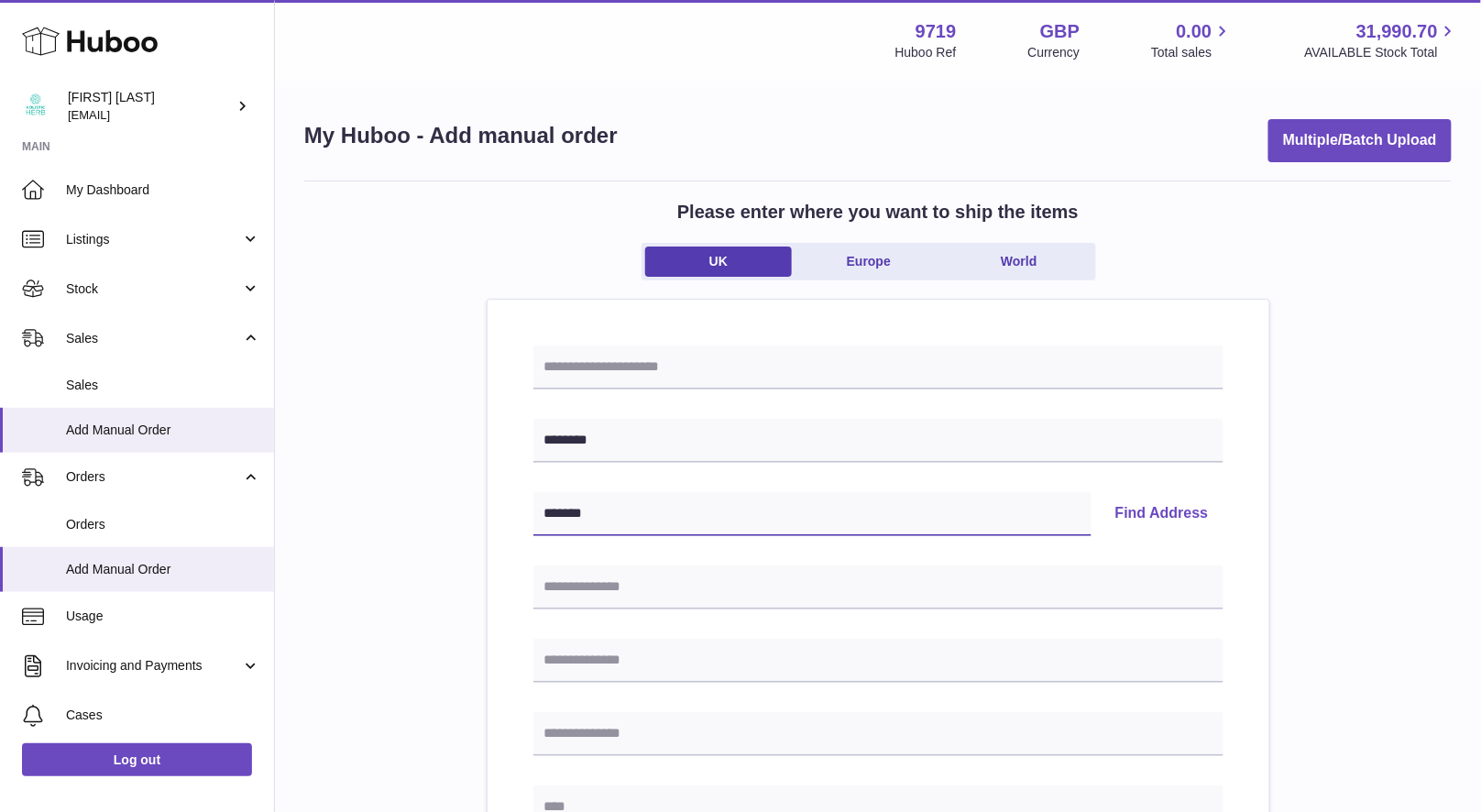 type on "*******" 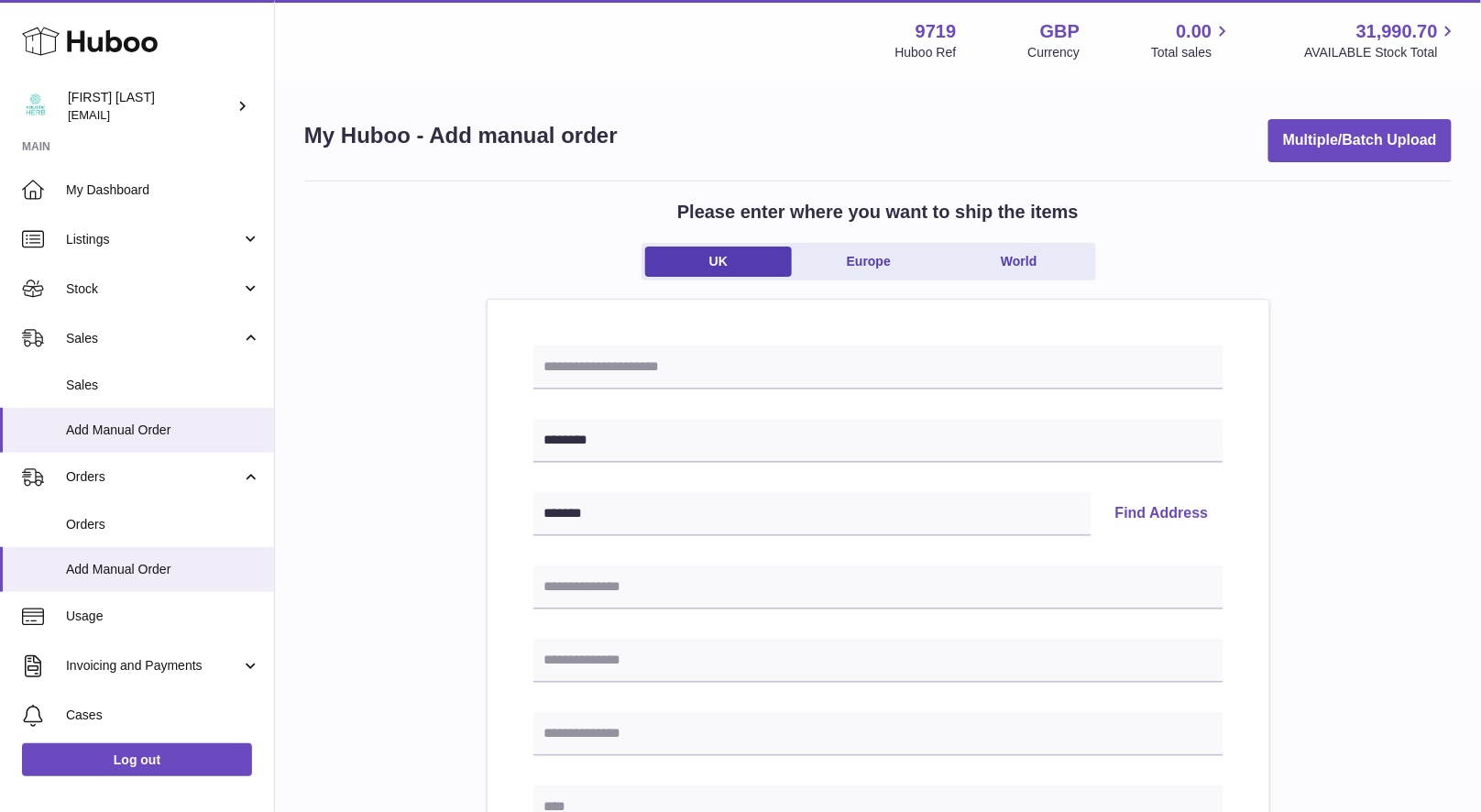 click on "Find Address" at bounding box center [1162, 514] 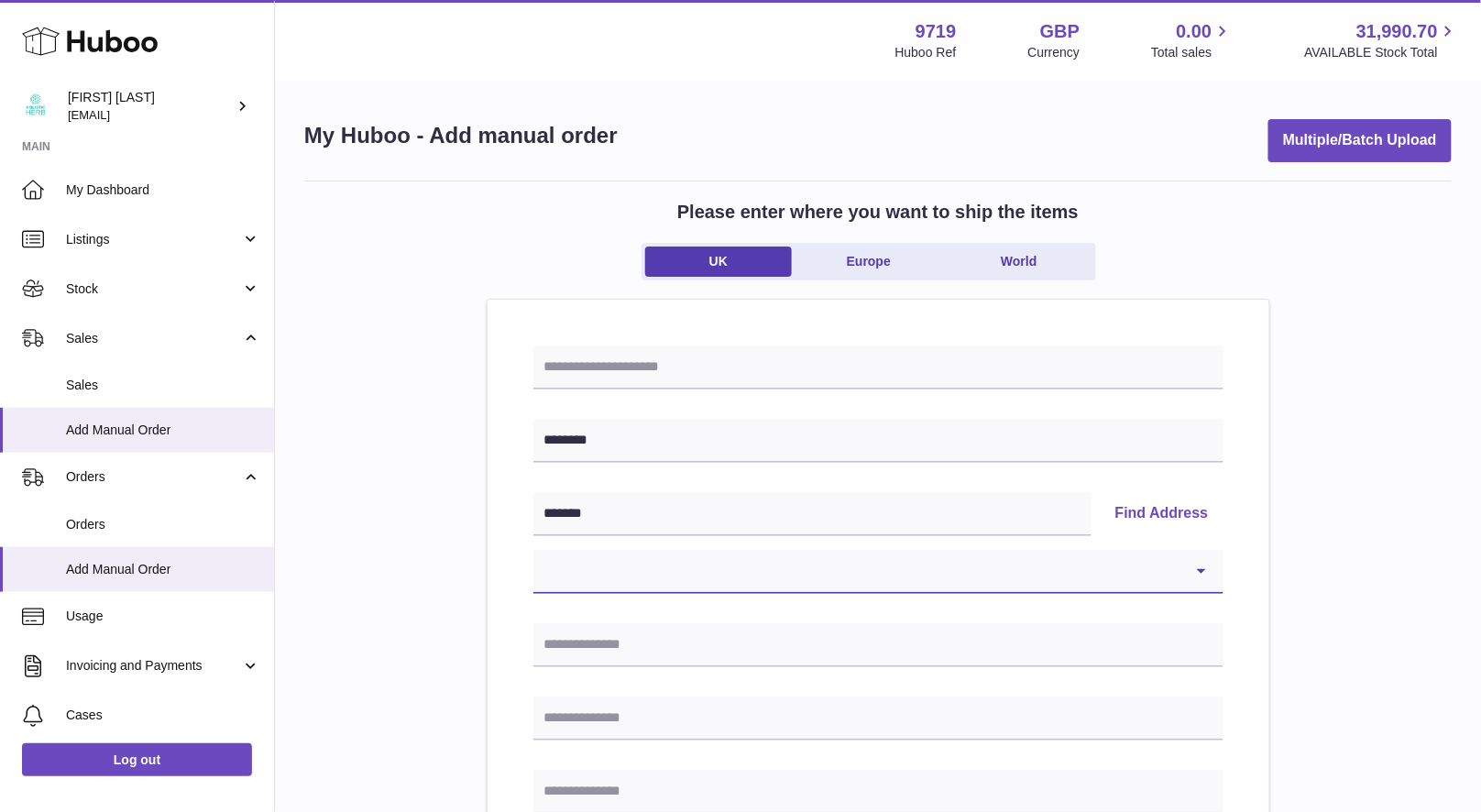 click on "**********" at bounding box center [878, 572] 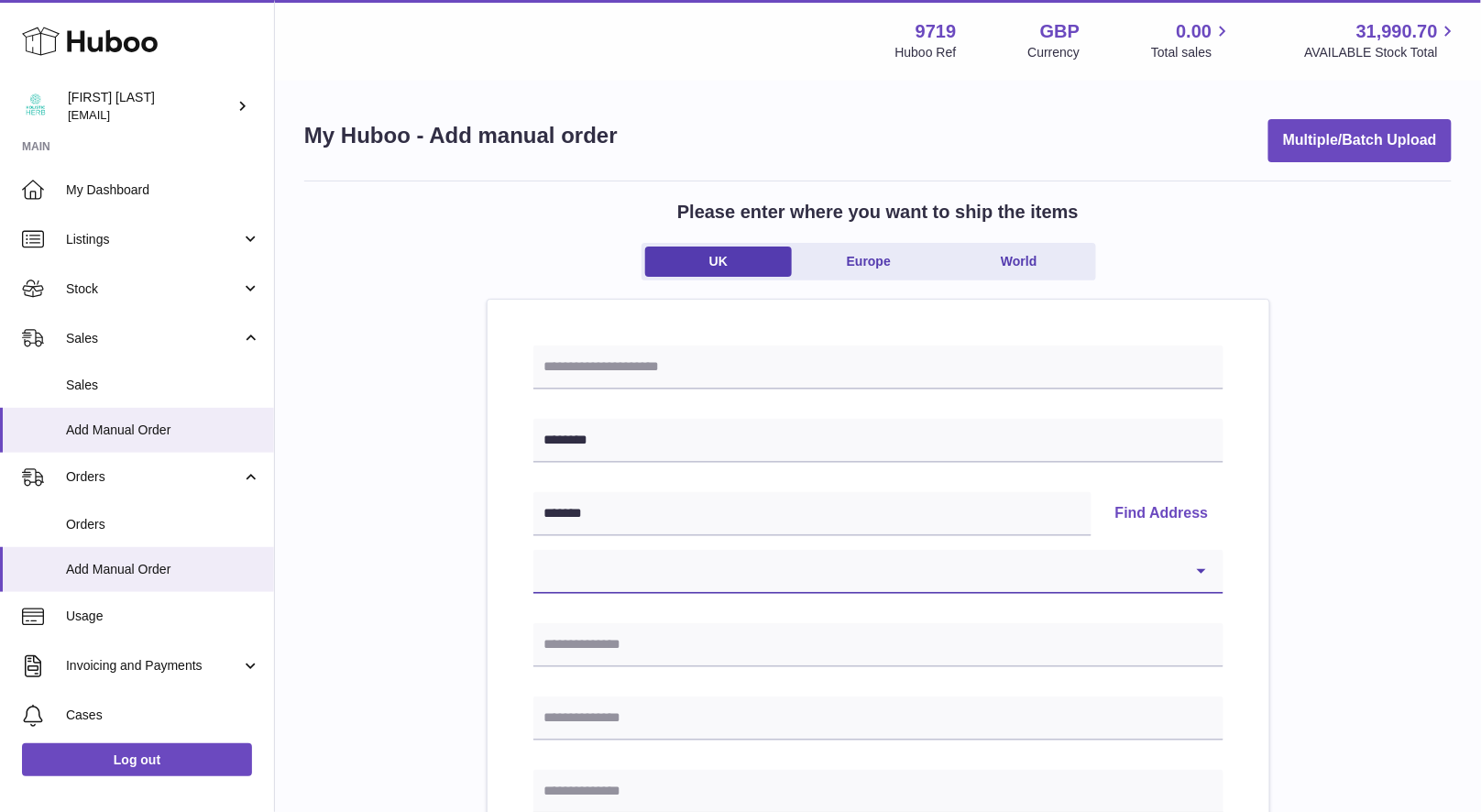 select on "**" 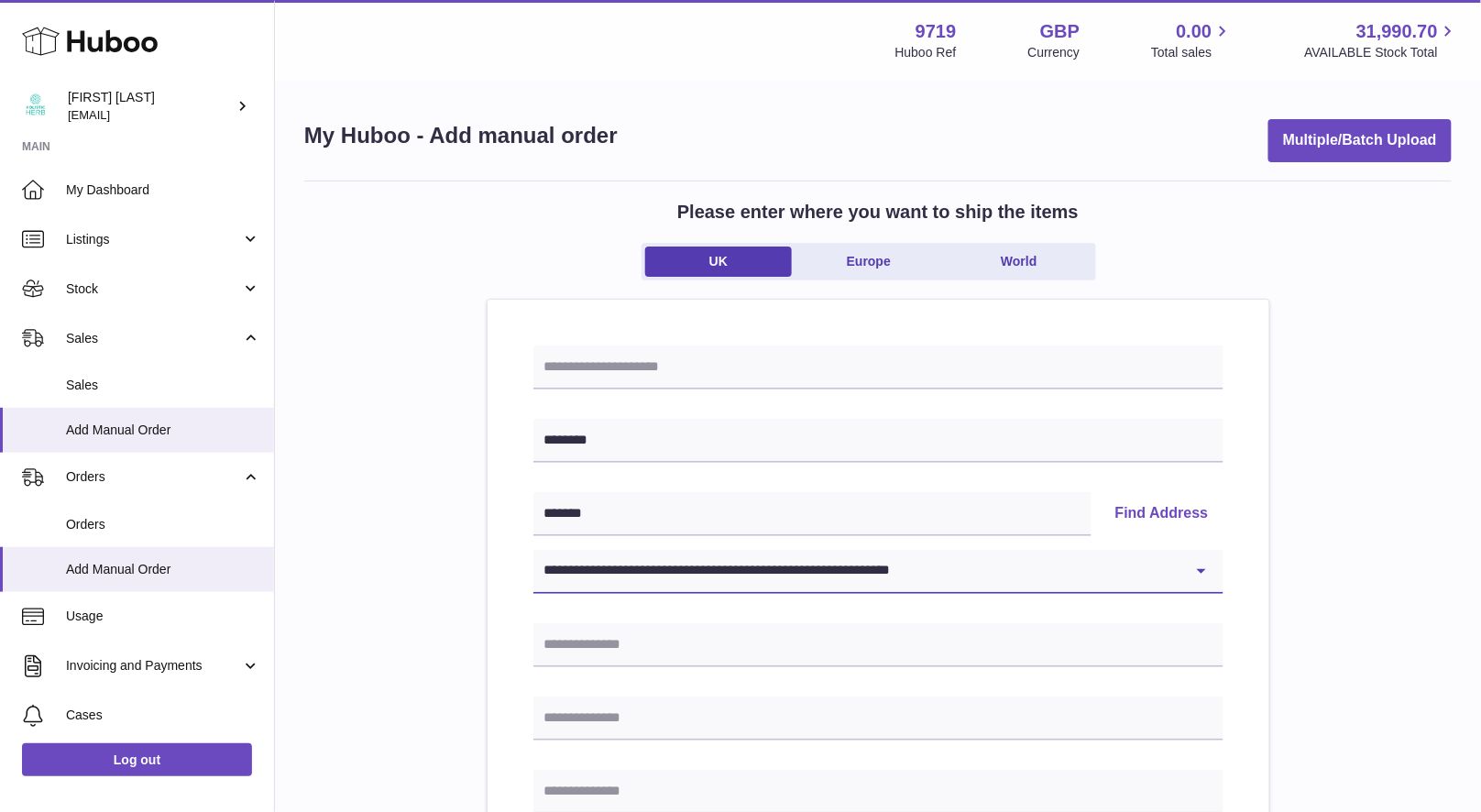 type on "**********" 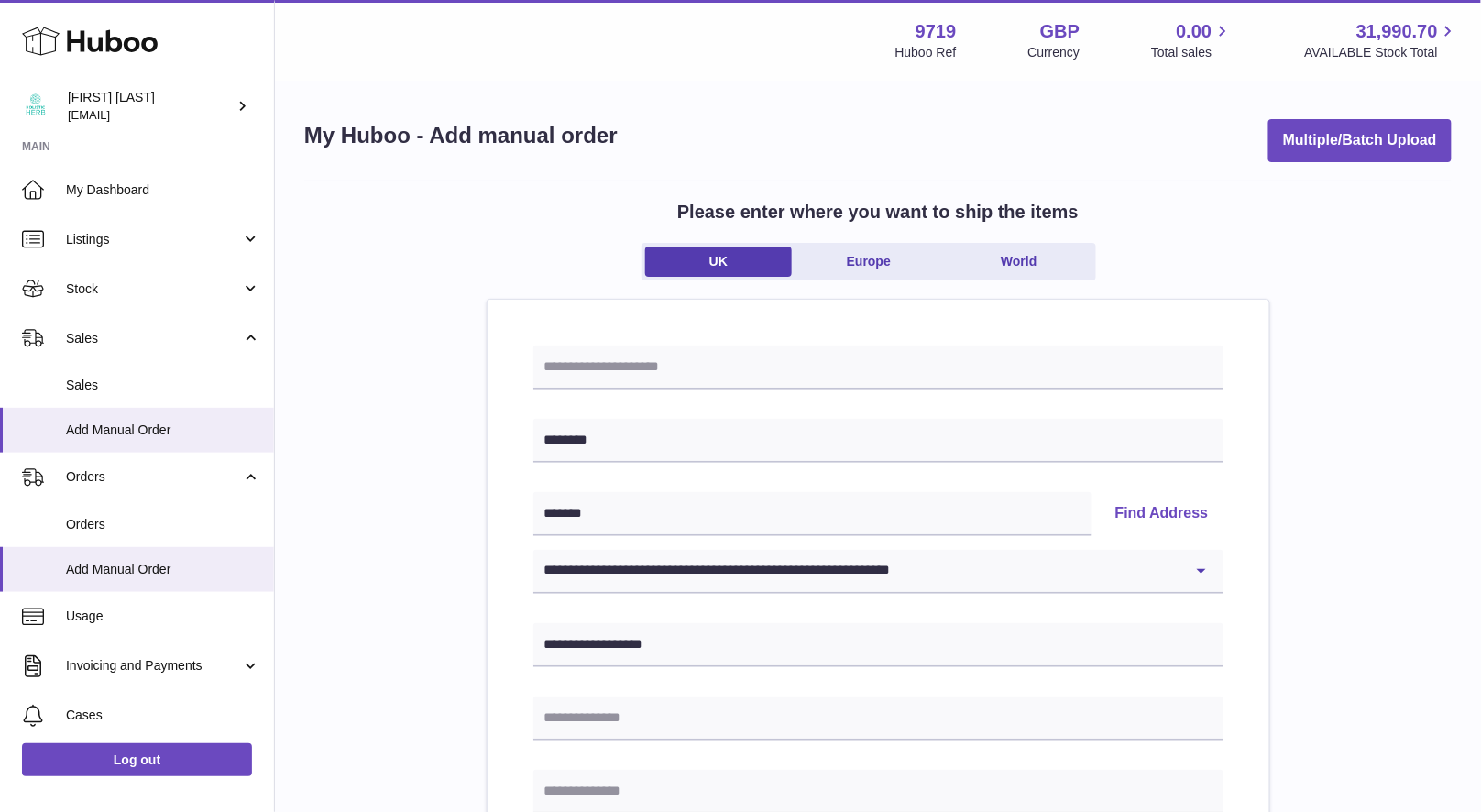 click on "**********" at bounding box center [878, 848] 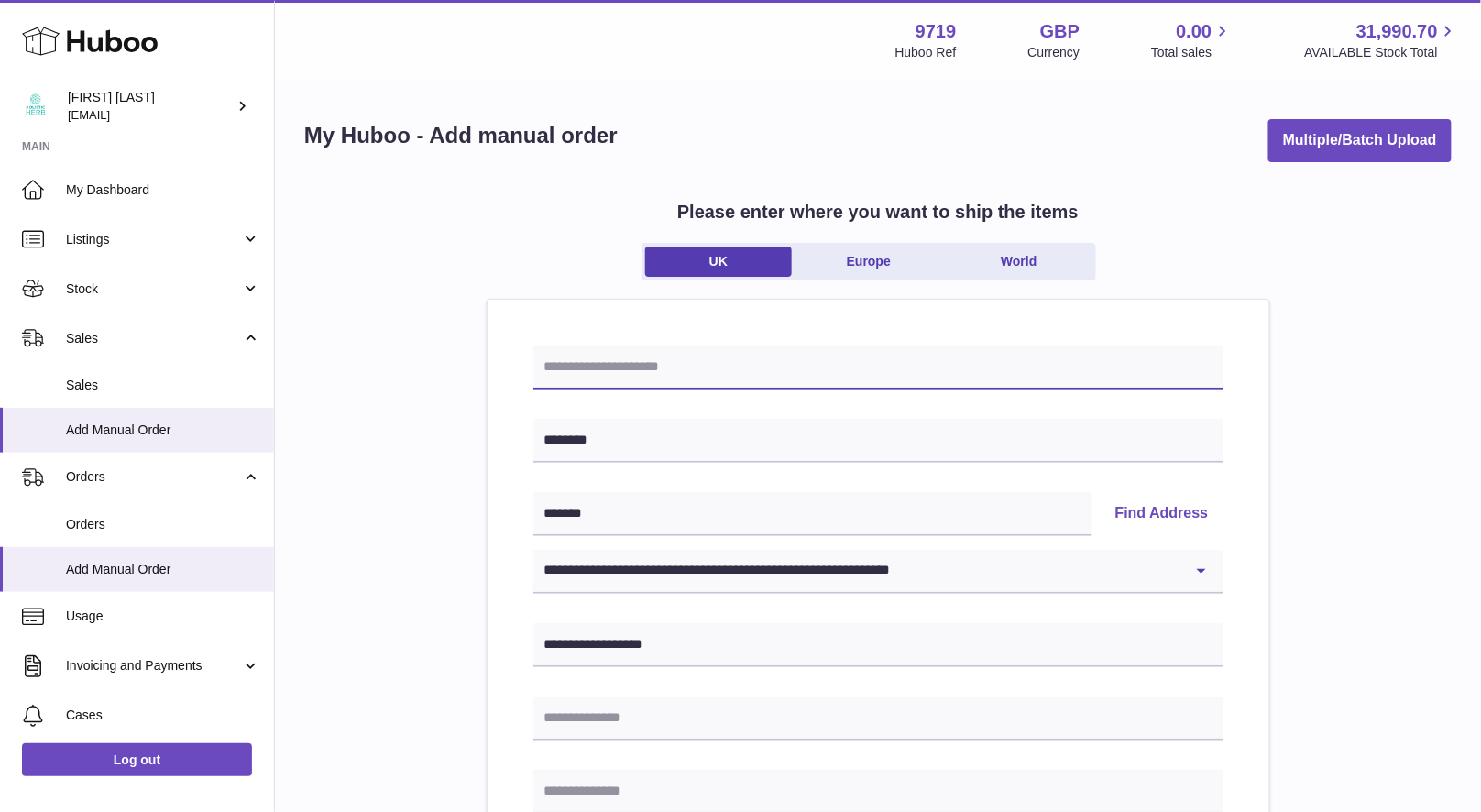 click at bounding box center [878, 368] 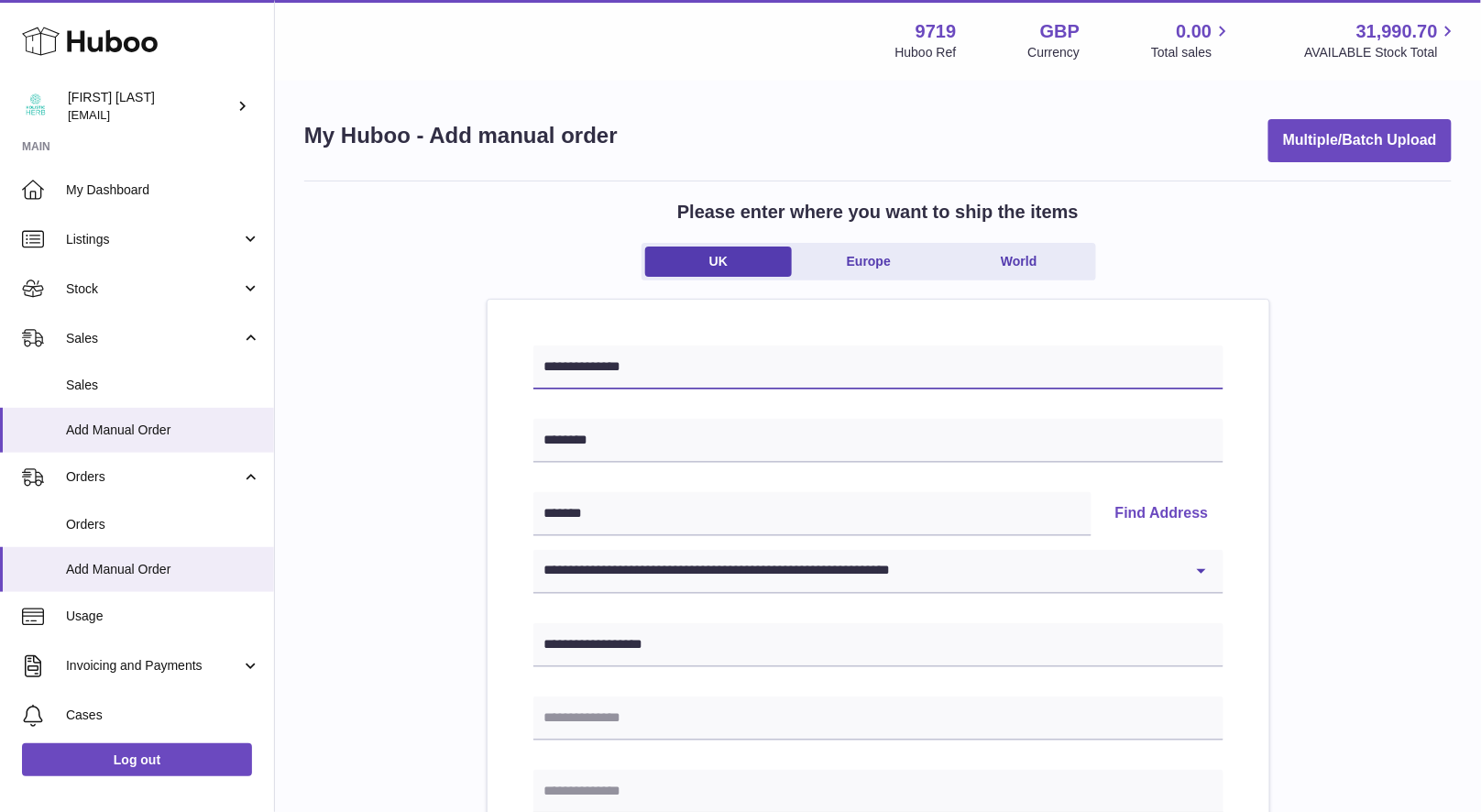 type on "**********" 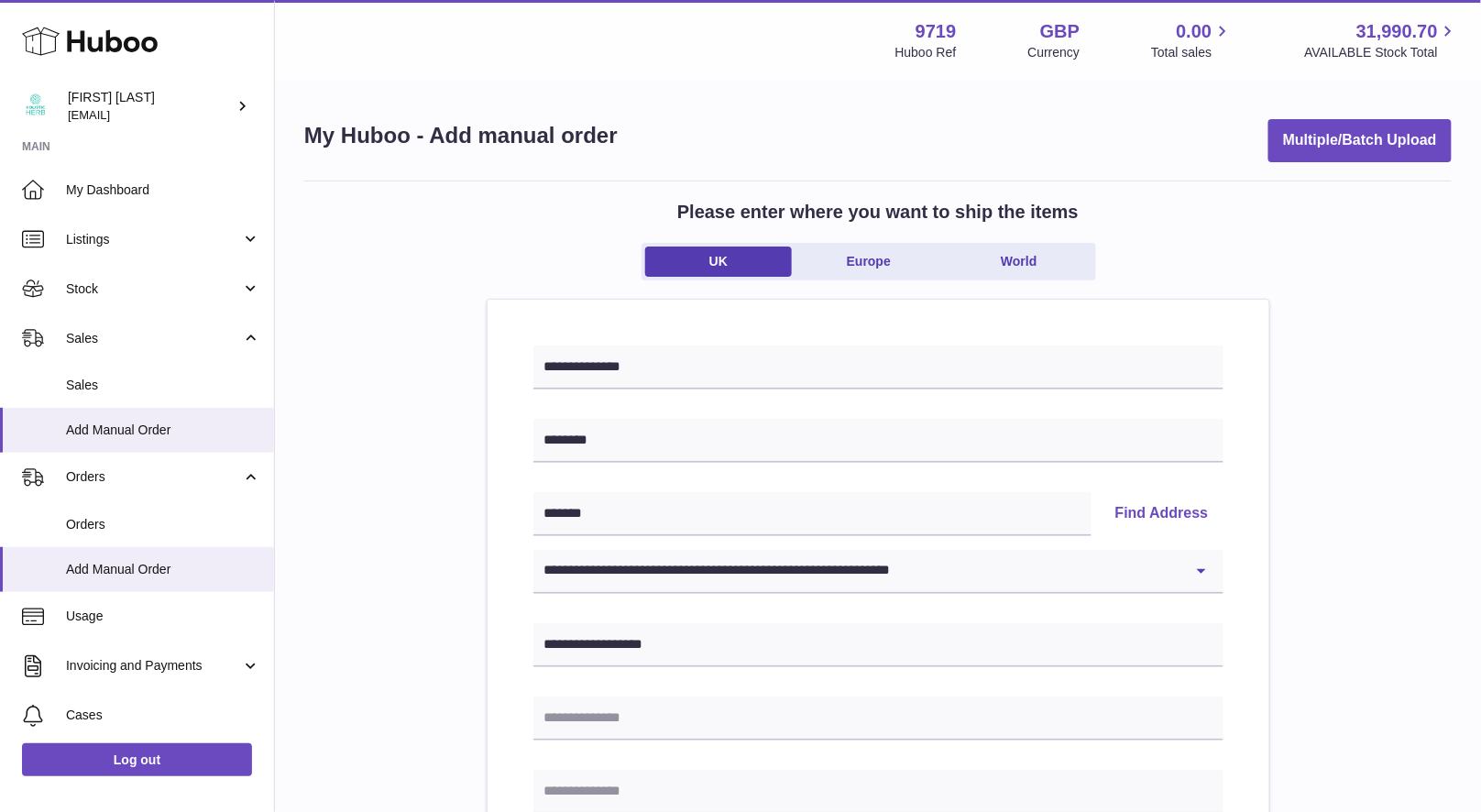 click on "**********" at bounding box center (878, 848) 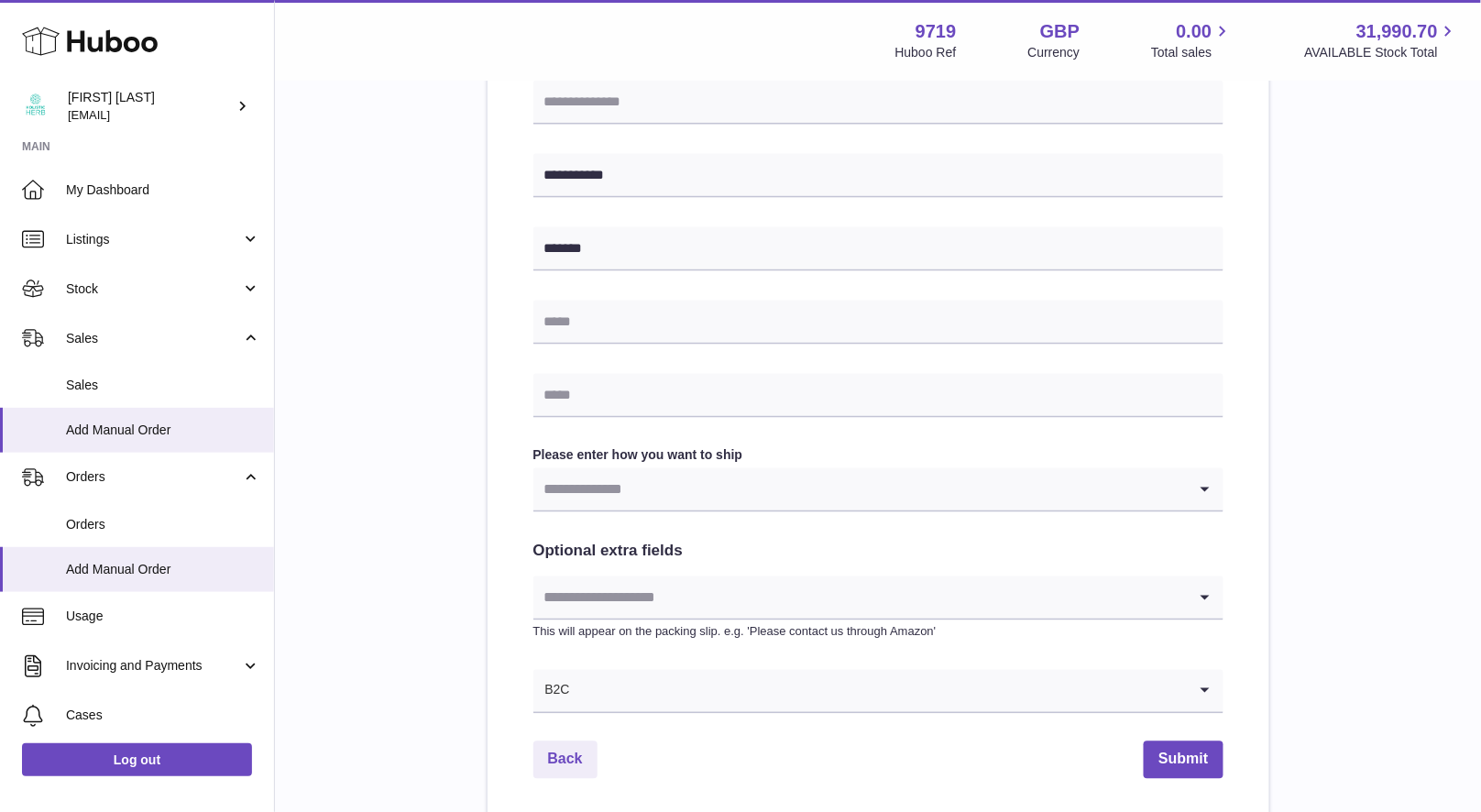 scroll, scrollTop: 700, scrollLeft: 0, axis: vertical 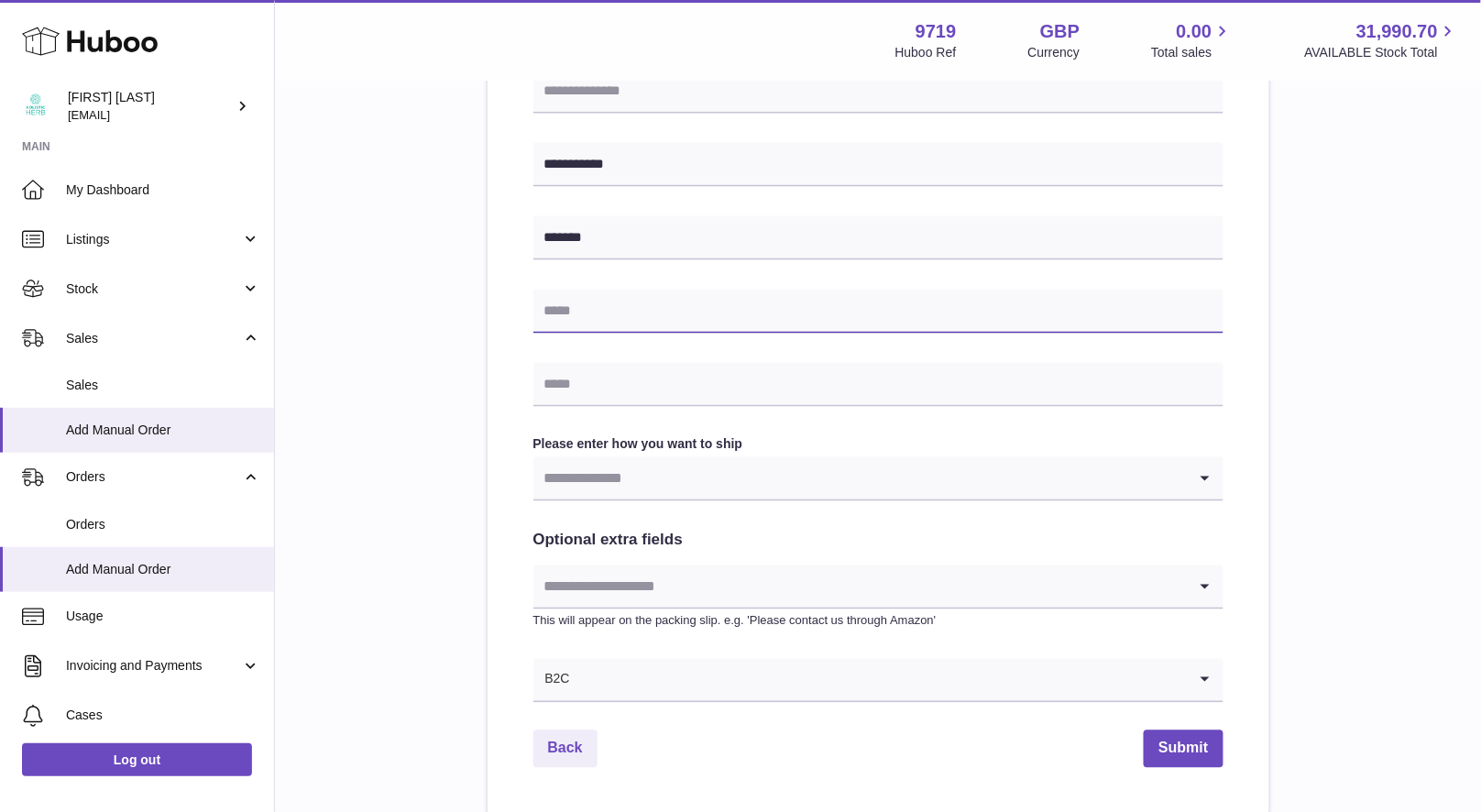 click at bounding box center (878, 312) 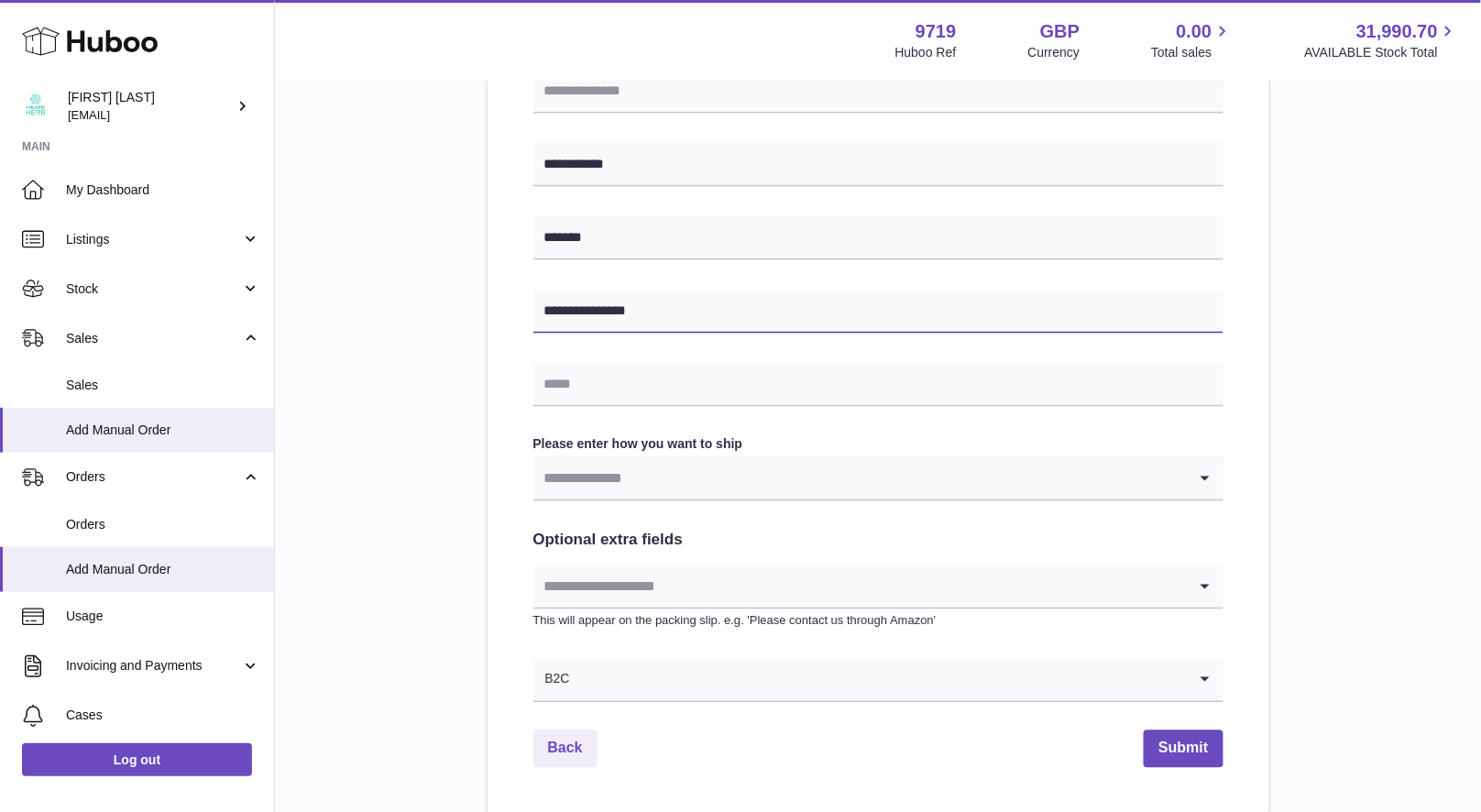 type on "**********" 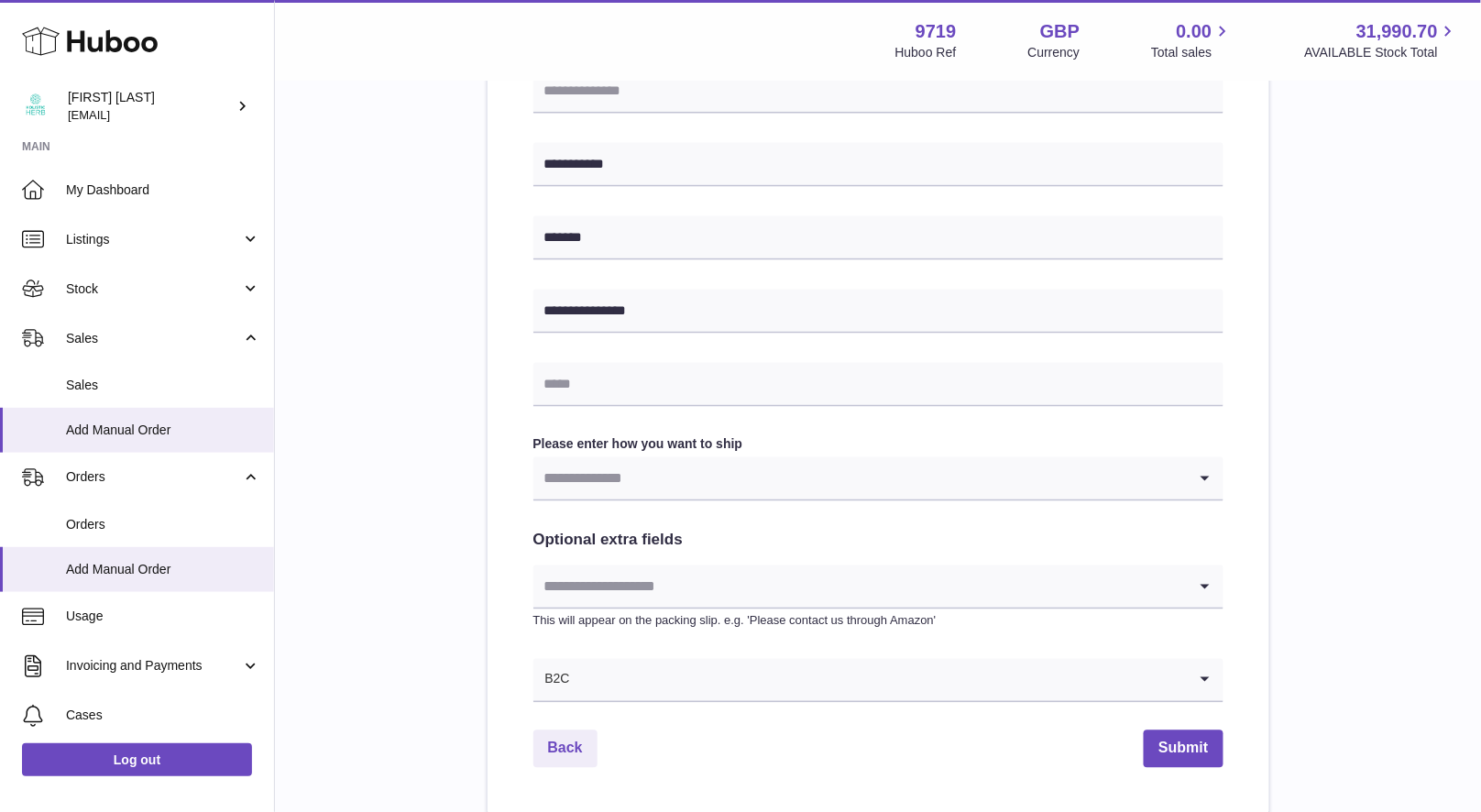 click on "**********" at bounding box center [878, 148] 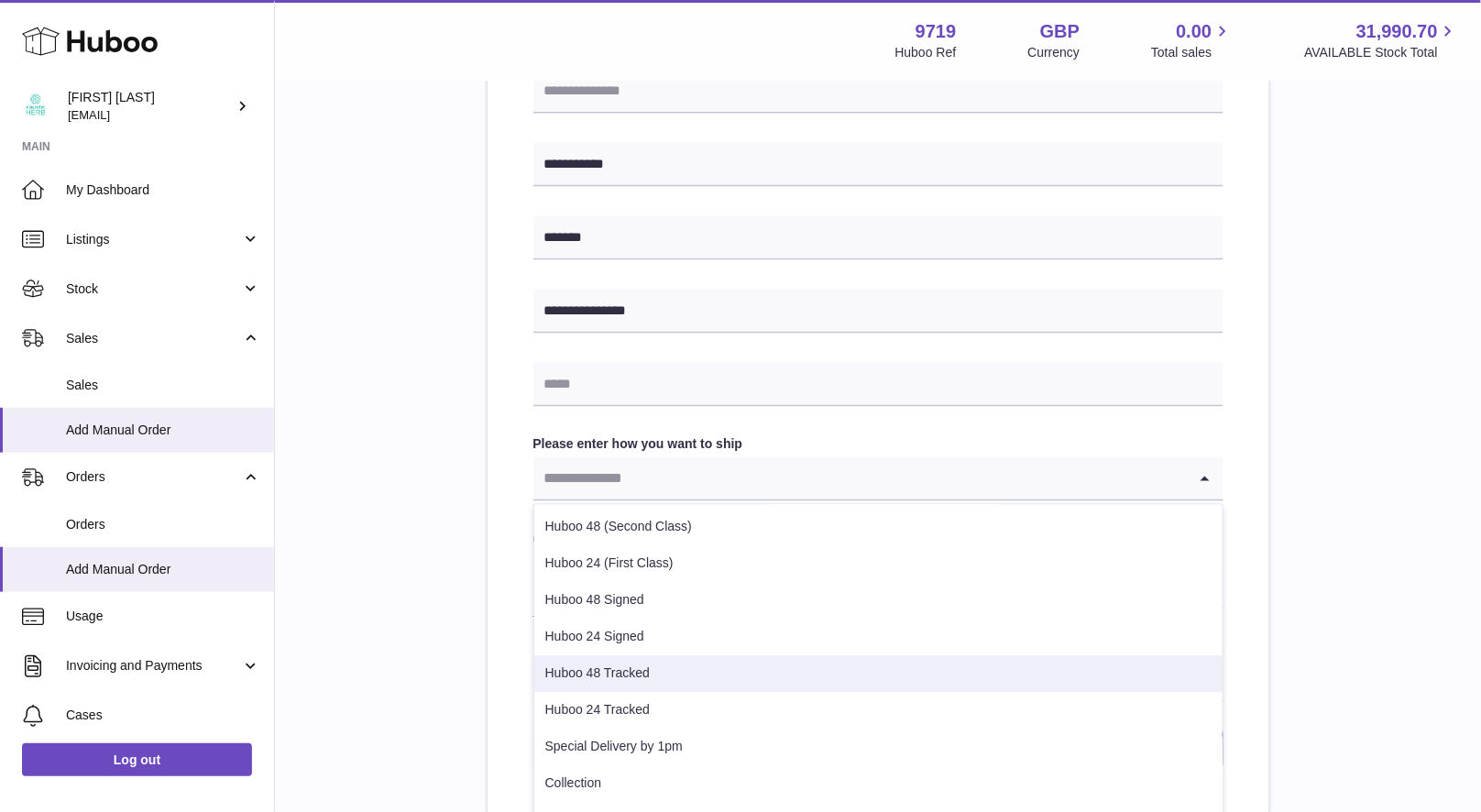 click on "Huboo 48 Tracked" at bounding box center (878, 675) 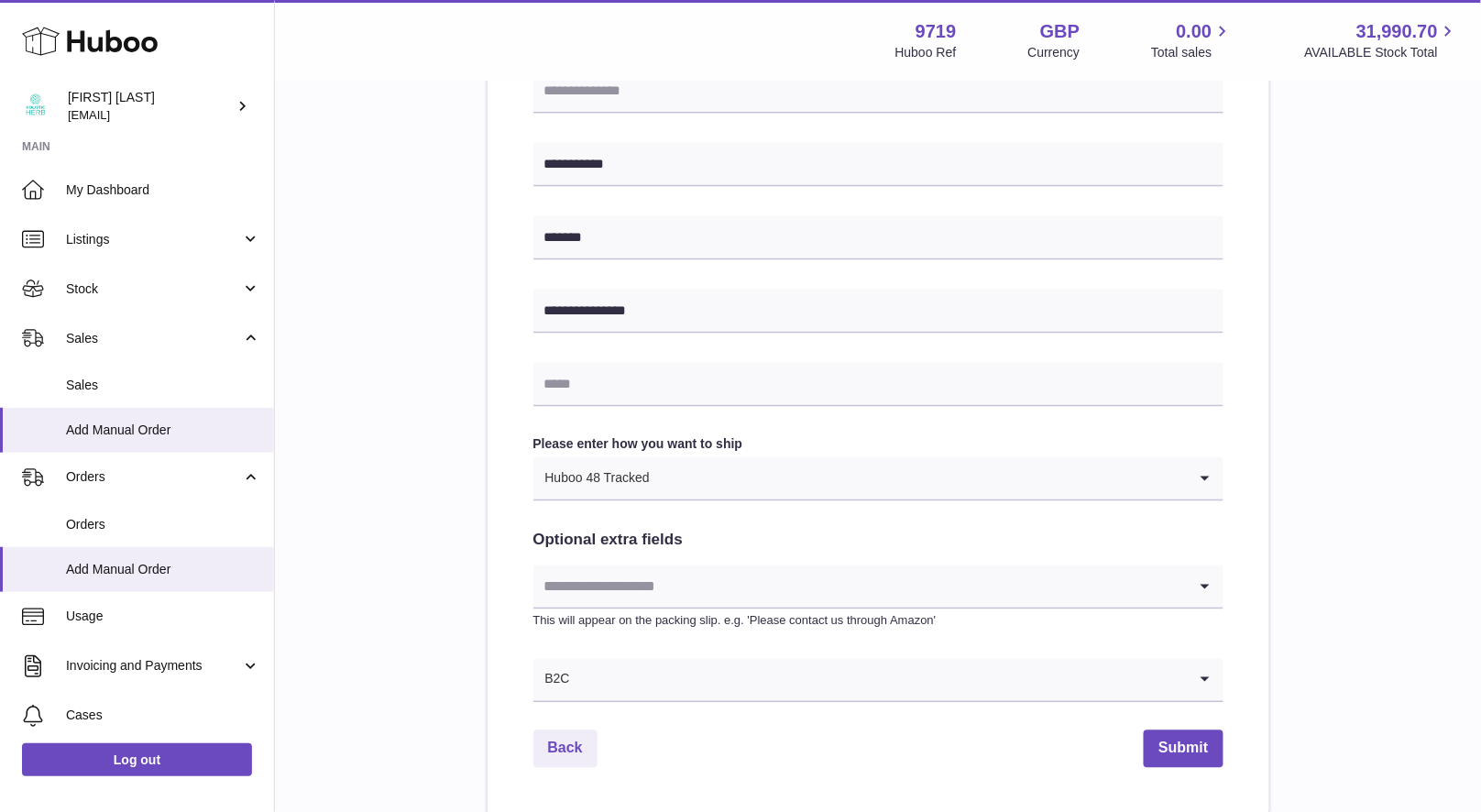 click on "**********" at bounding box center (878, 148) 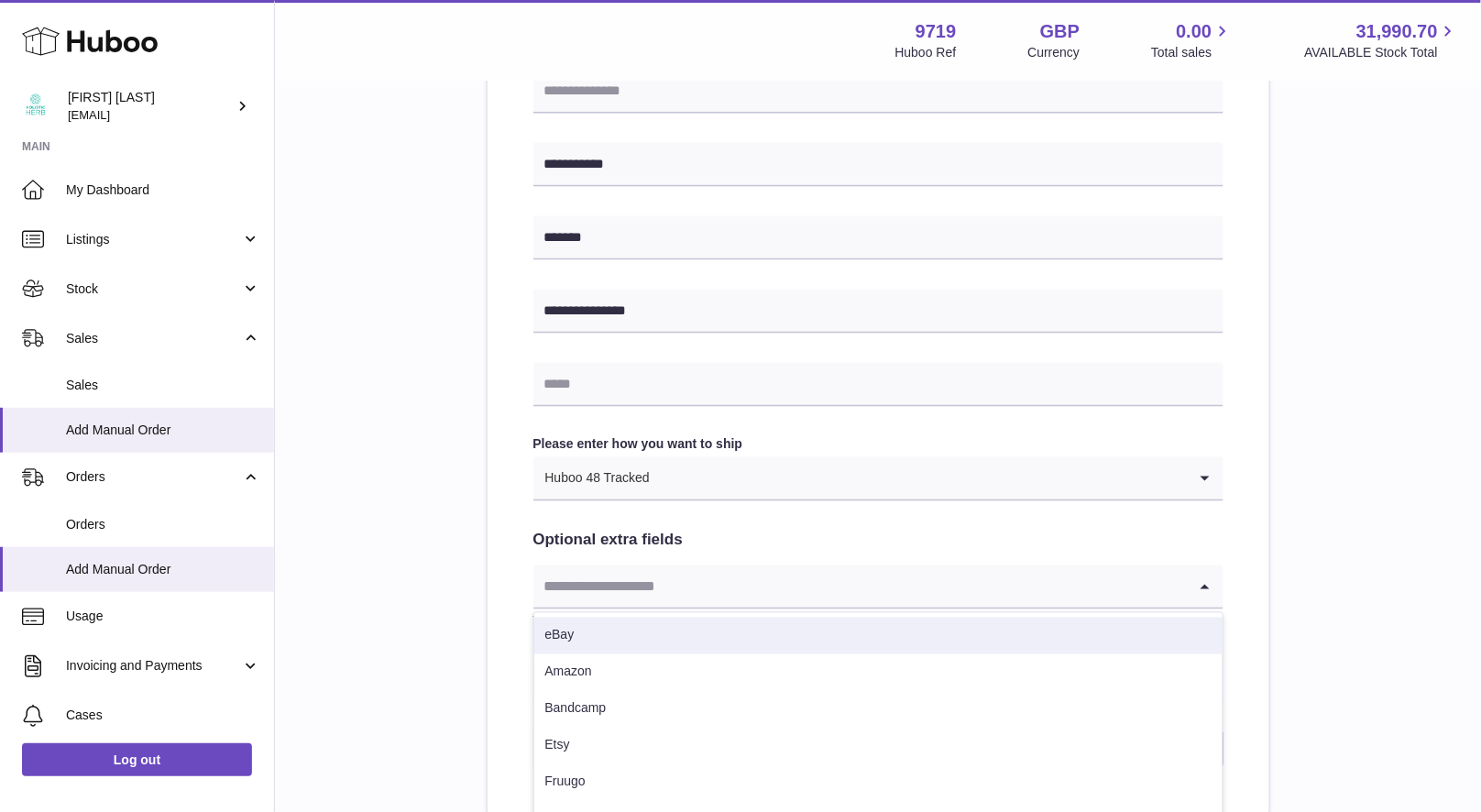 click on "eBay" at bounding box center (878, 636) 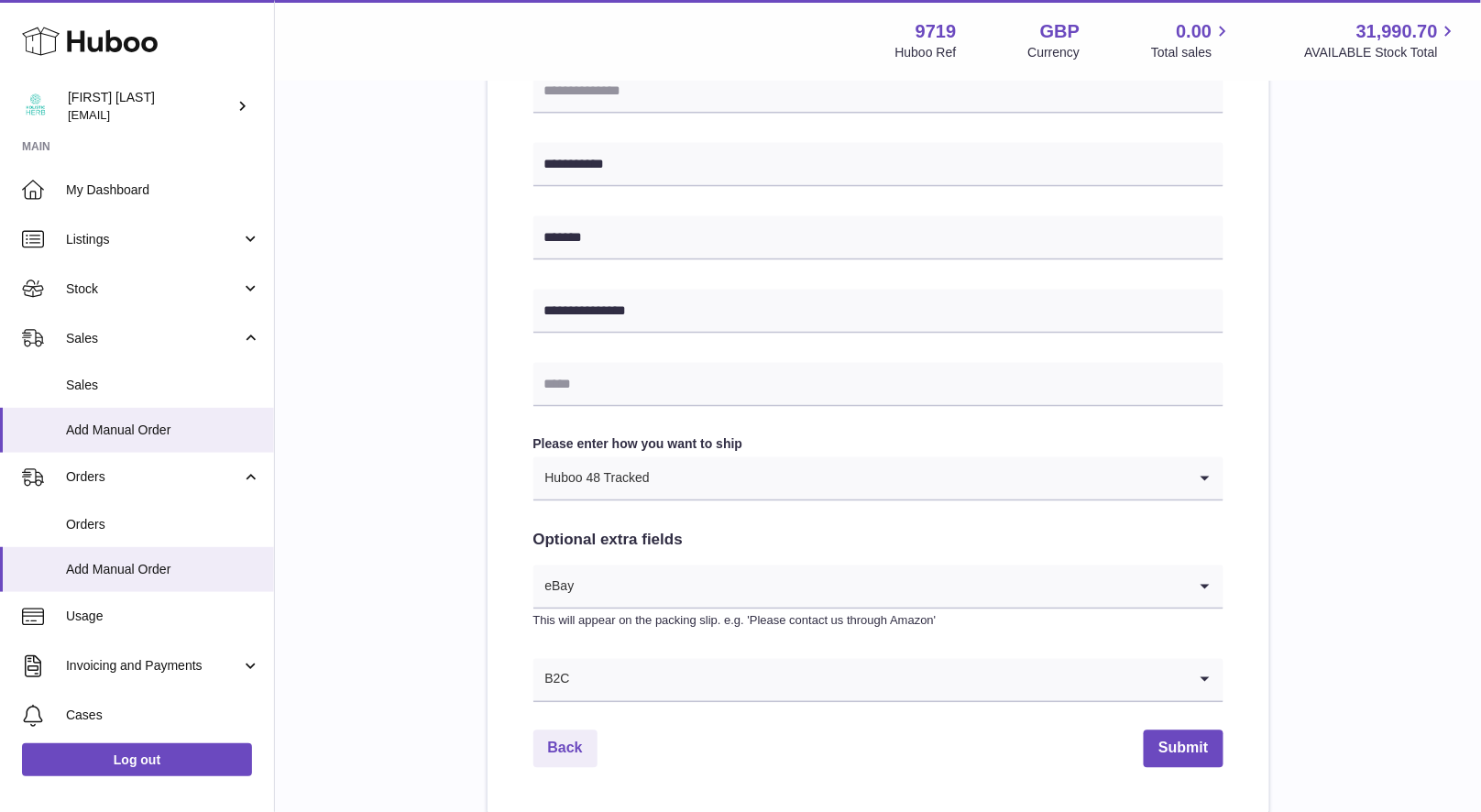 click on "**********" at bounding box center (878, 148) 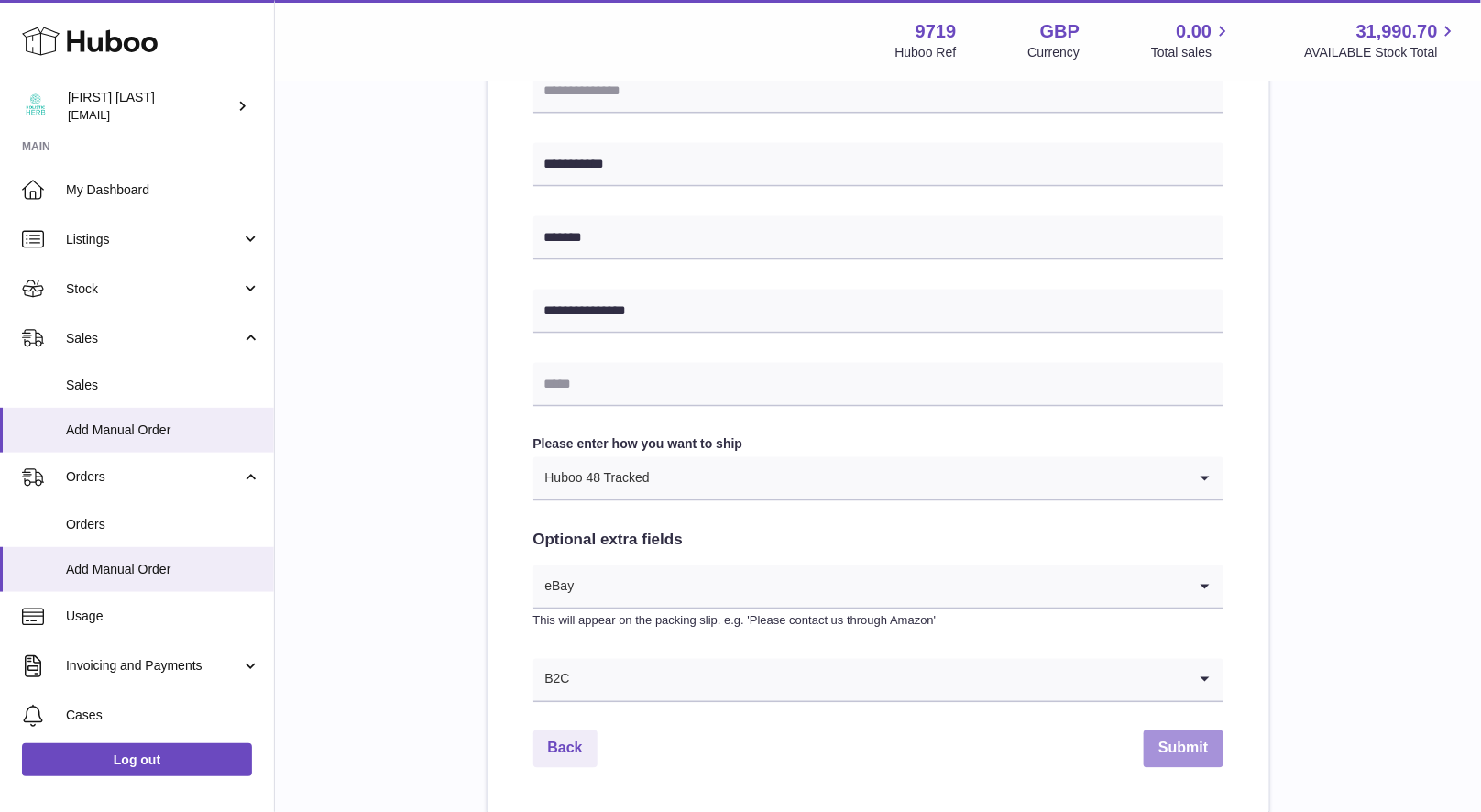 click on "Submit" at bounding box center [1183, 749] 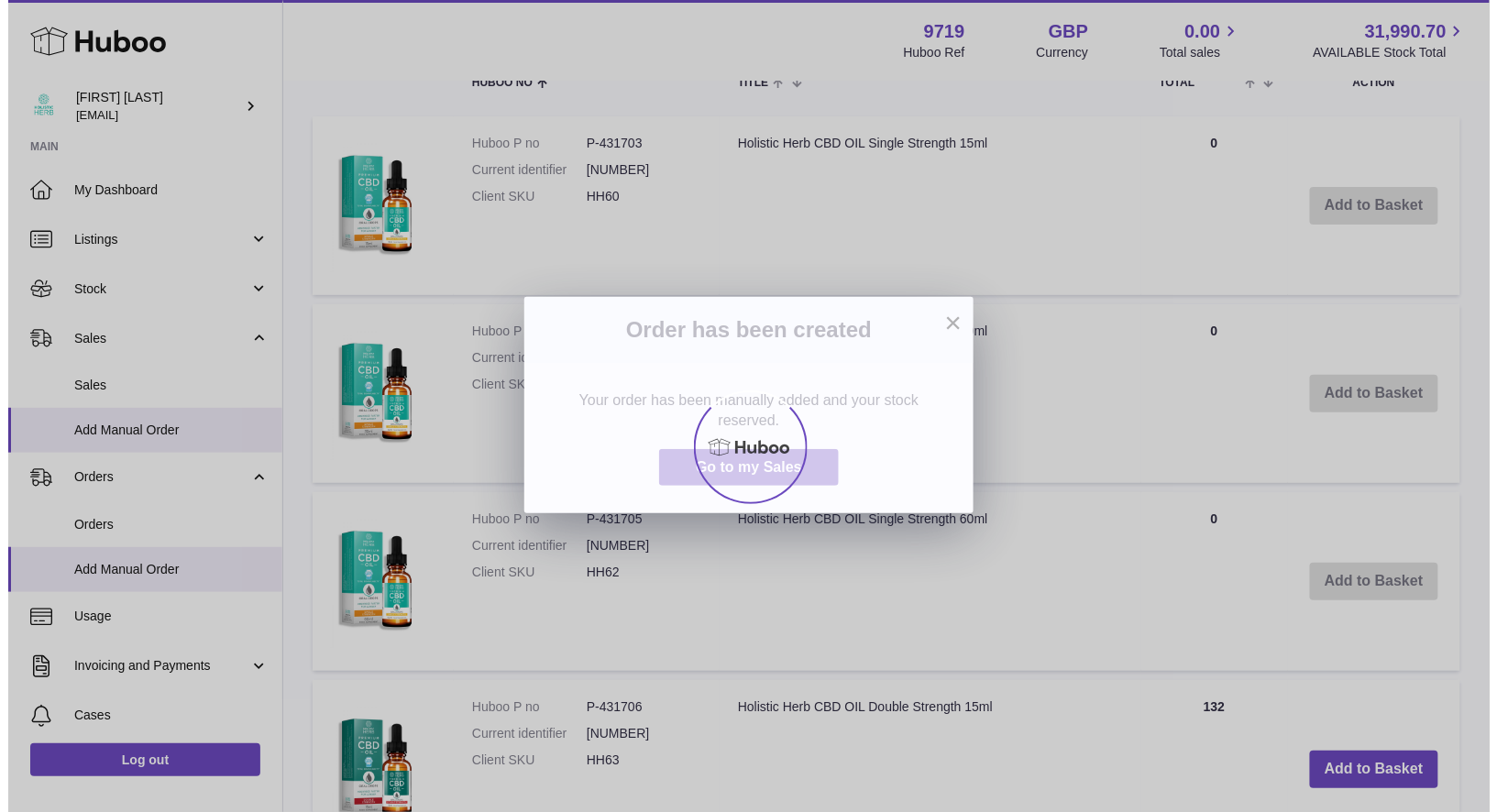 scroll, scrollTop: 0, scrollLeft: 0, axis: both 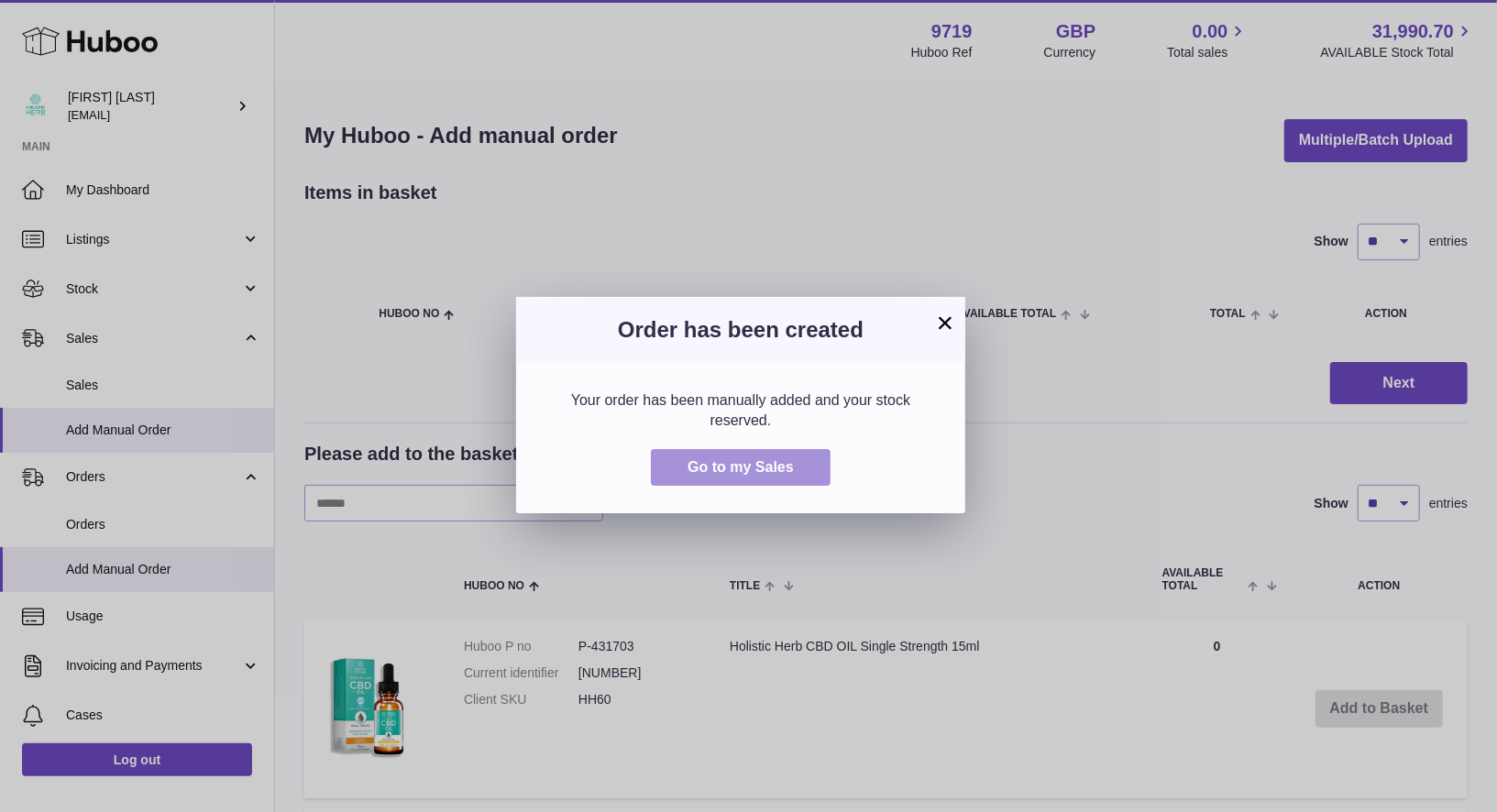 click on "Go to my Sales" at bounding box center (741, 466) 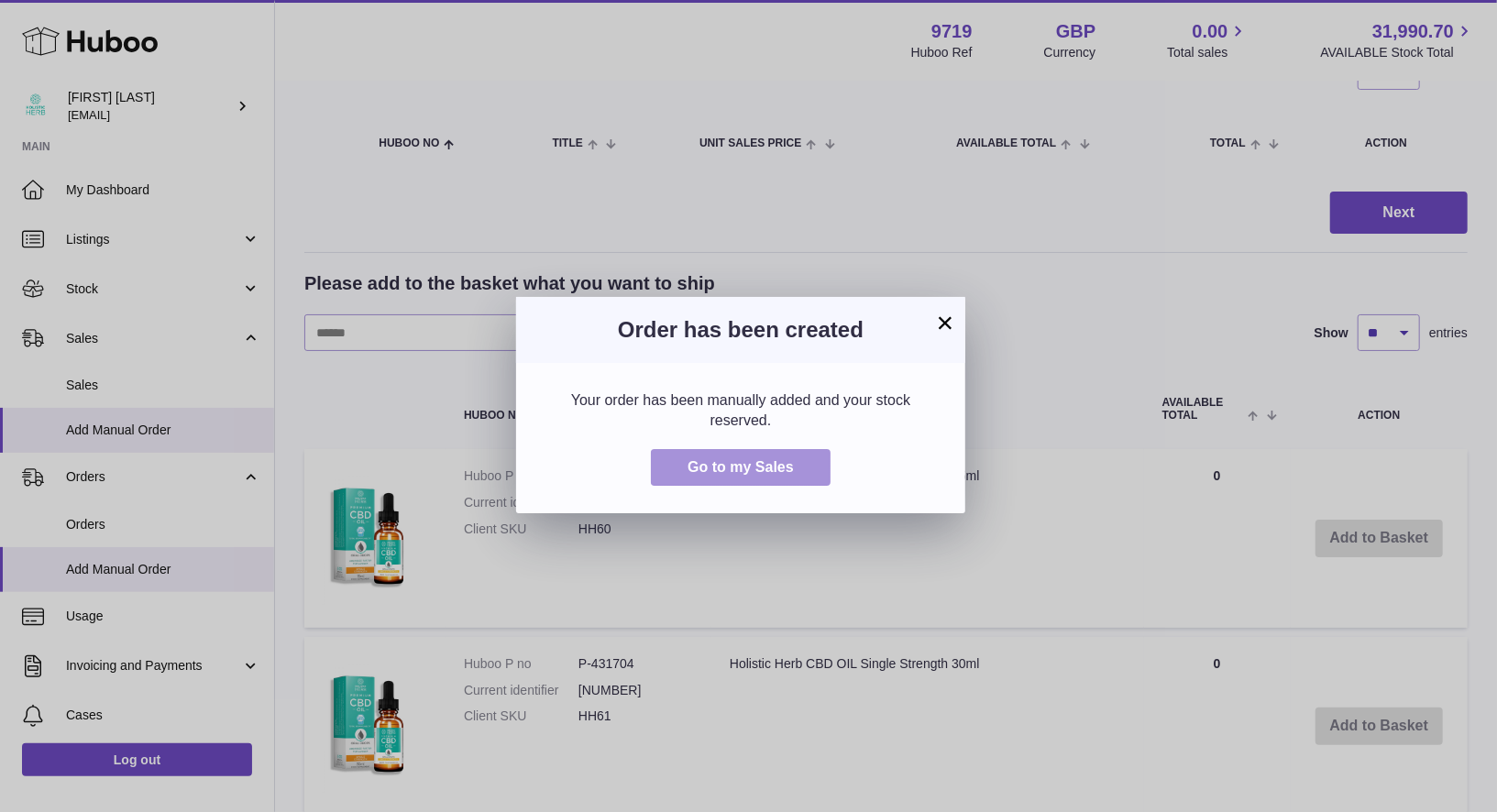 scroll, scrollTop: 218, scrollLeft: 0, axis: vertical 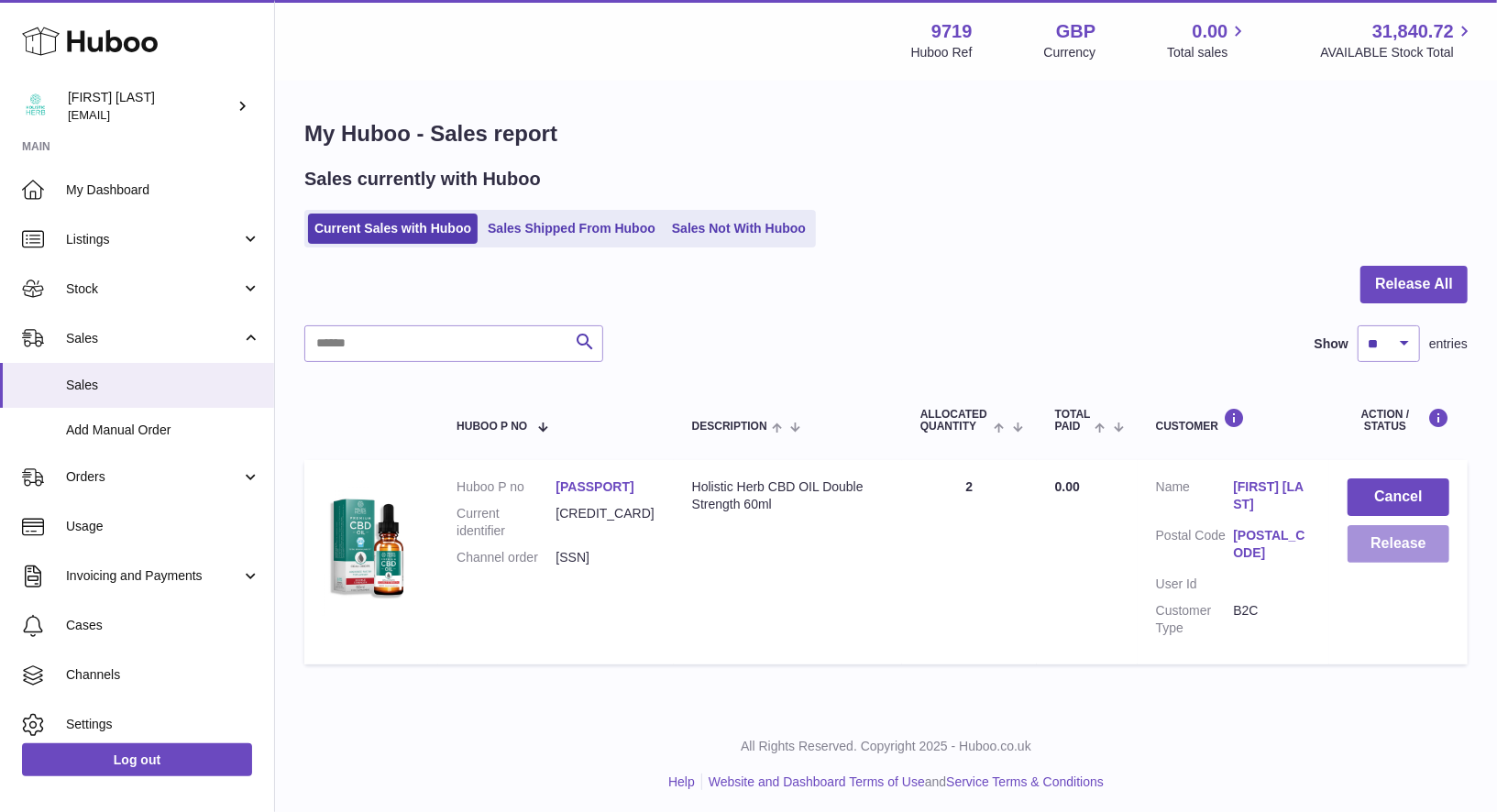 click on "Release" at bounding box center [1398, 543] 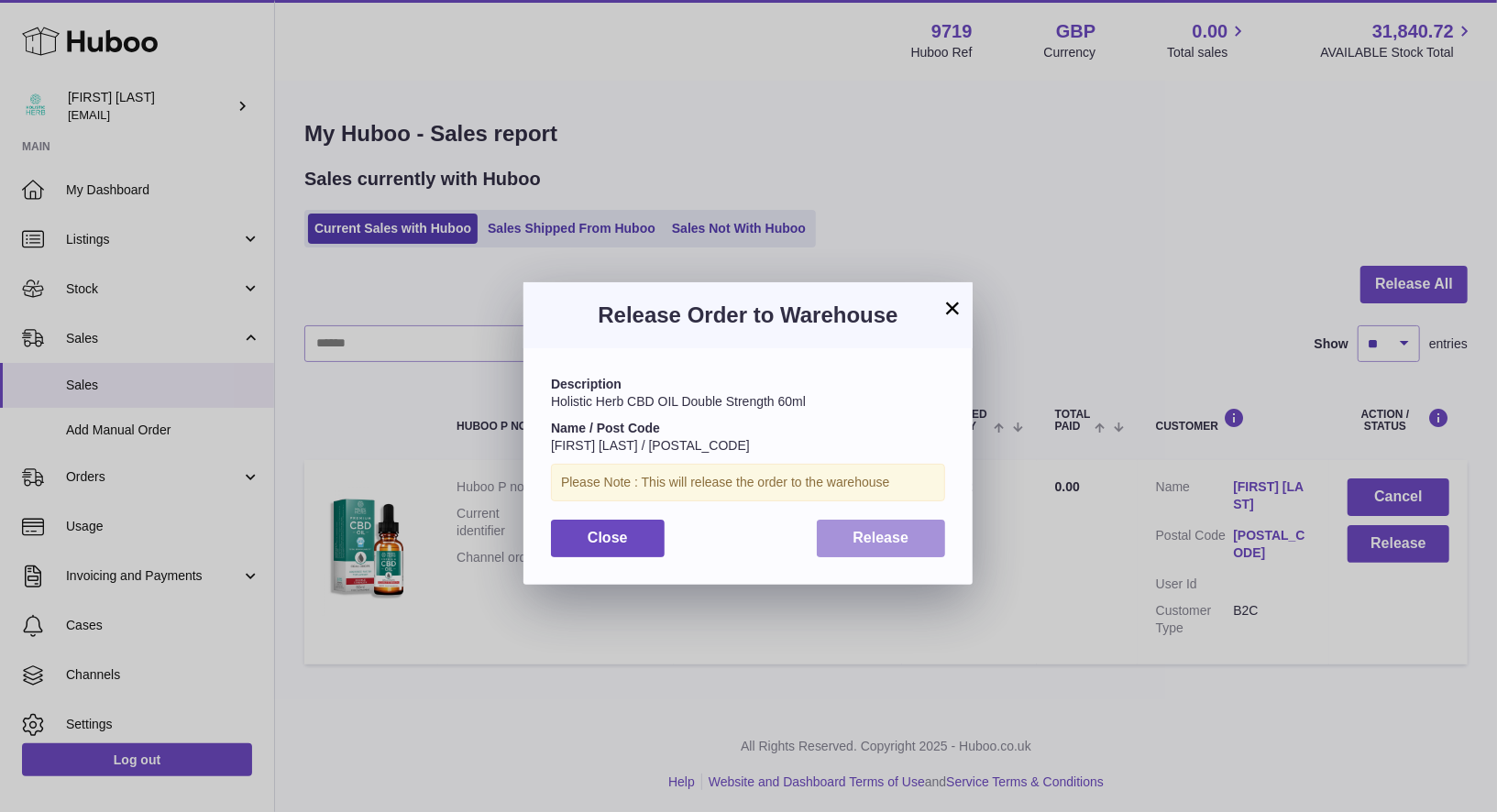 click on "Release" at bounding box center [881, 537] 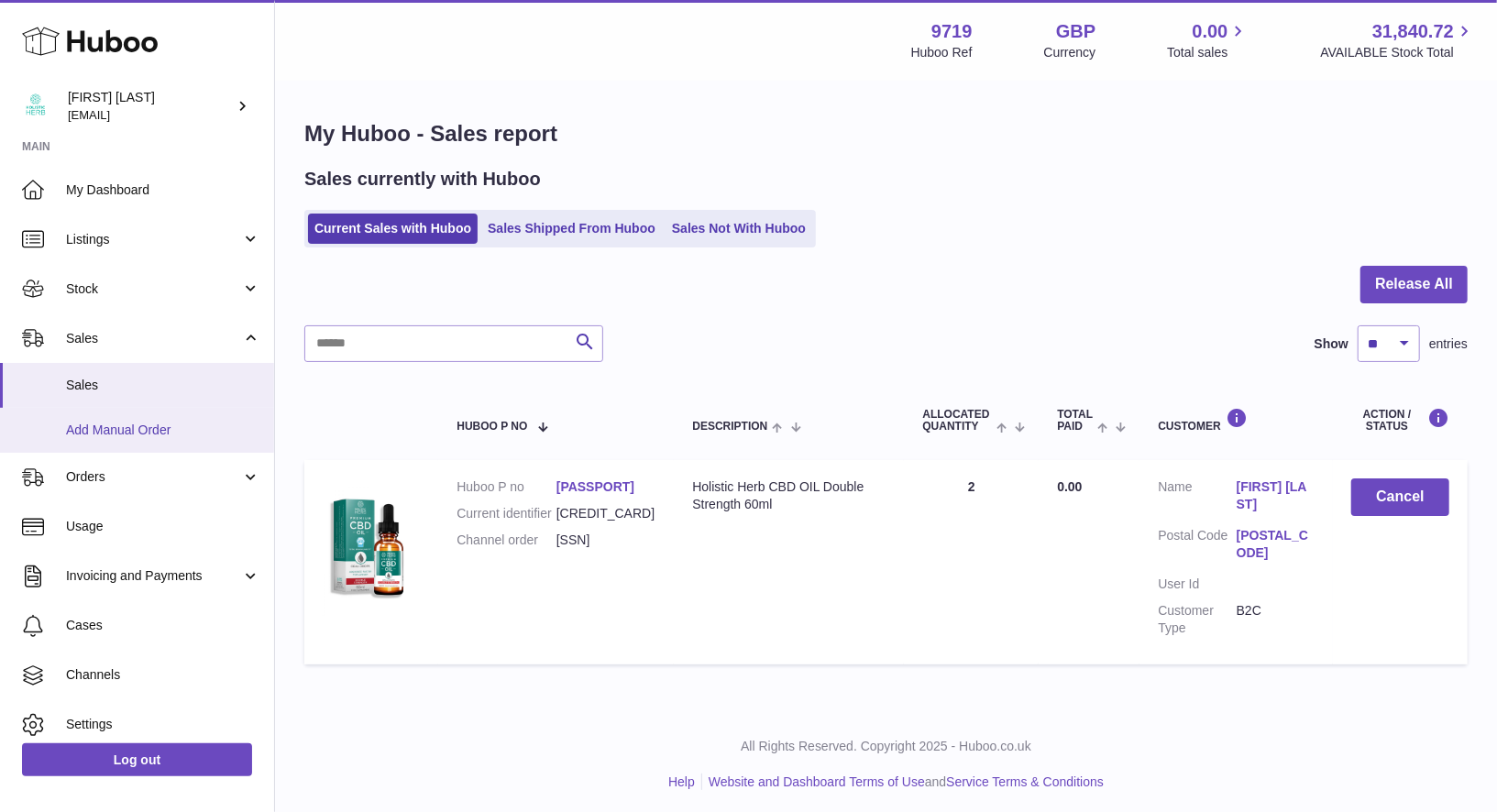 click on "Add Manual Order" at bounding box center [163, 430] 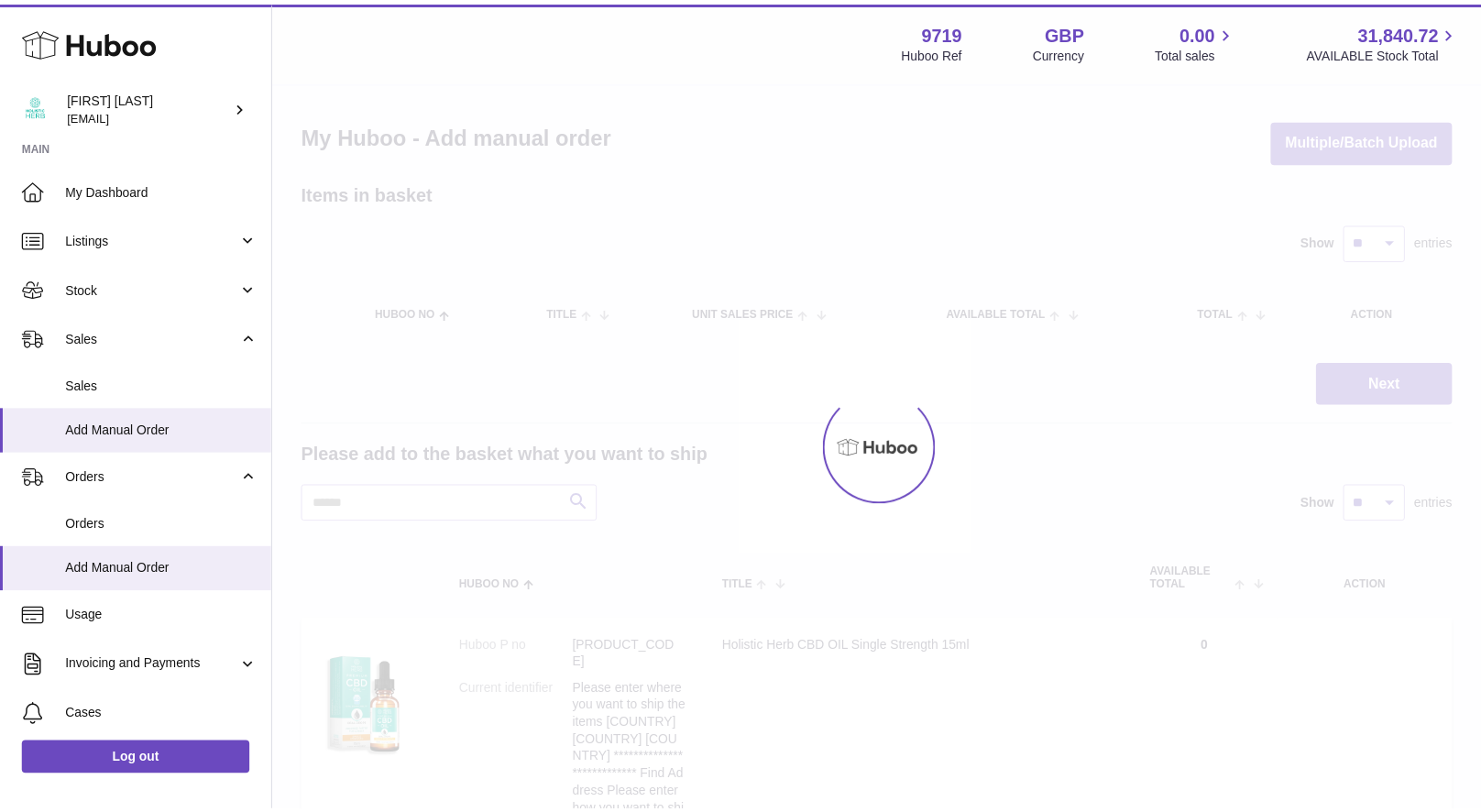 scroll, scrollTop: 0, scrollLeft: 0, axis: both 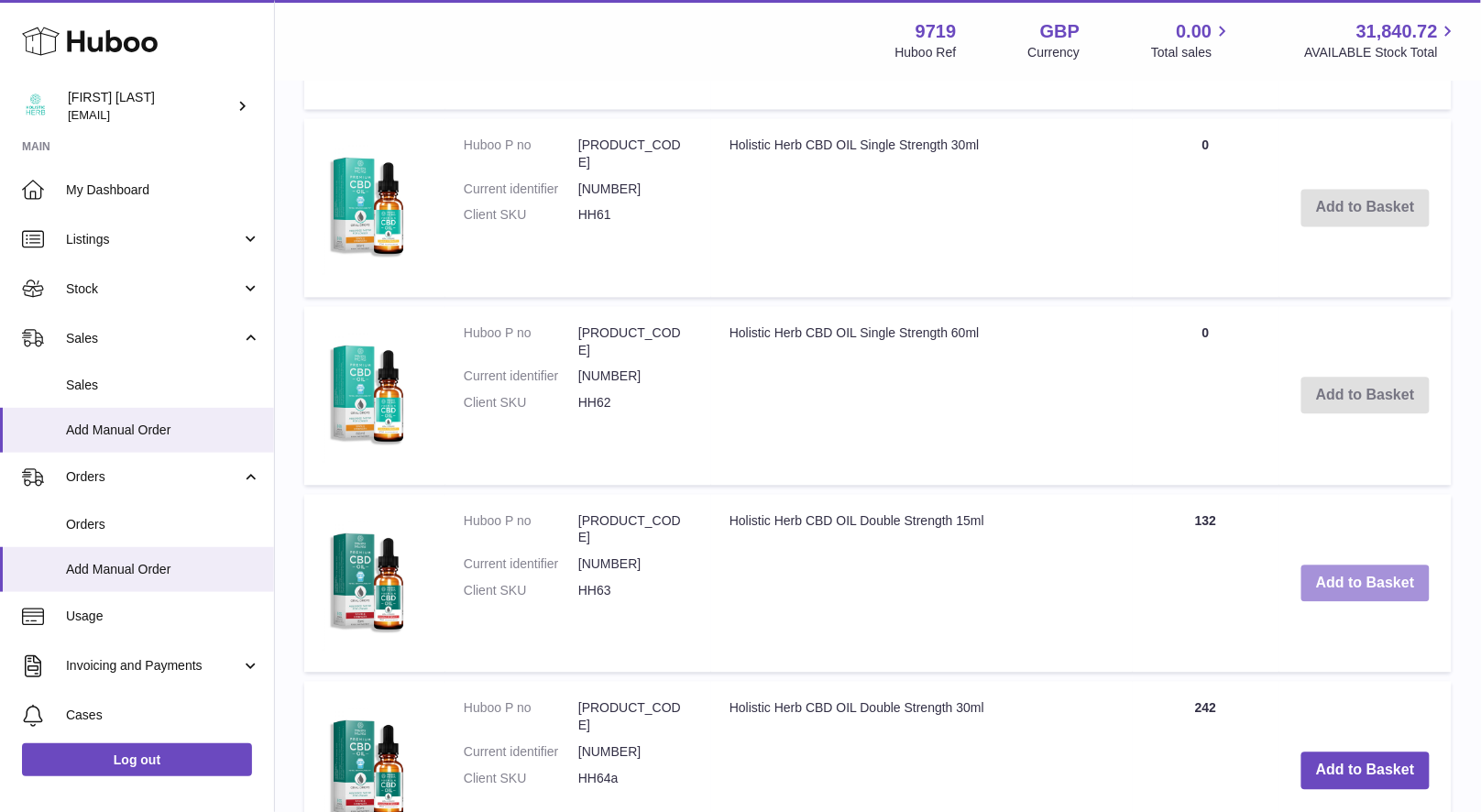 click on "Add to Basket" at bounding box center [1366, 584] 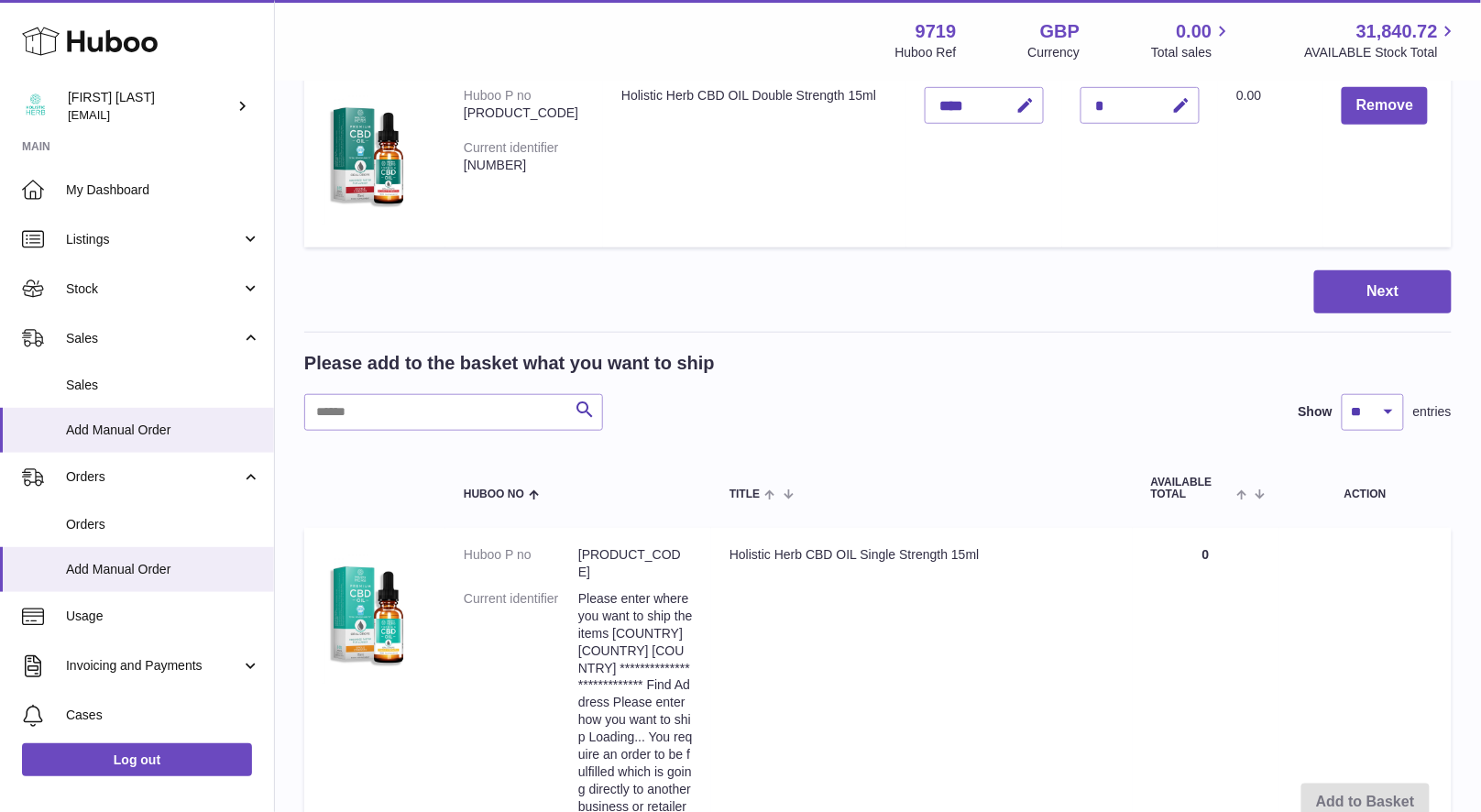 scroll, scrollTop: 0, scrollLeft: 0, axis: both 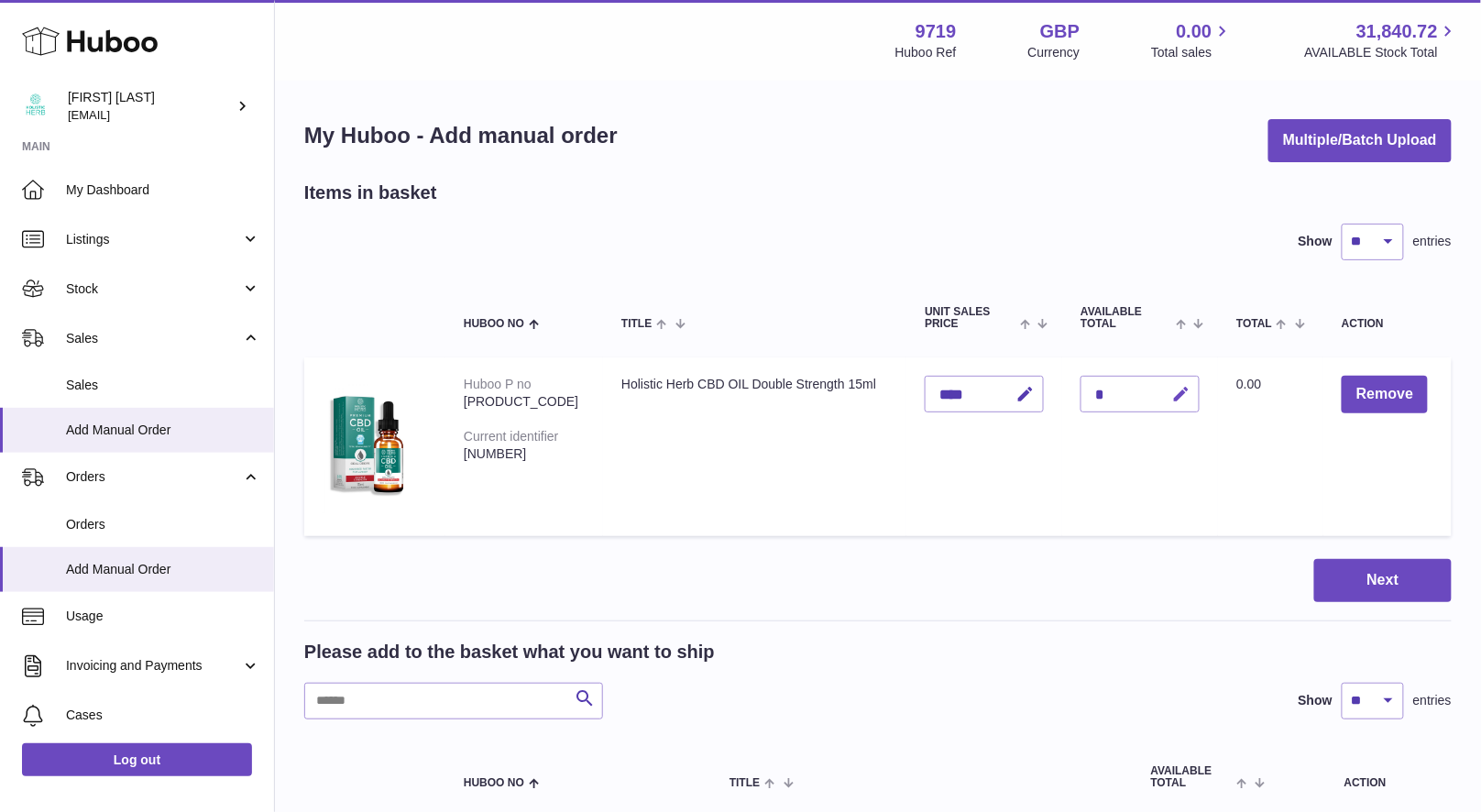 click at bounding box center [1180, 394] 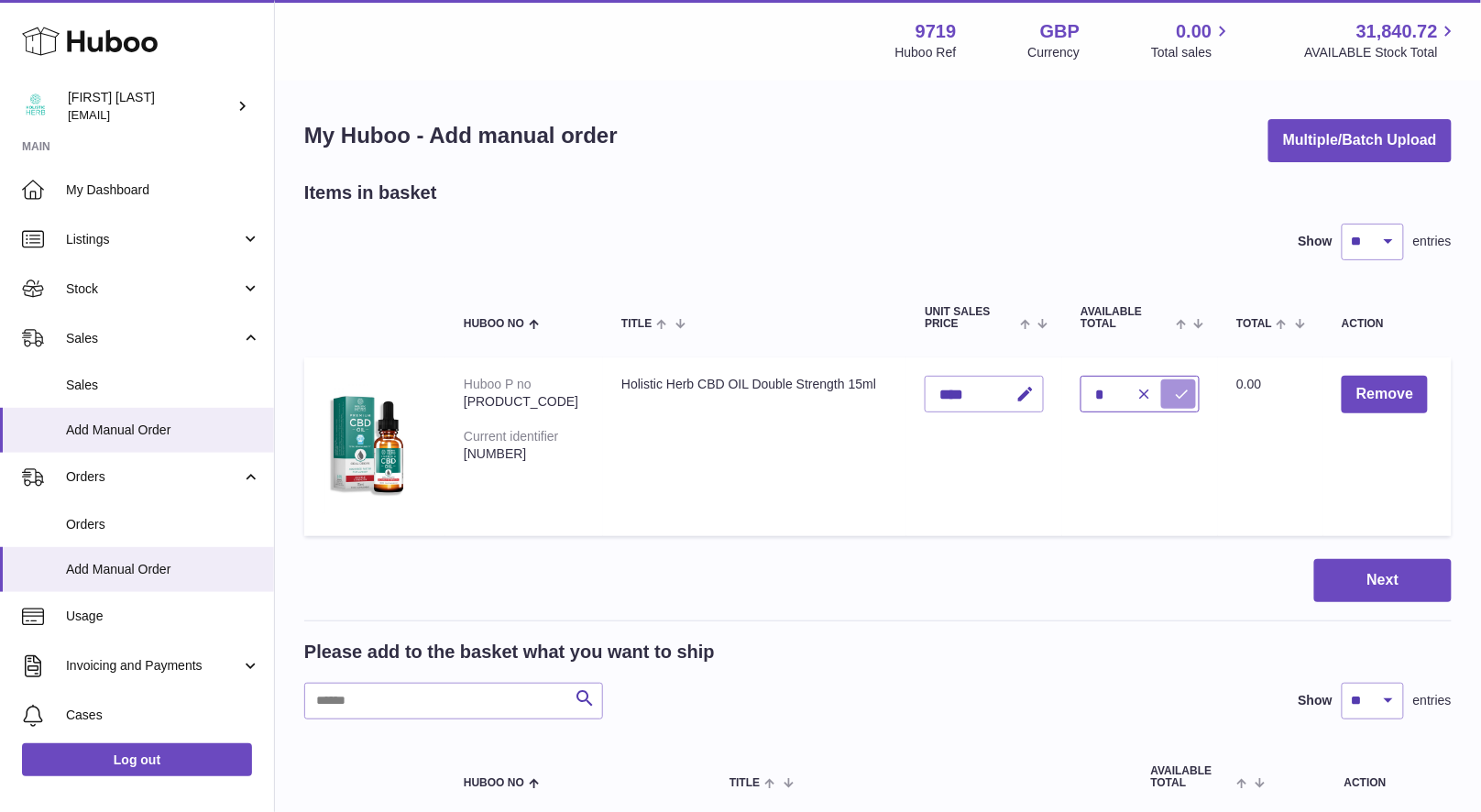 type on "*" 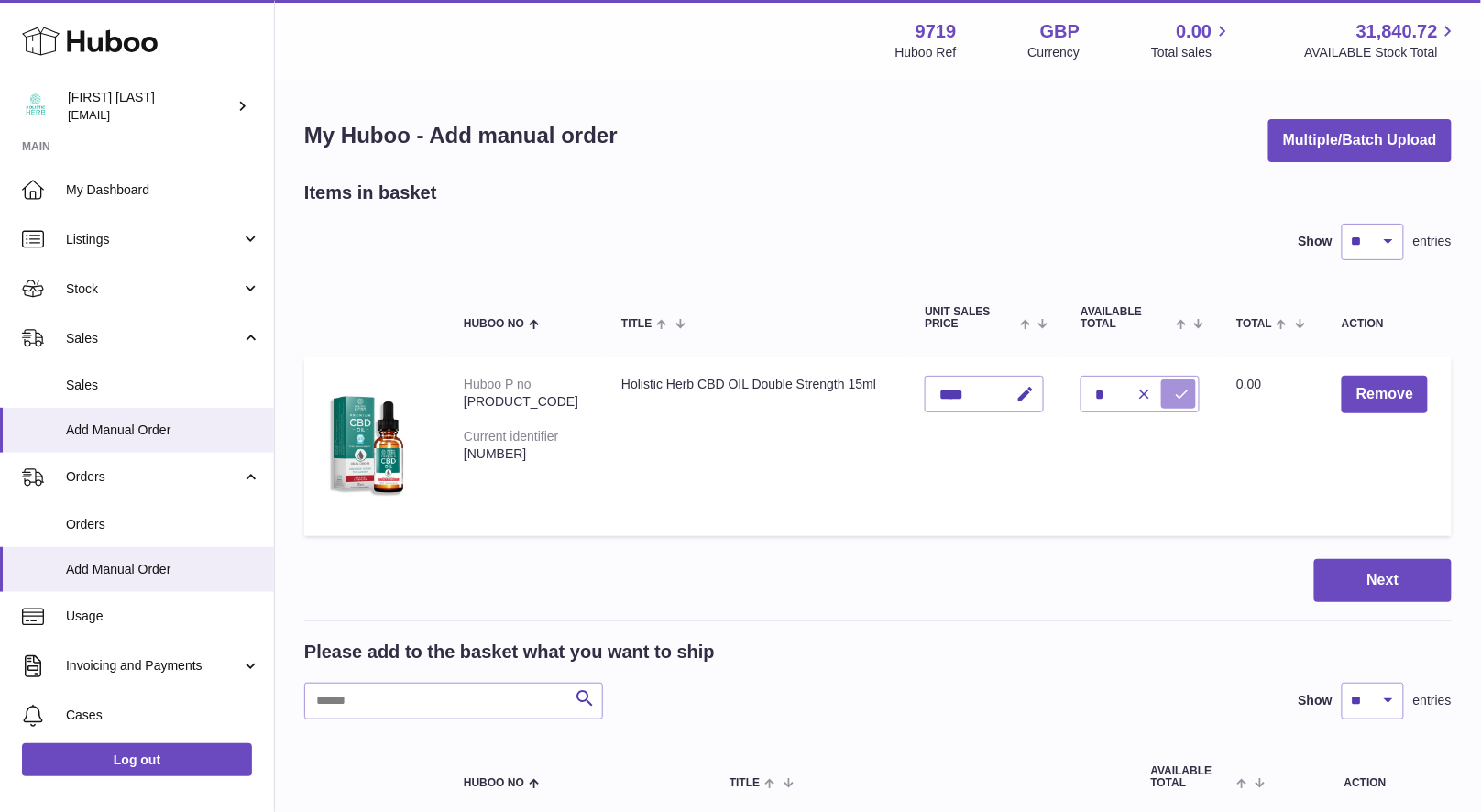 click at bounding box center (1179, 394) 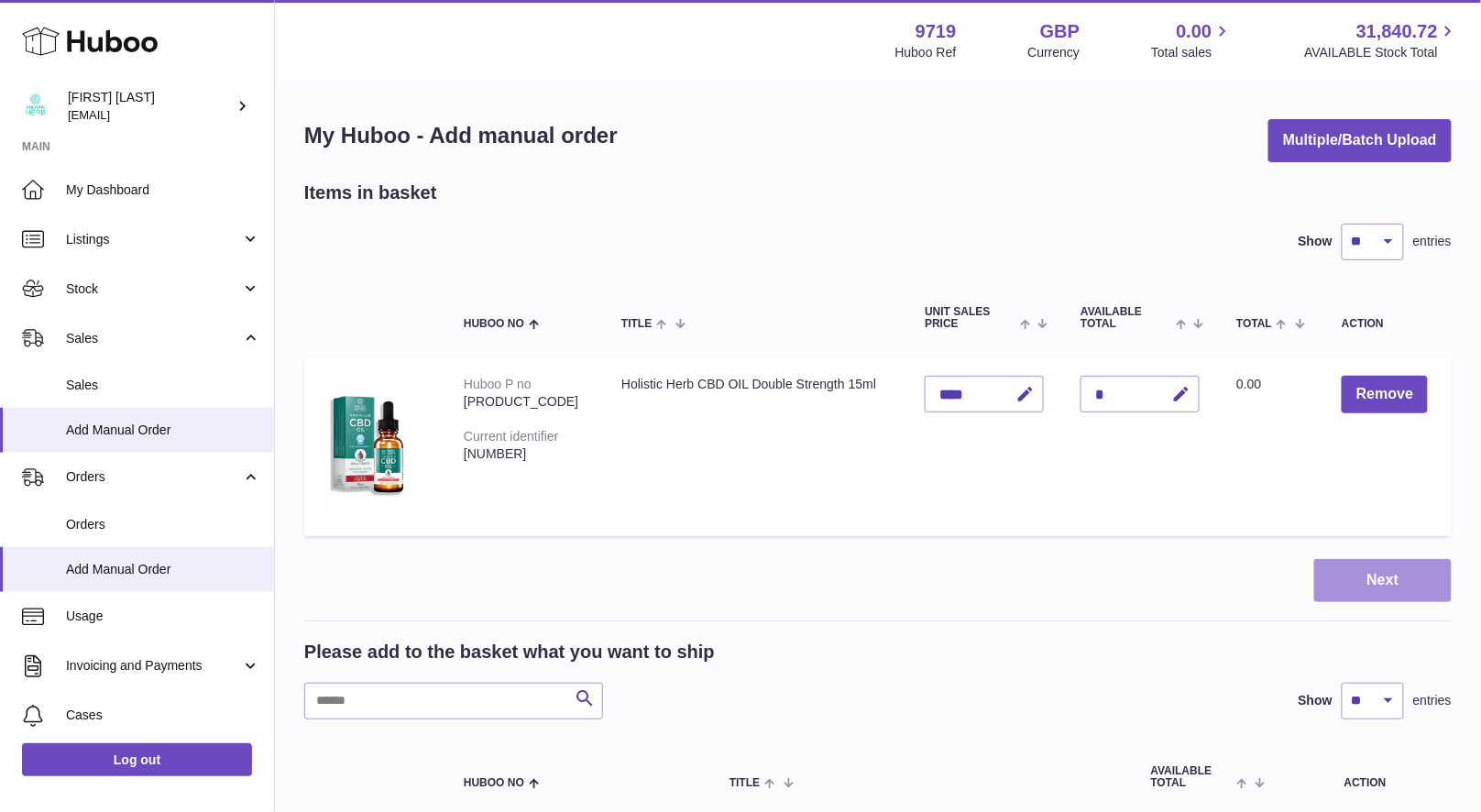 click on "Next" at bounding box center (1383, 580) 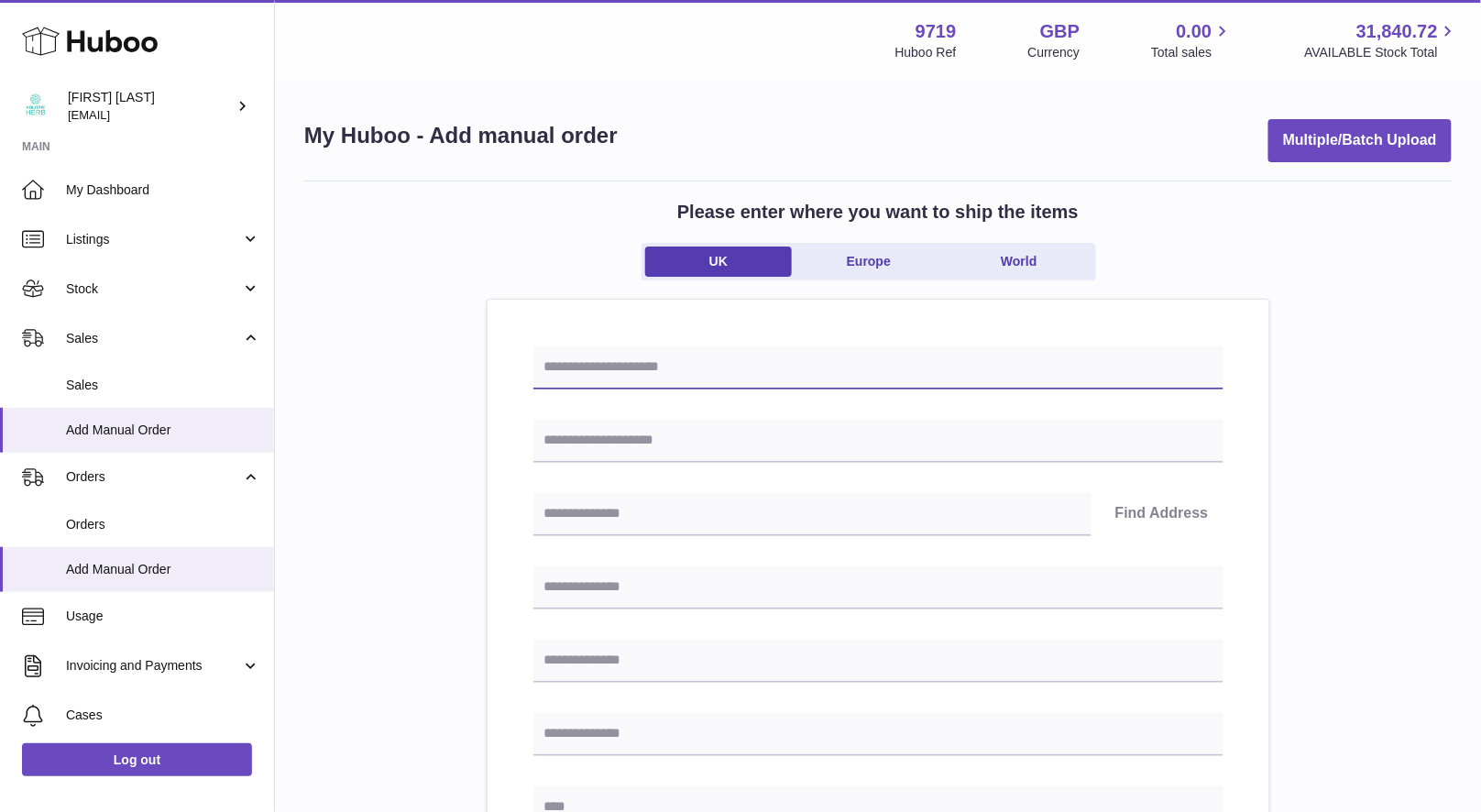 click at bounding box center (878, 368) 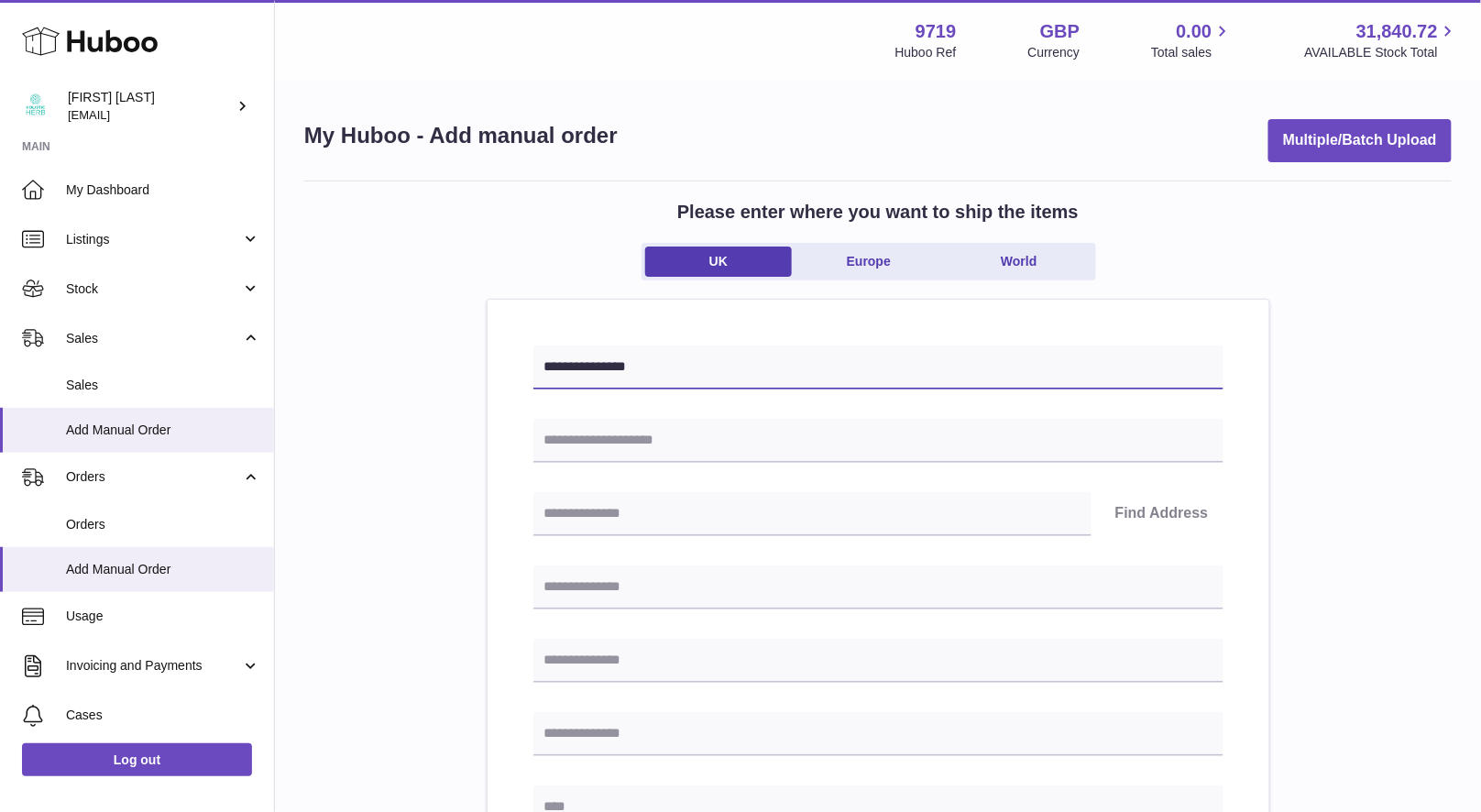 type on "**********" 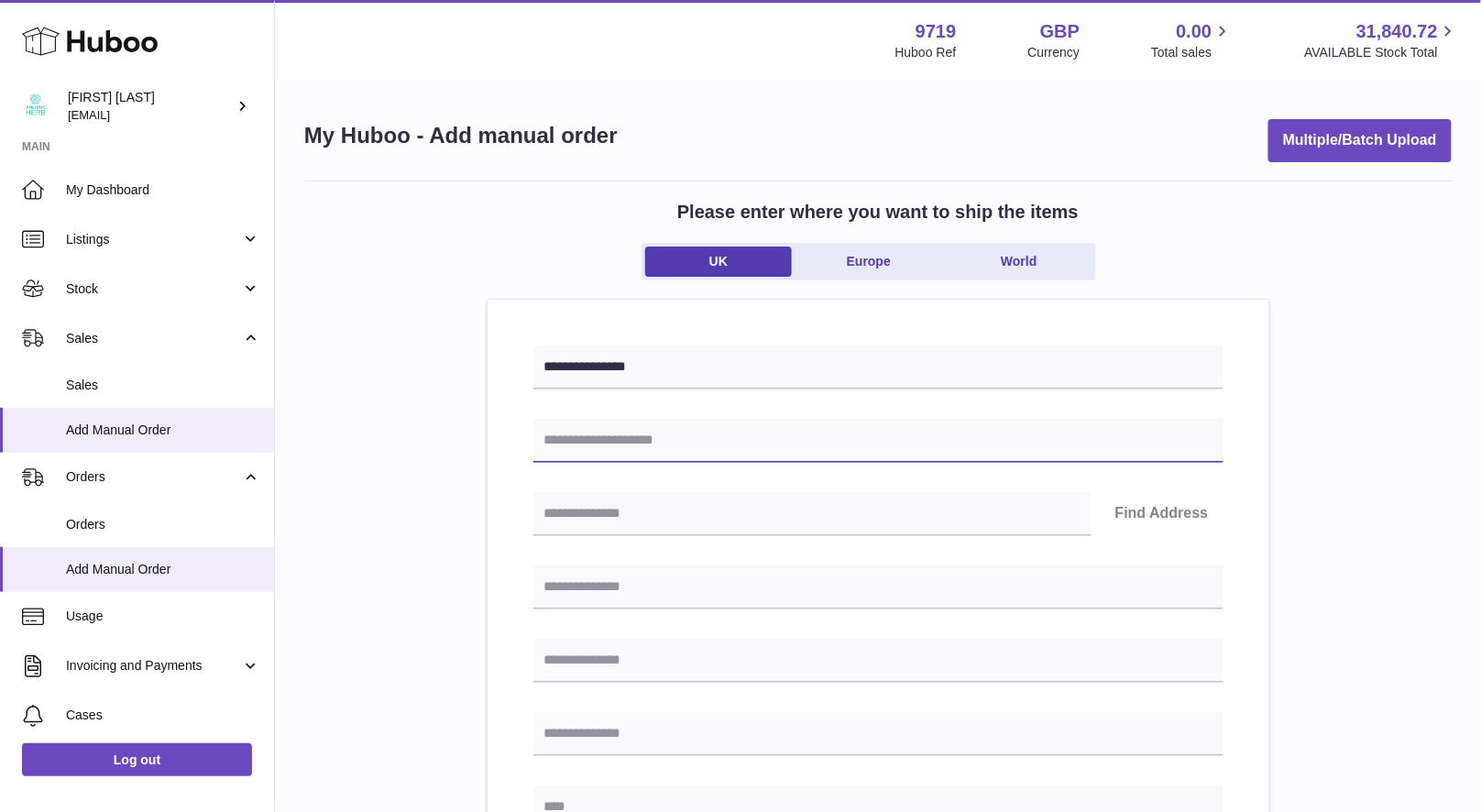 click at bounding box center [878, 441] 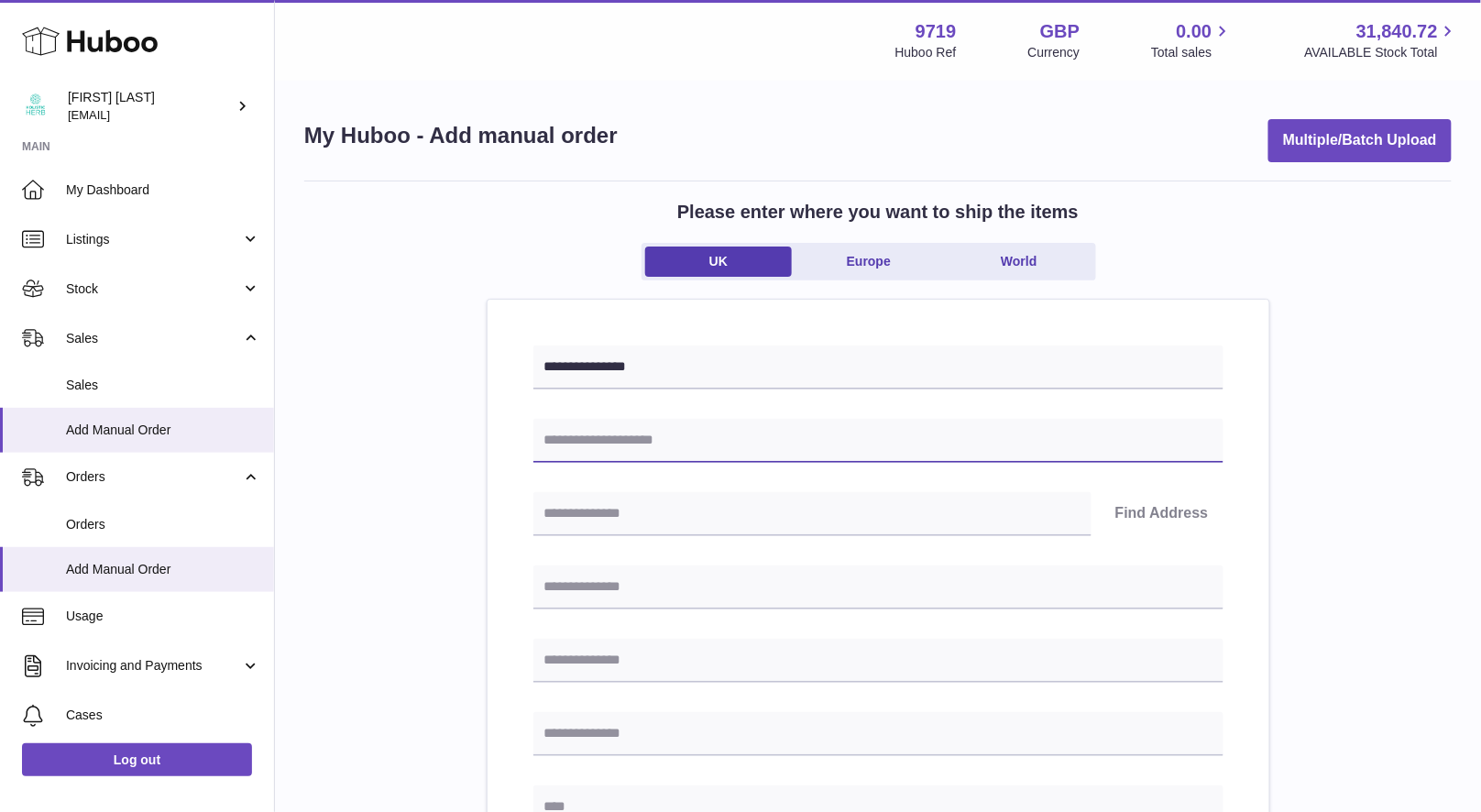 paste on "**********" 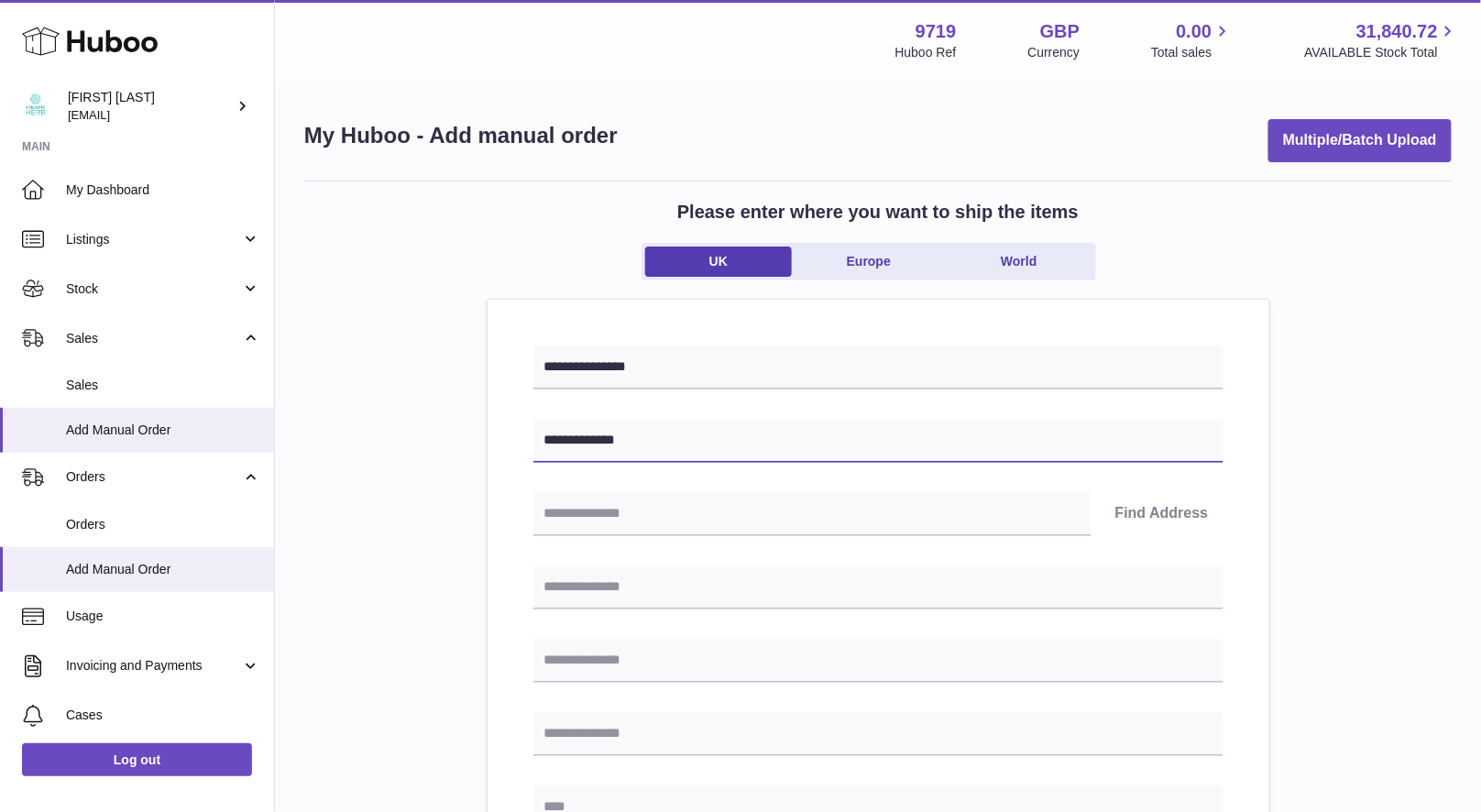 type on "**********" 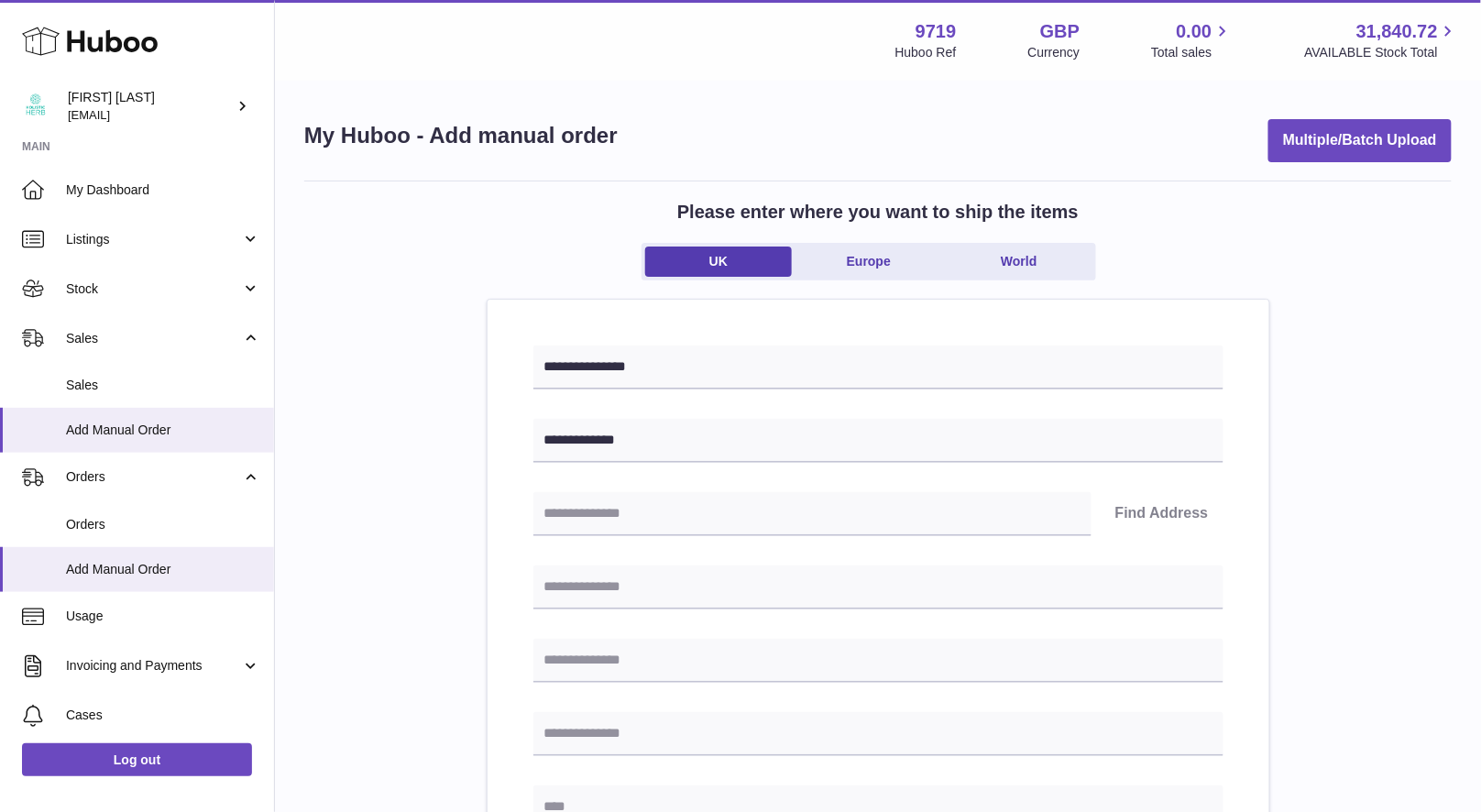click on "**********" at bounding box center [878, 818] 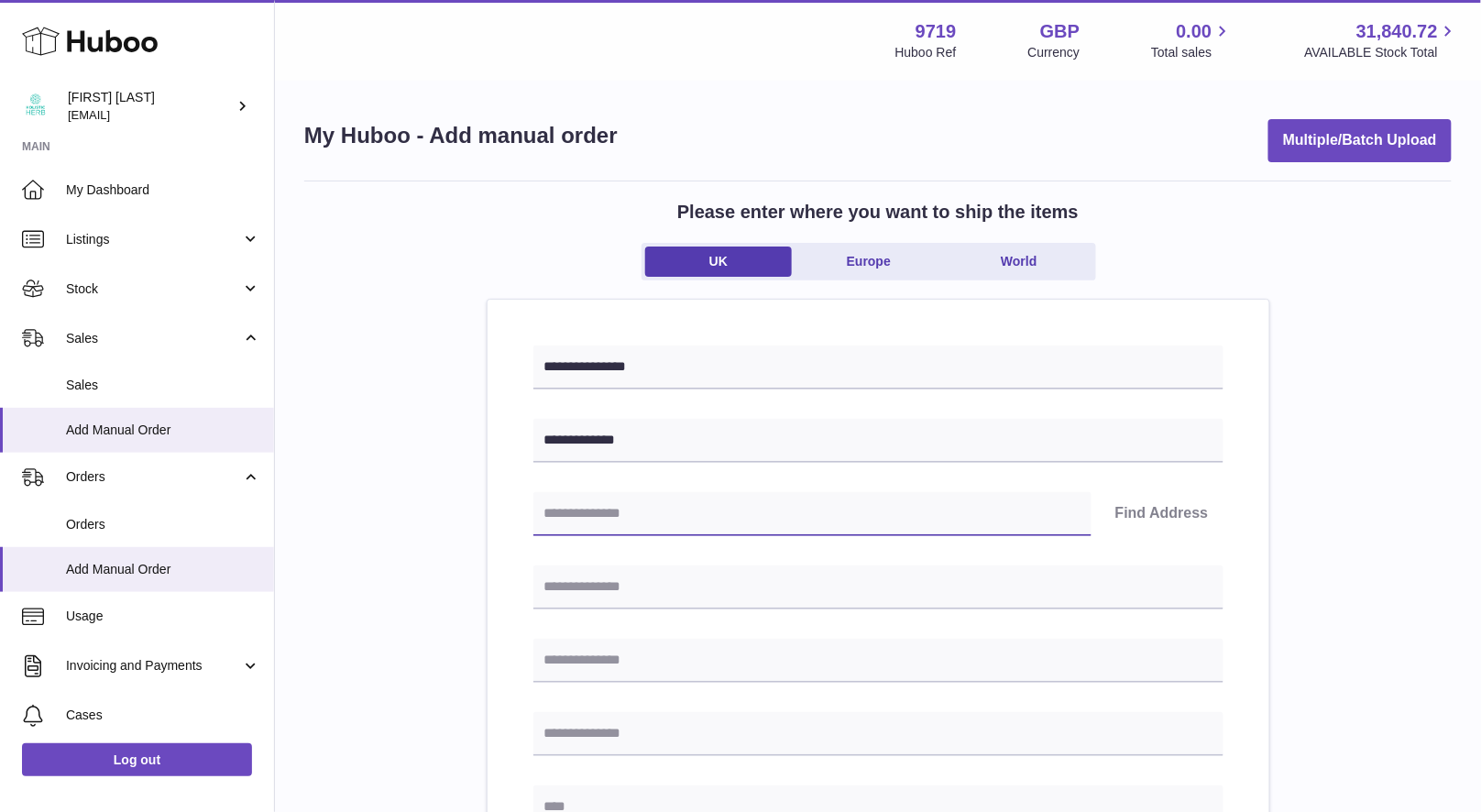 paste on "*******" 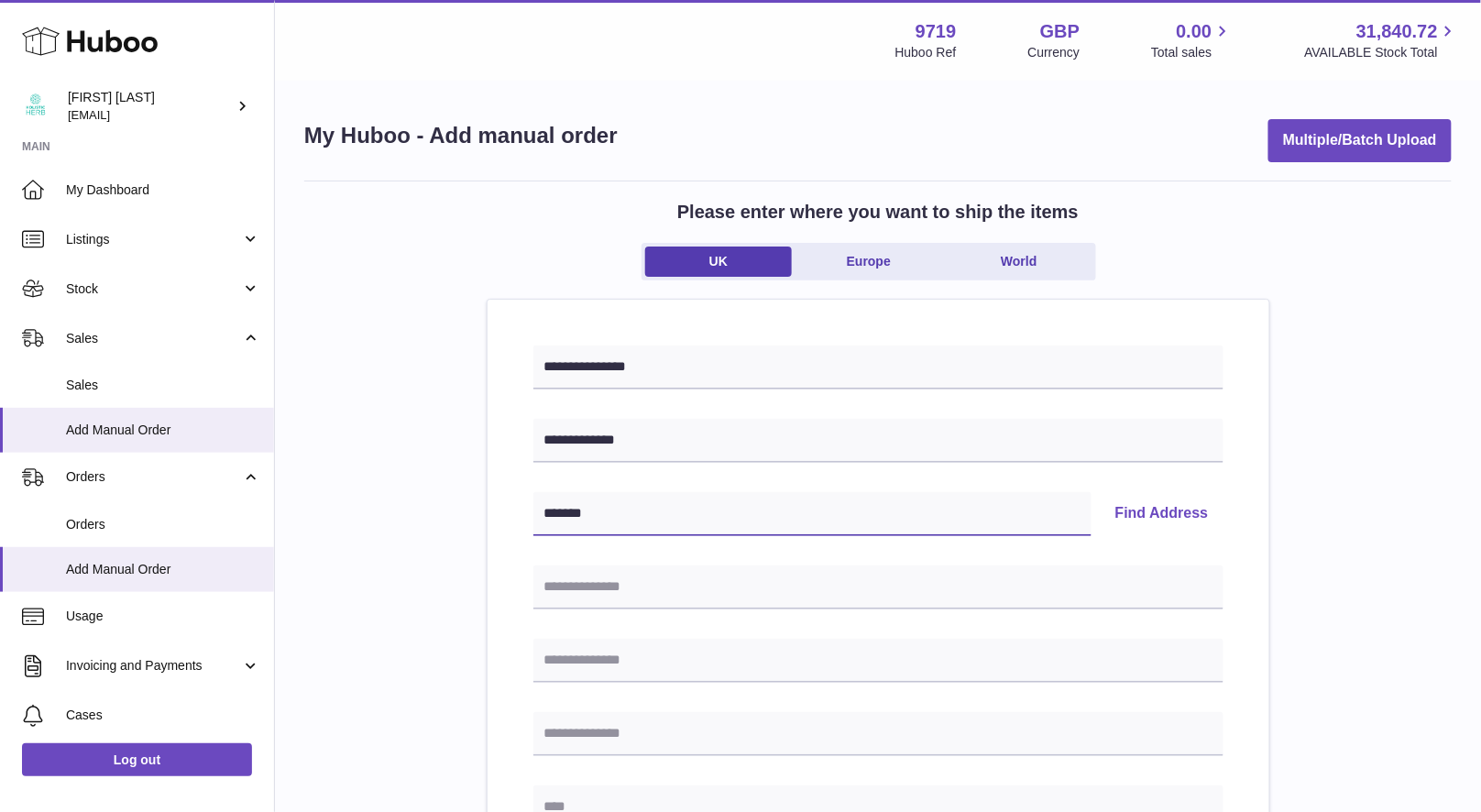 type on "*******" 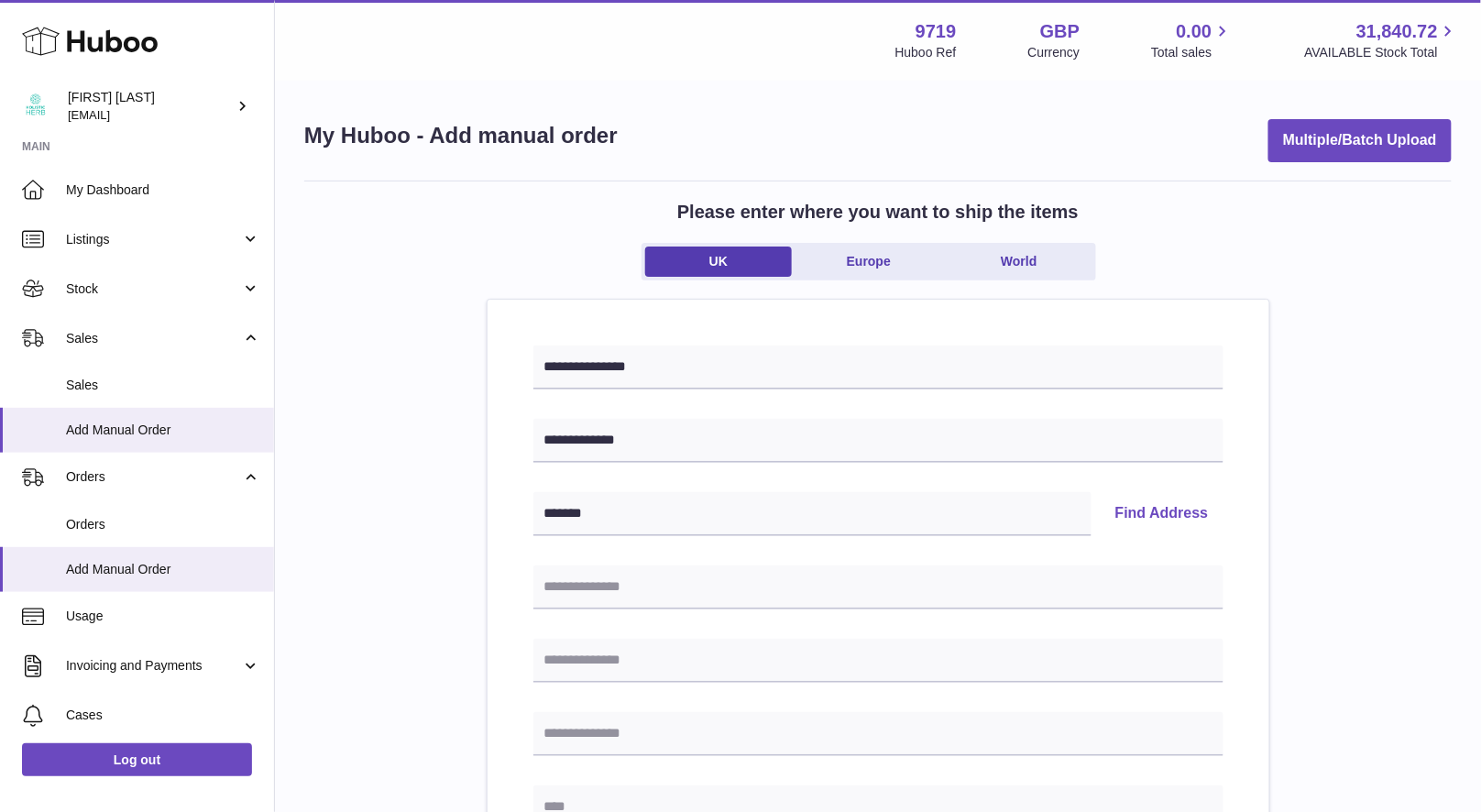 click on "**********" at bounding box center (878, 818) 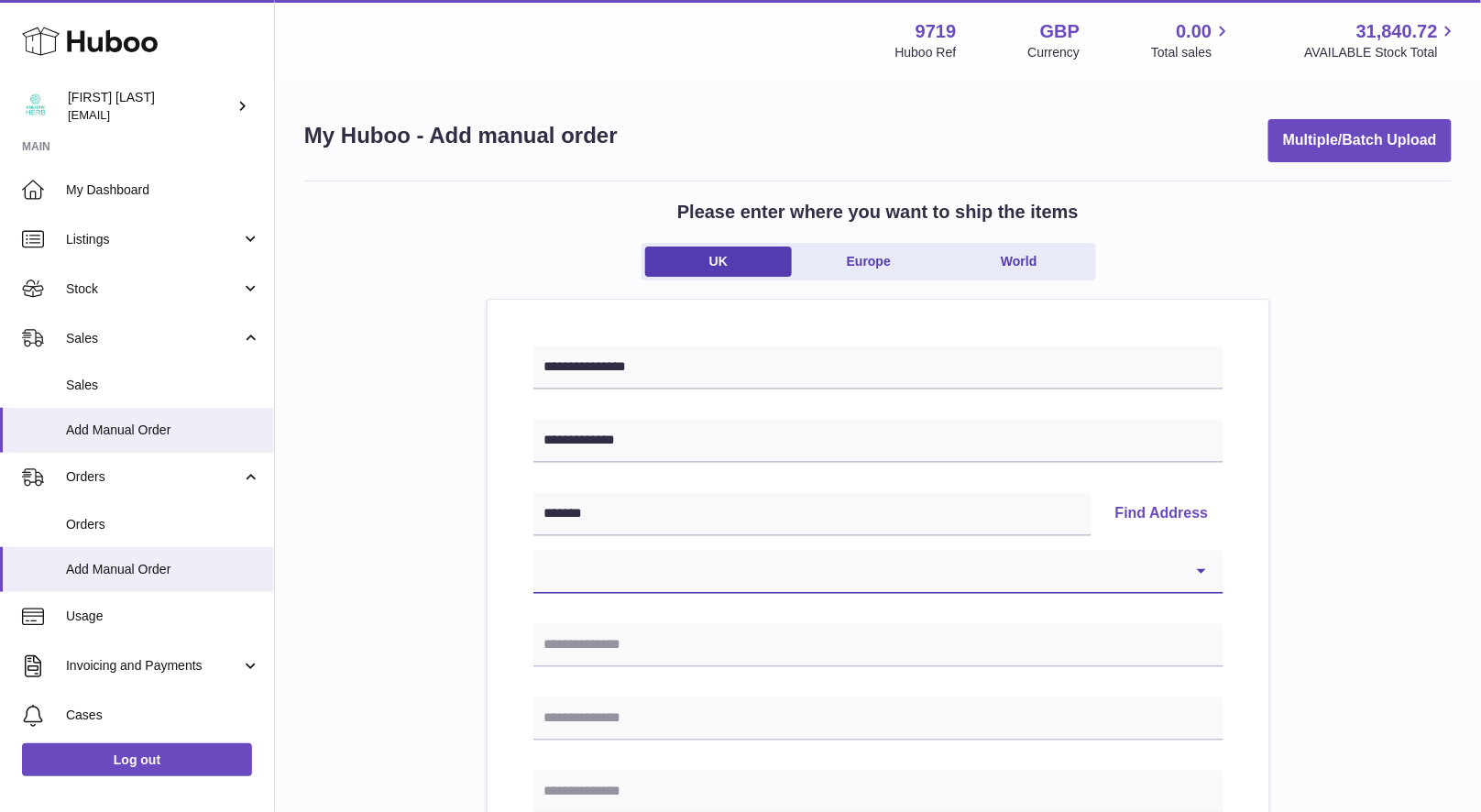 click on "**********" at bounding box center (878, 572) 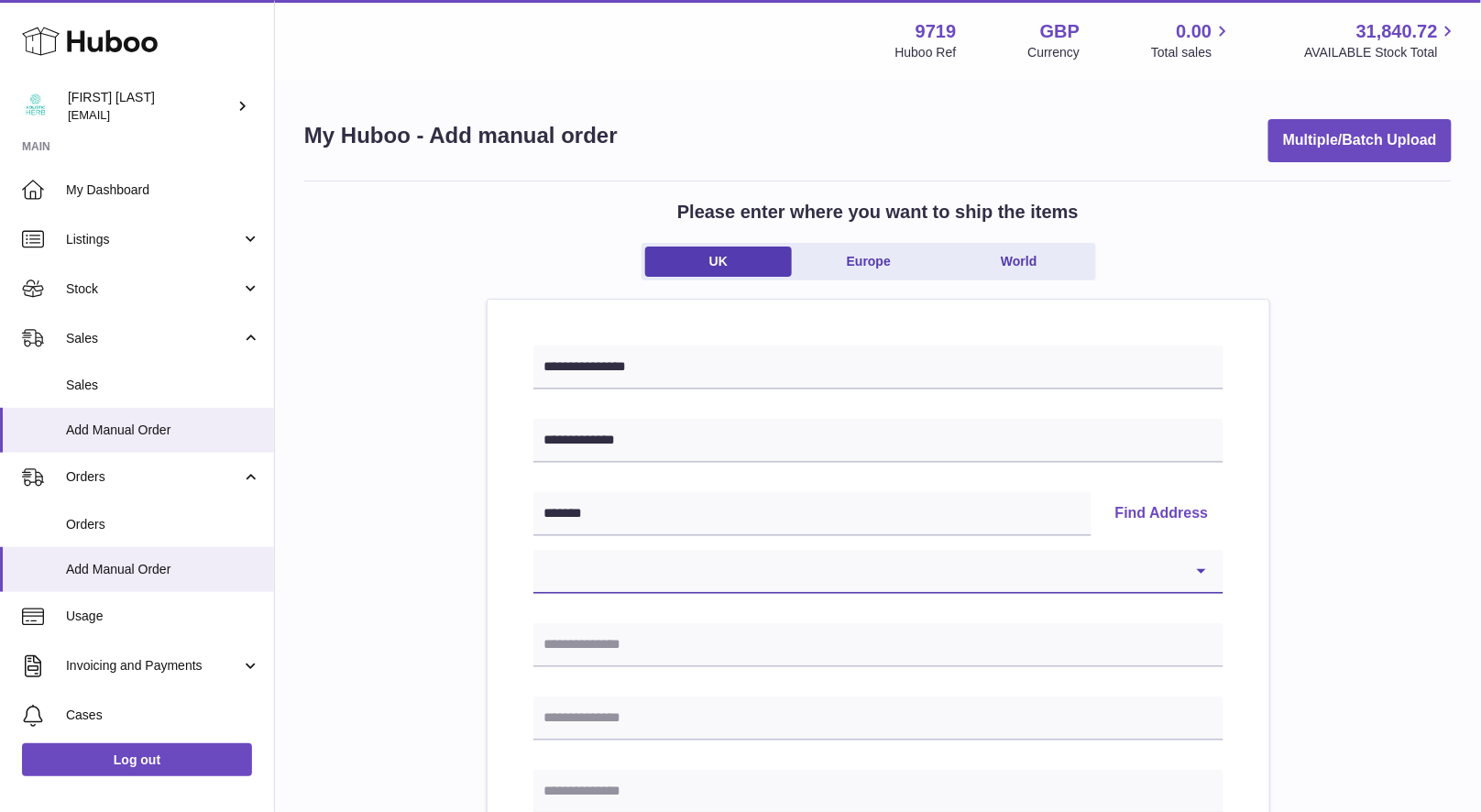 select on "*" 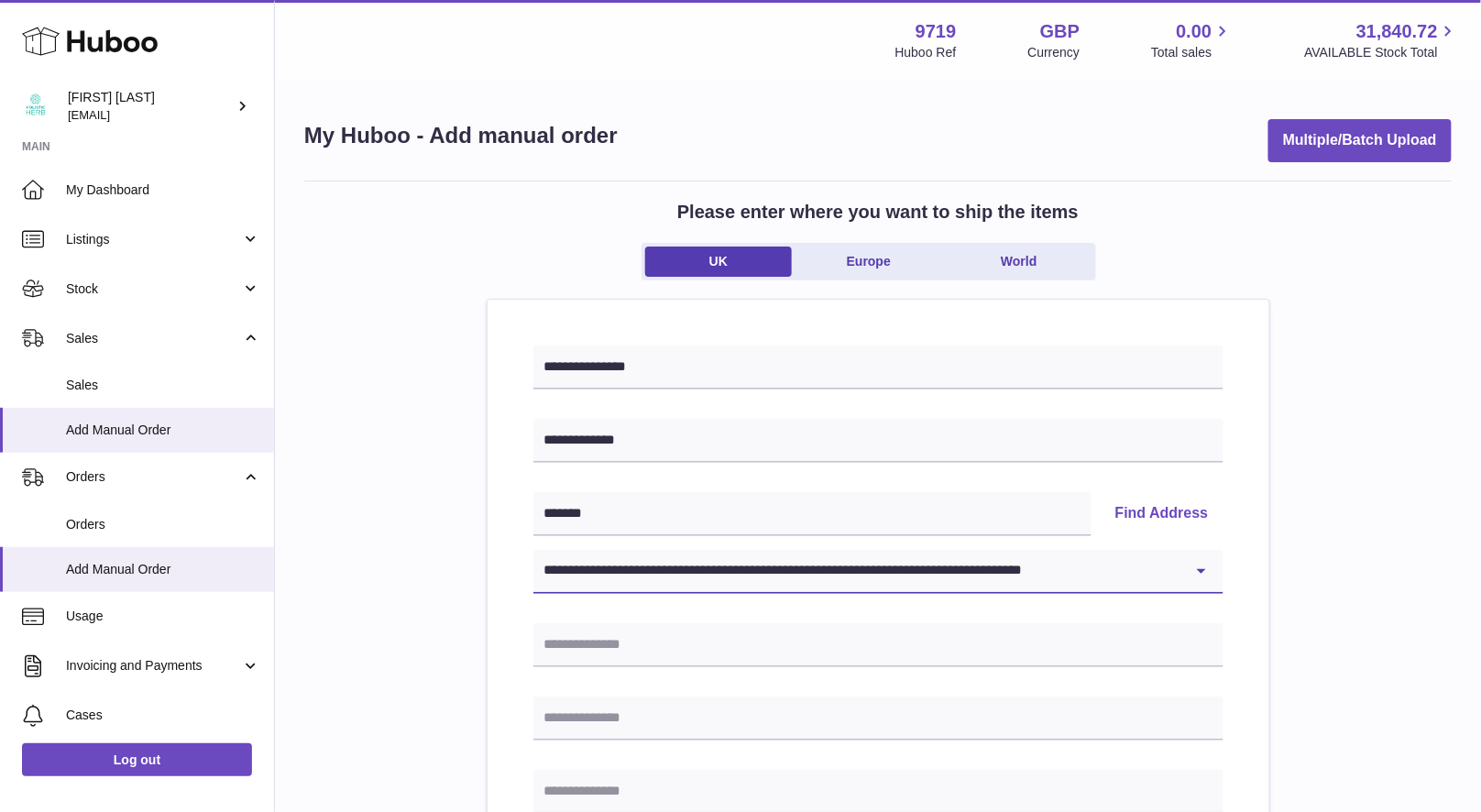 type on "**********" 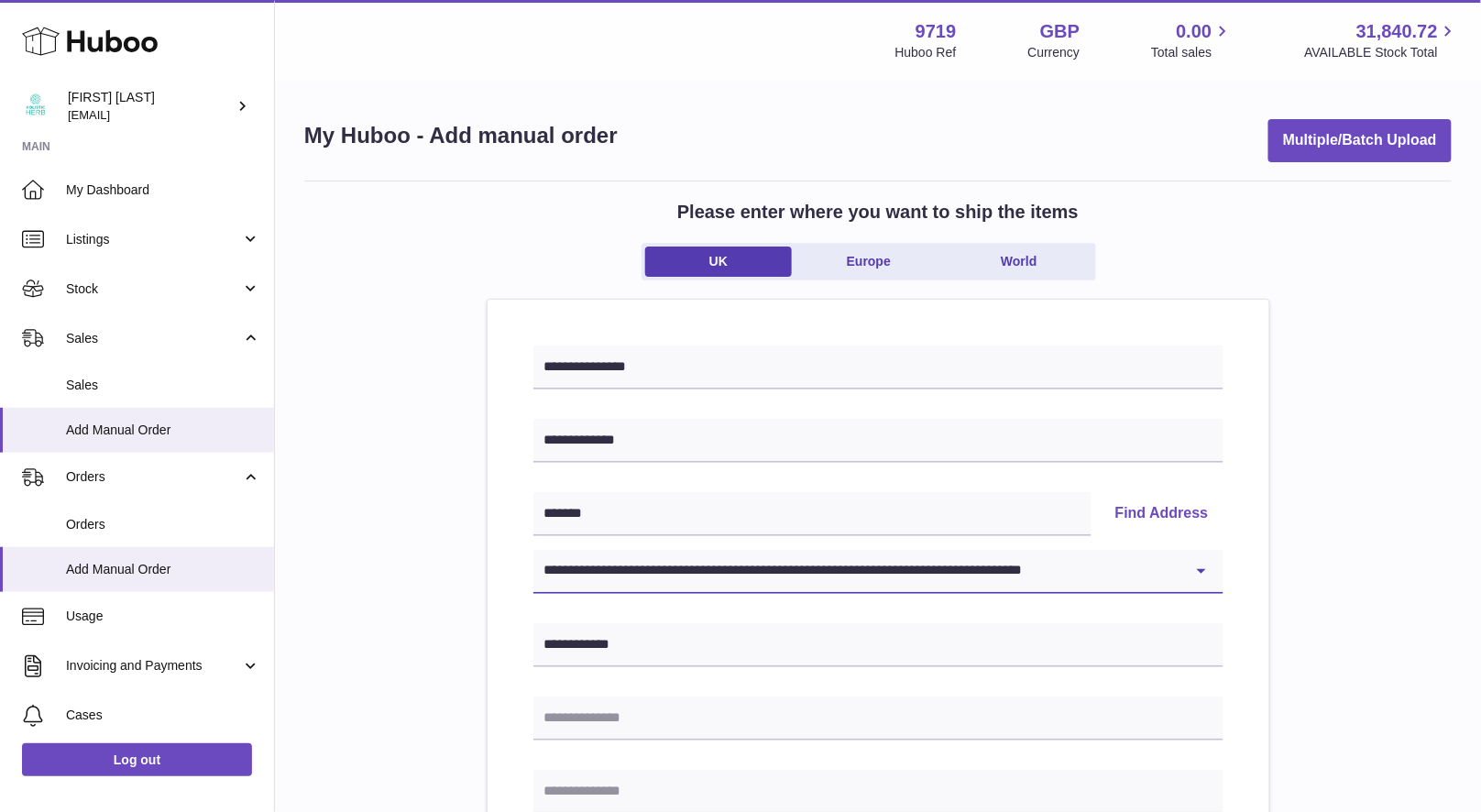 type on "**********" 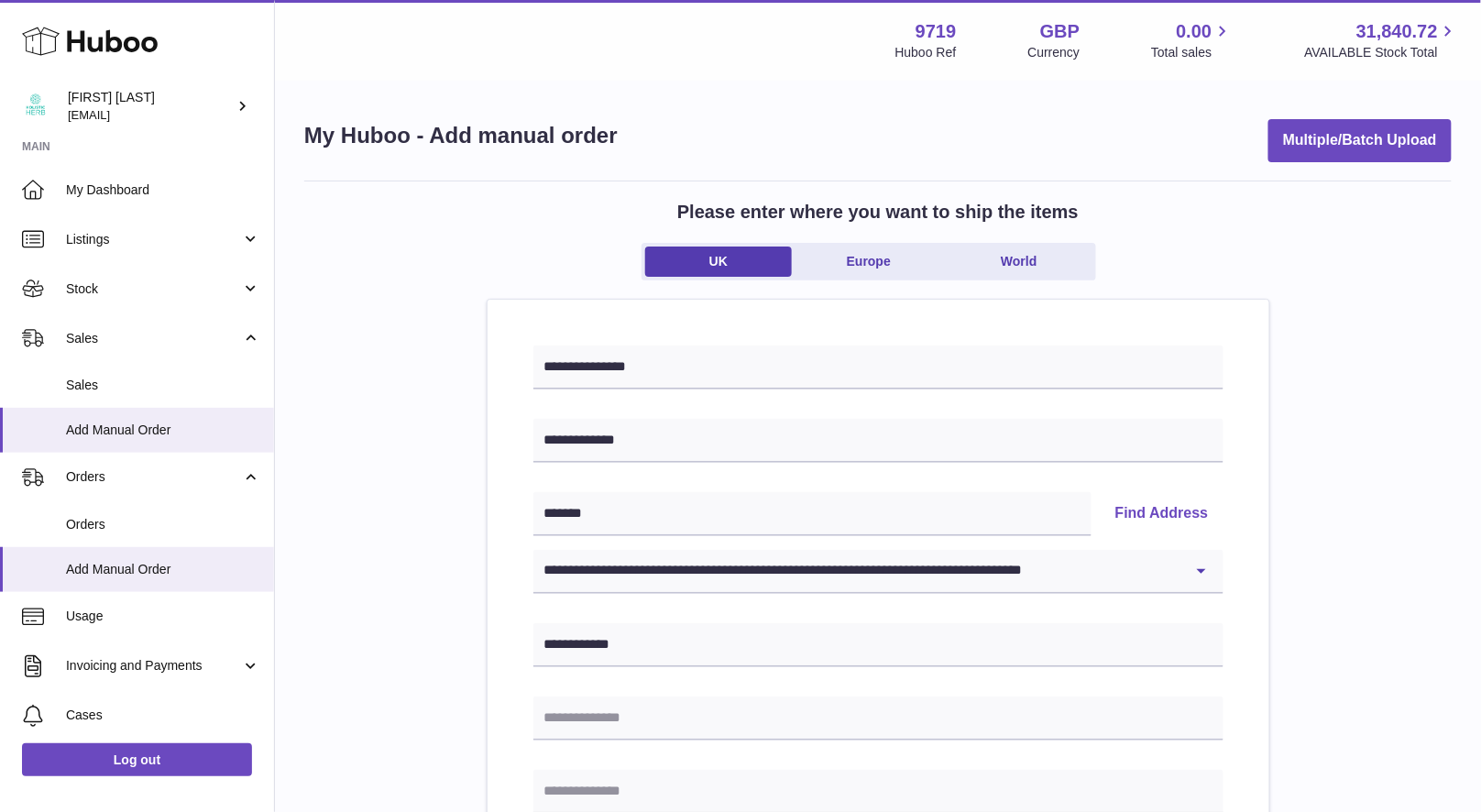 click on "**********" at bounding box center (878, 848) 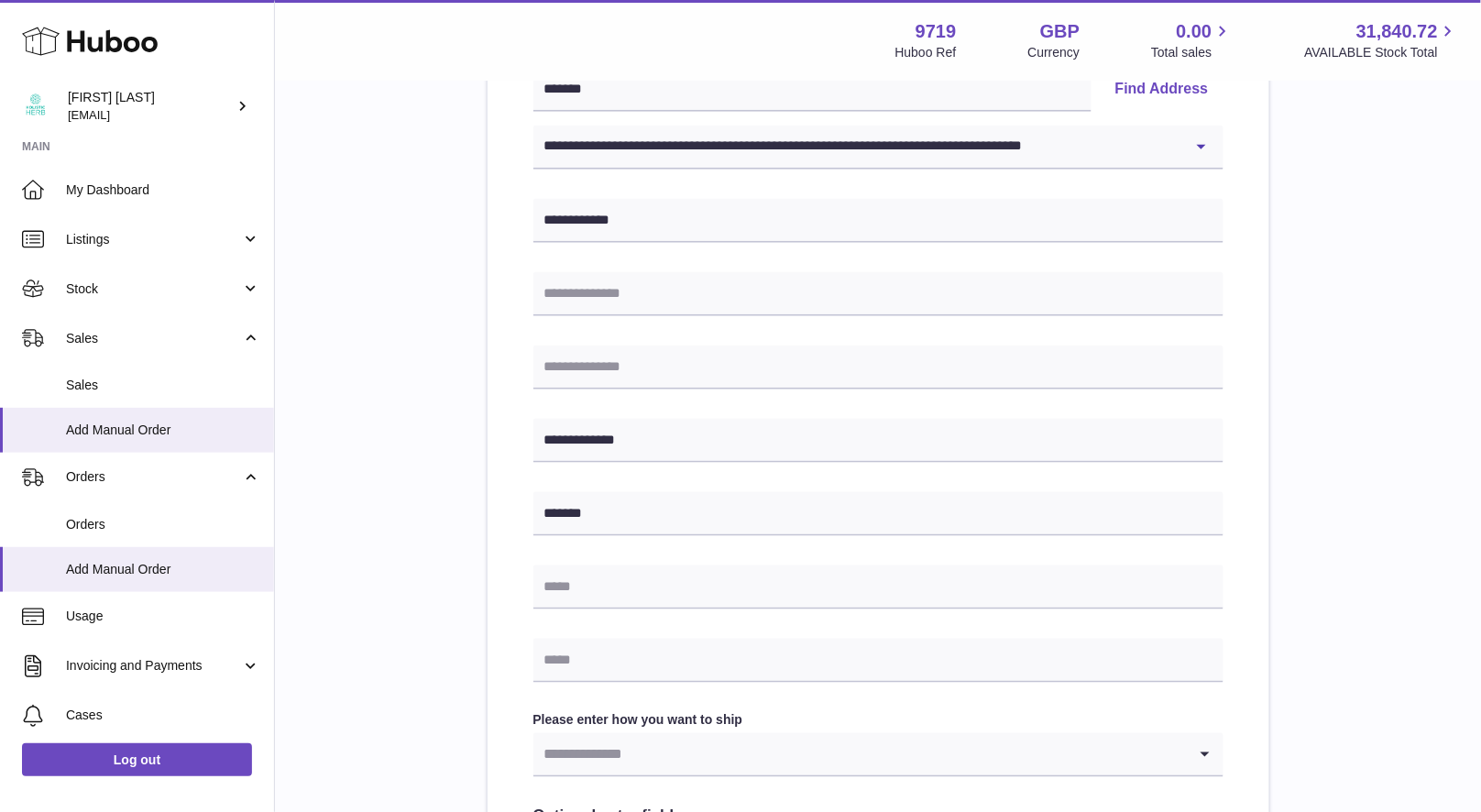 scroll, scrollTop: 445, scrollLeft: 0, axis: vertical 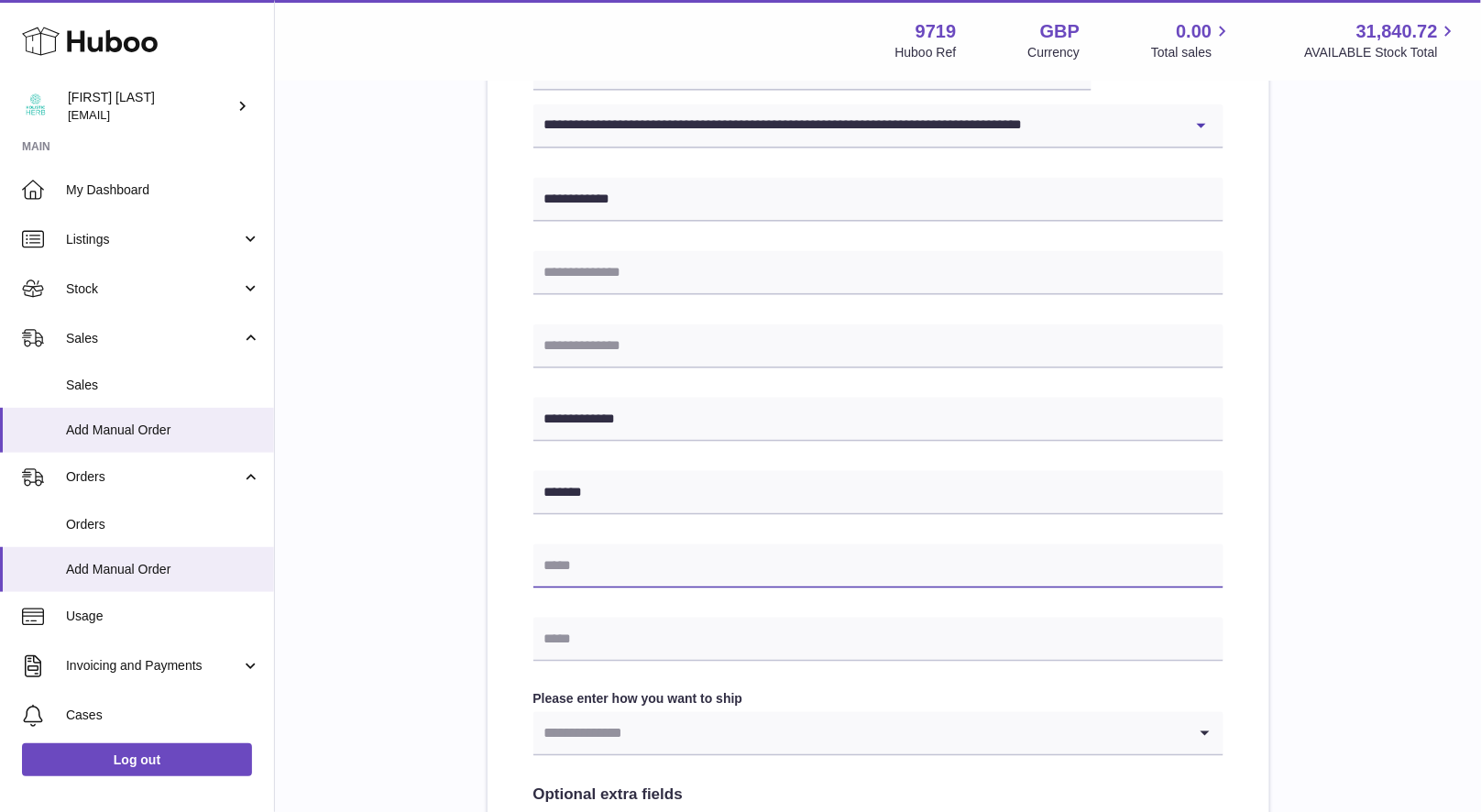 click at bounding box center [878, 566] 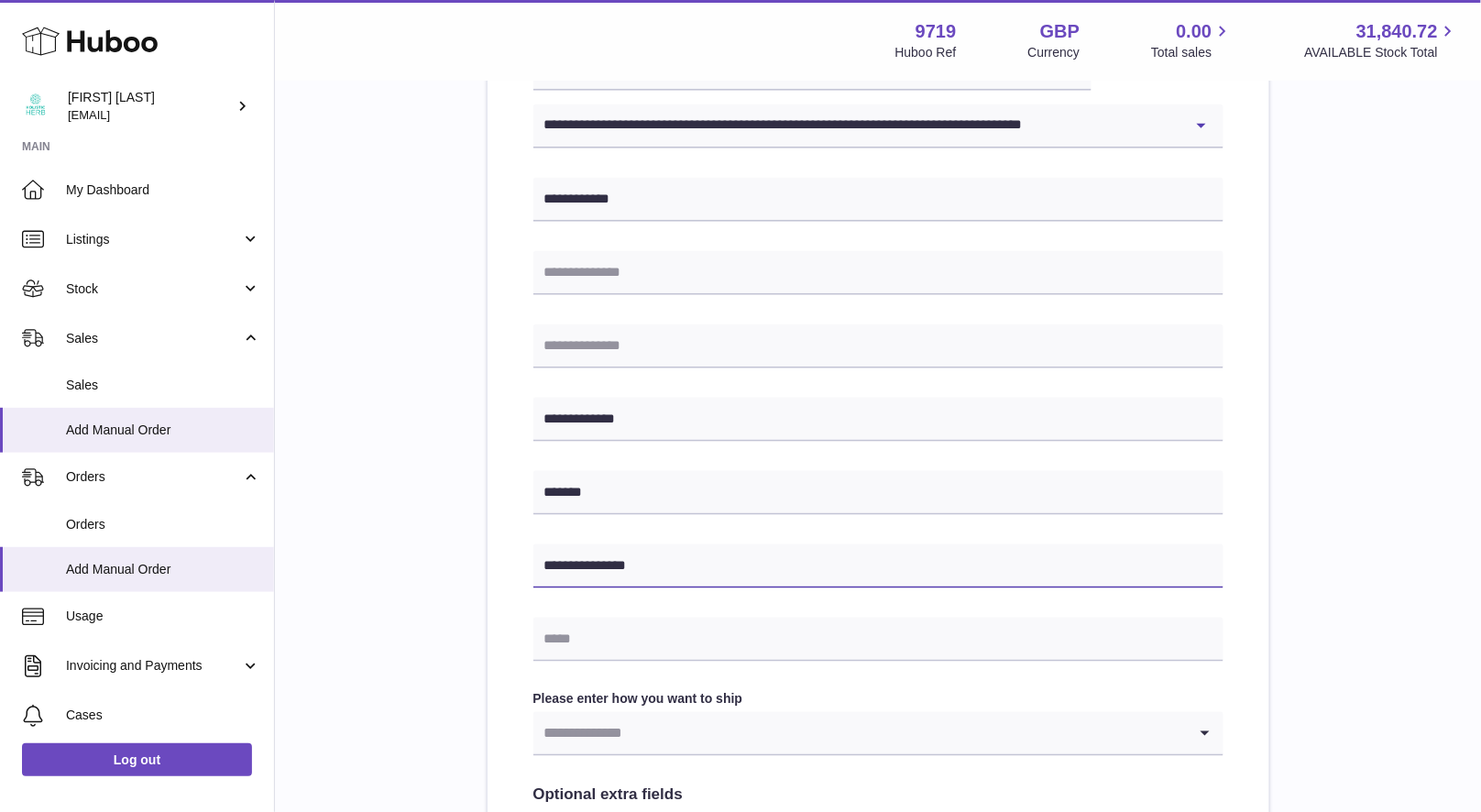 type on "**********" 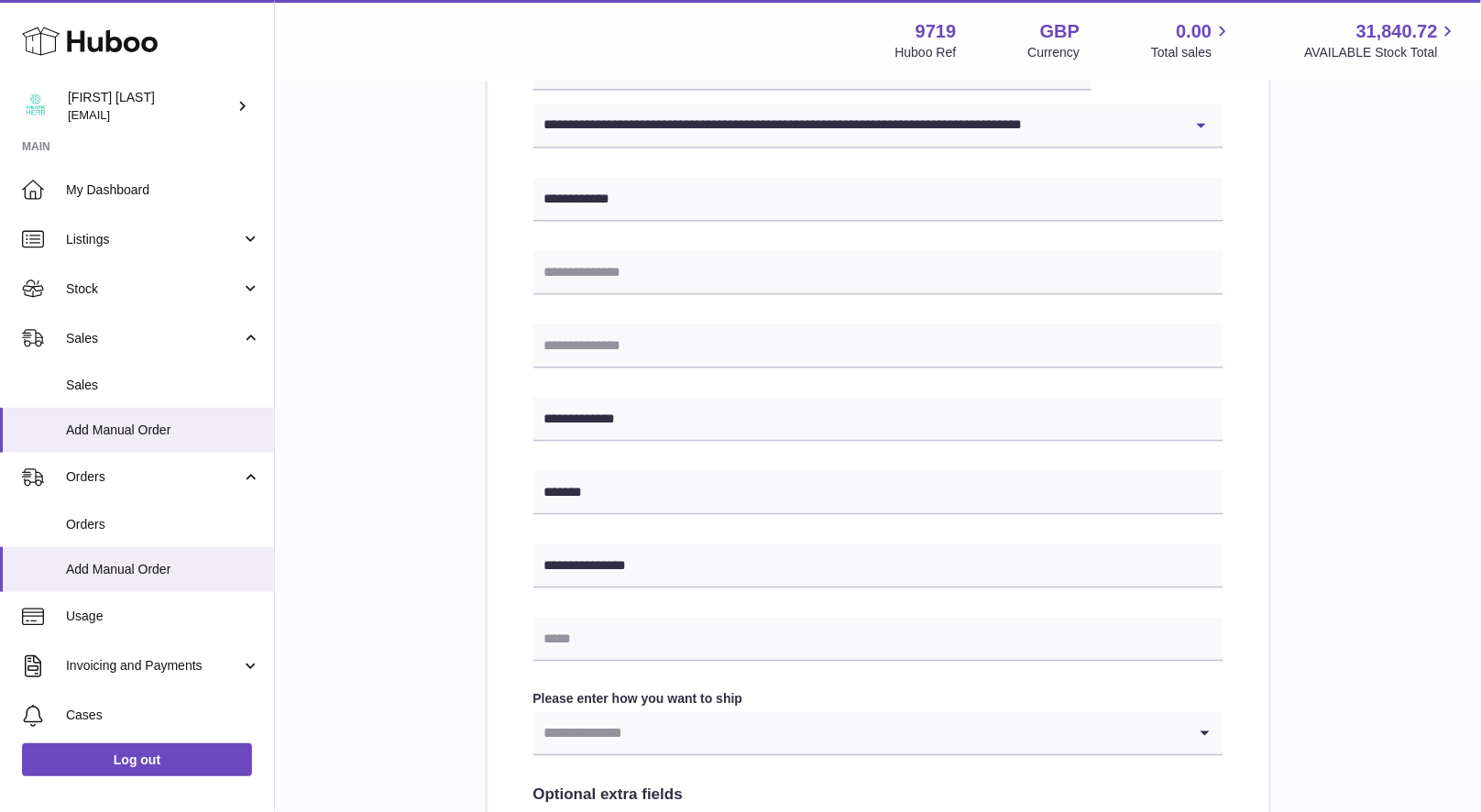 click on "**********" at bounding box center [878, 402] 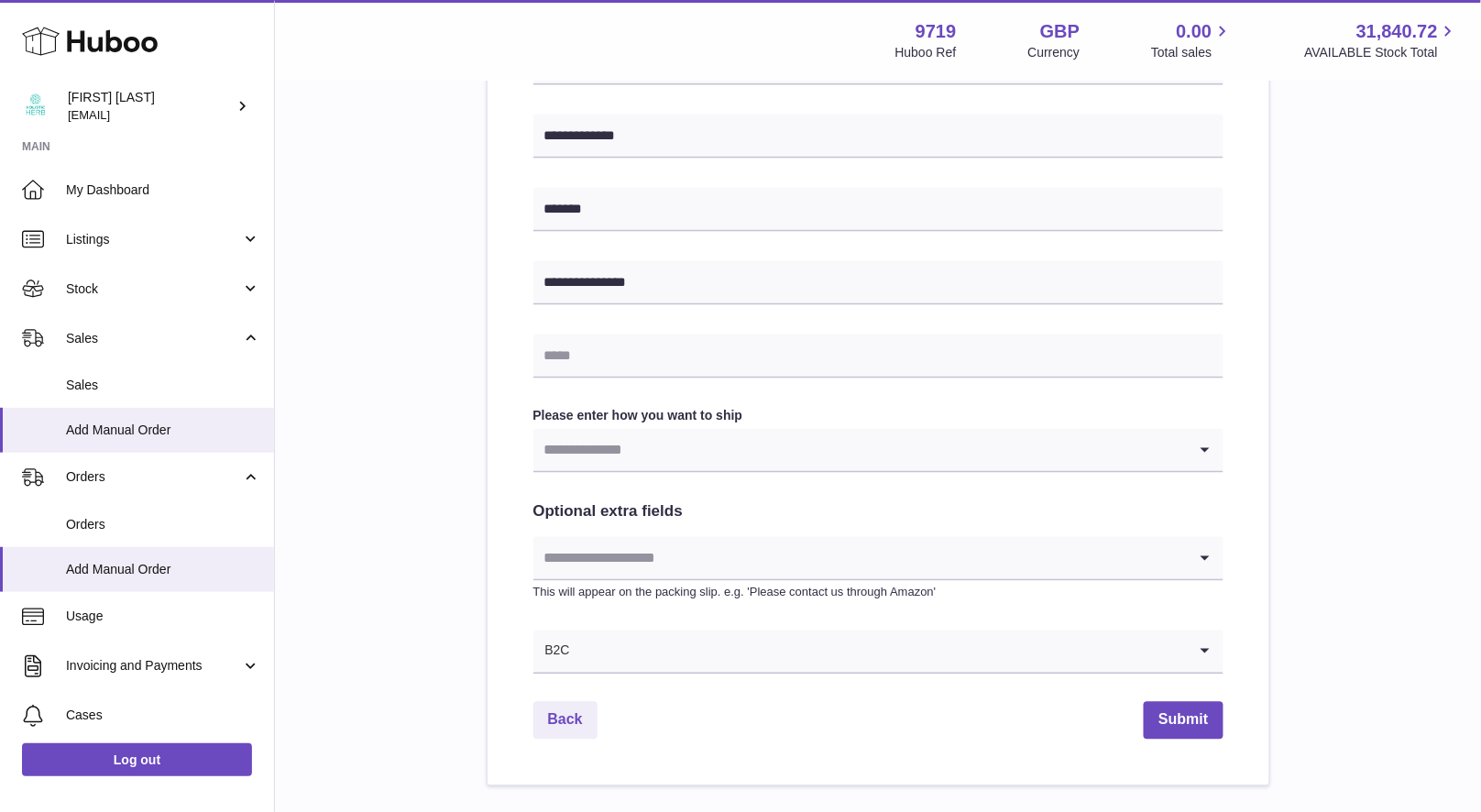 scroll, scrollTop: 730, scrollLeft: 0, axis: vertical 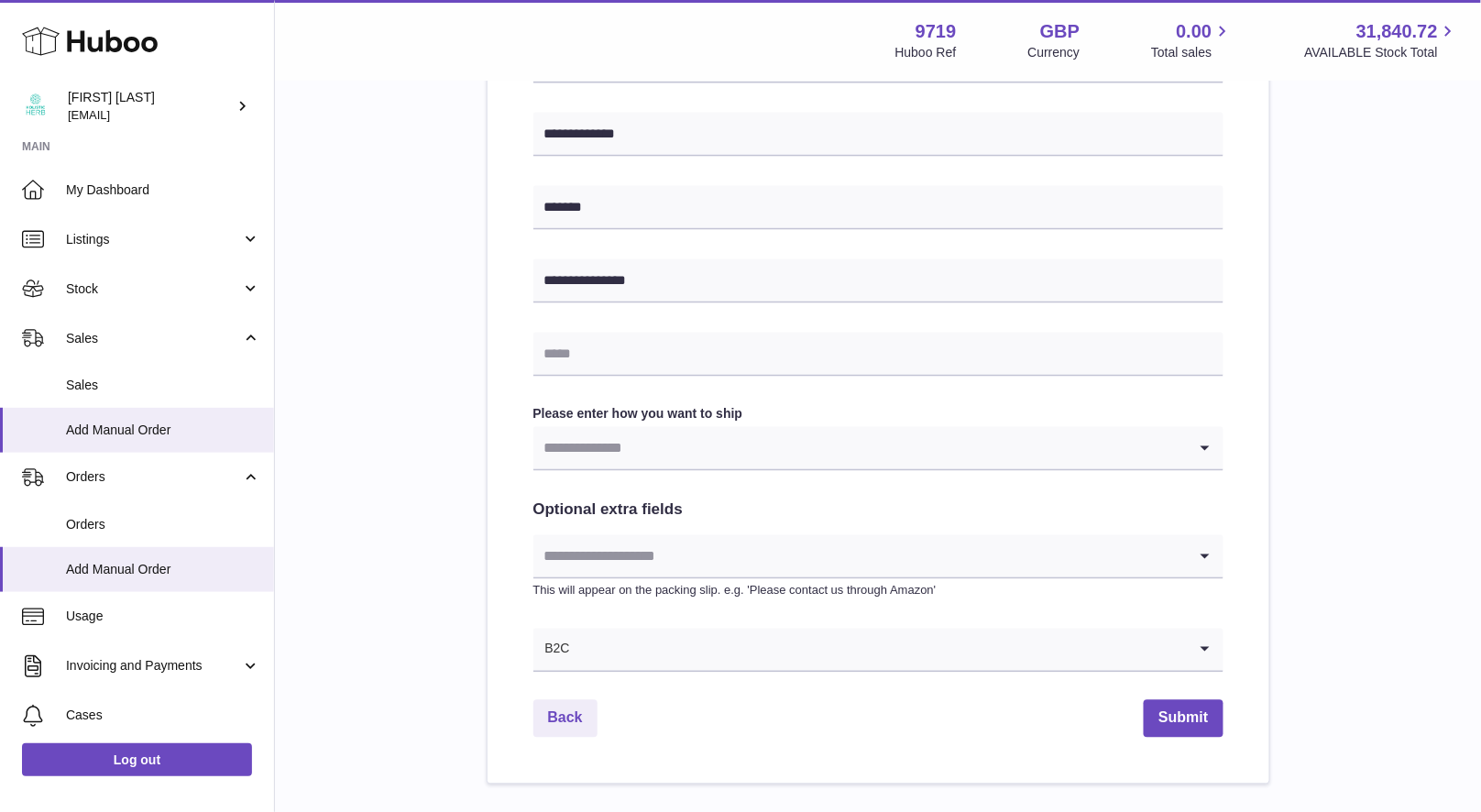 click at bounding box center (860, 448) 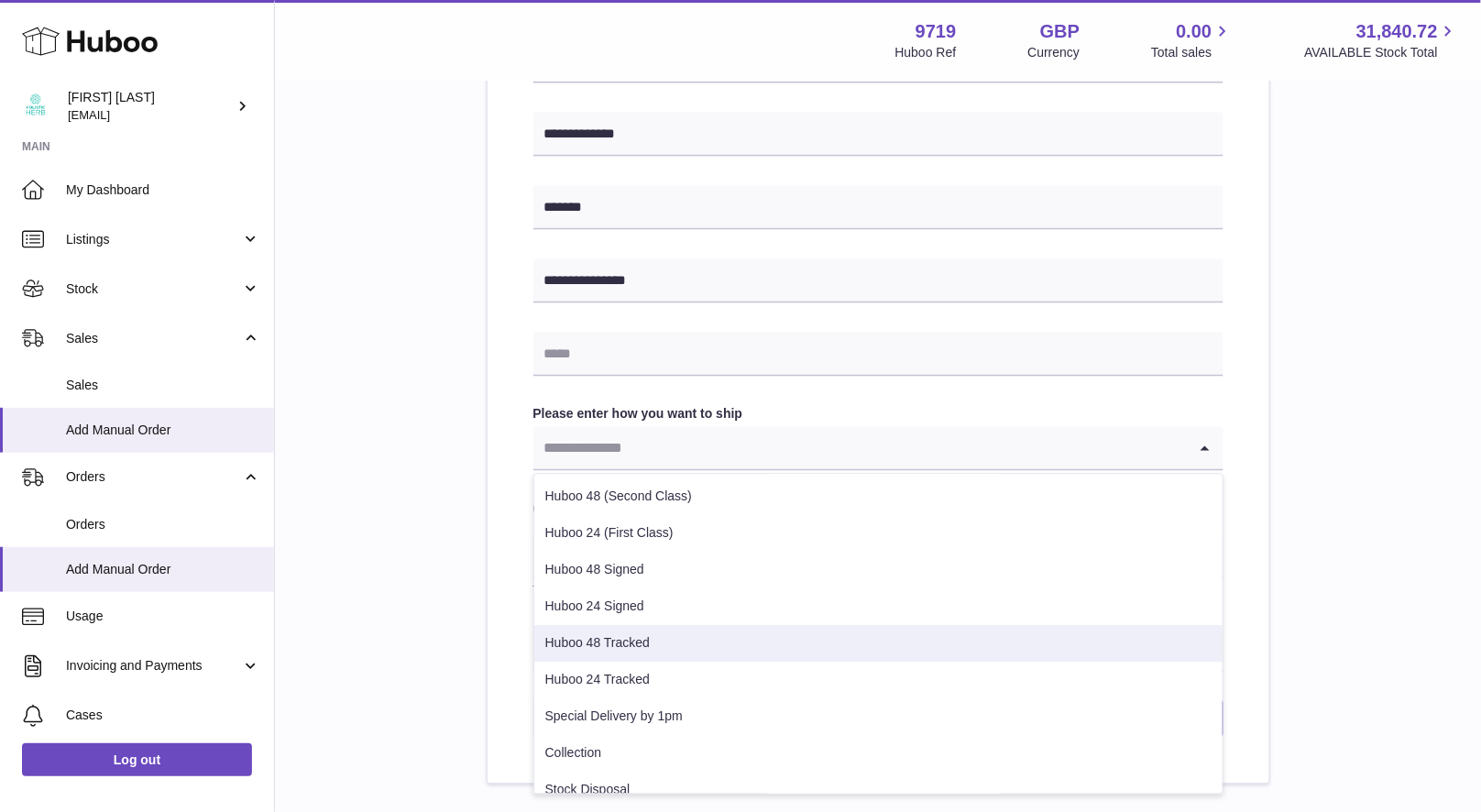 click on "Huboo 48 Tracked" at bounding box center [878, 644] 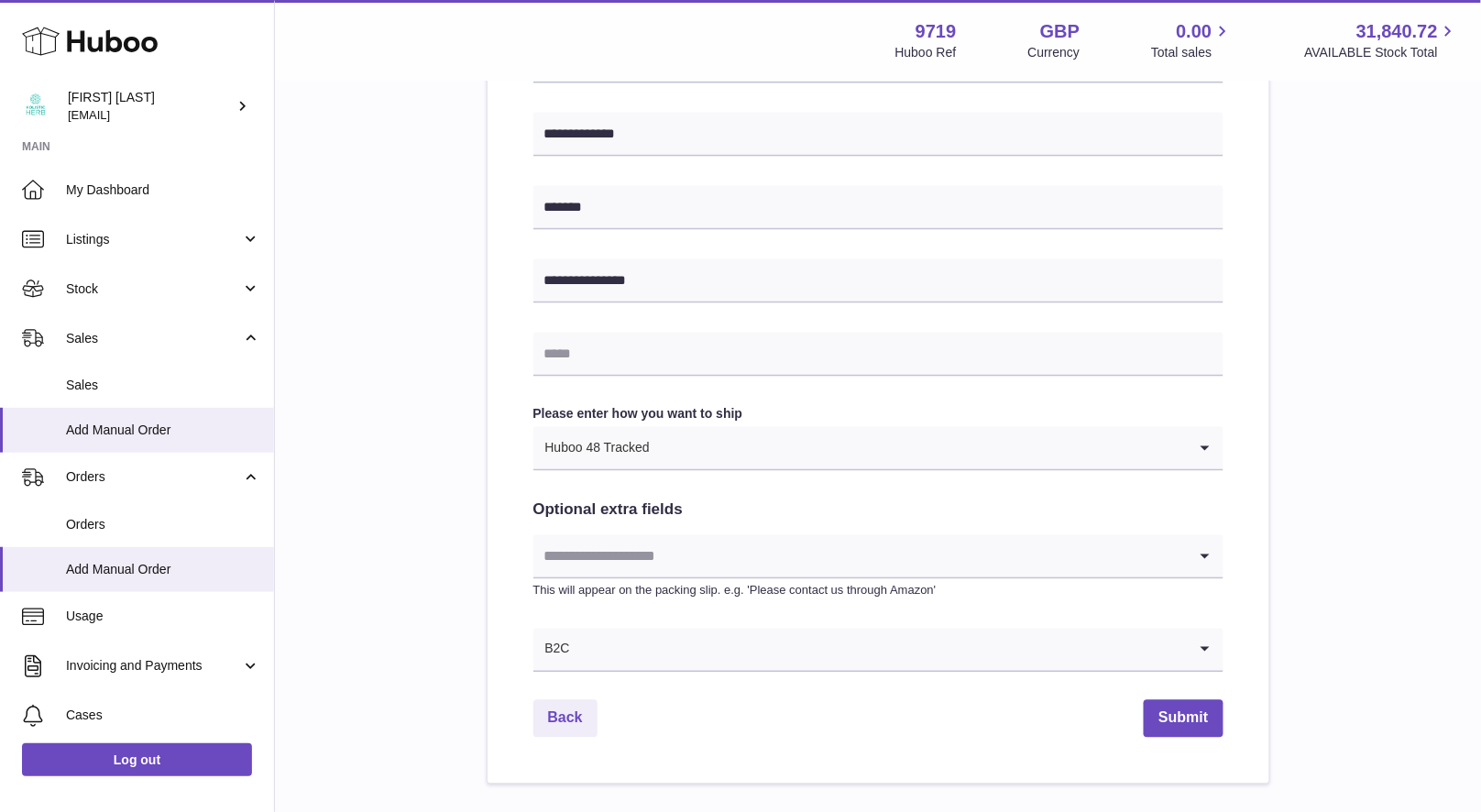 click on "**********" at bounding box center [878, 117] 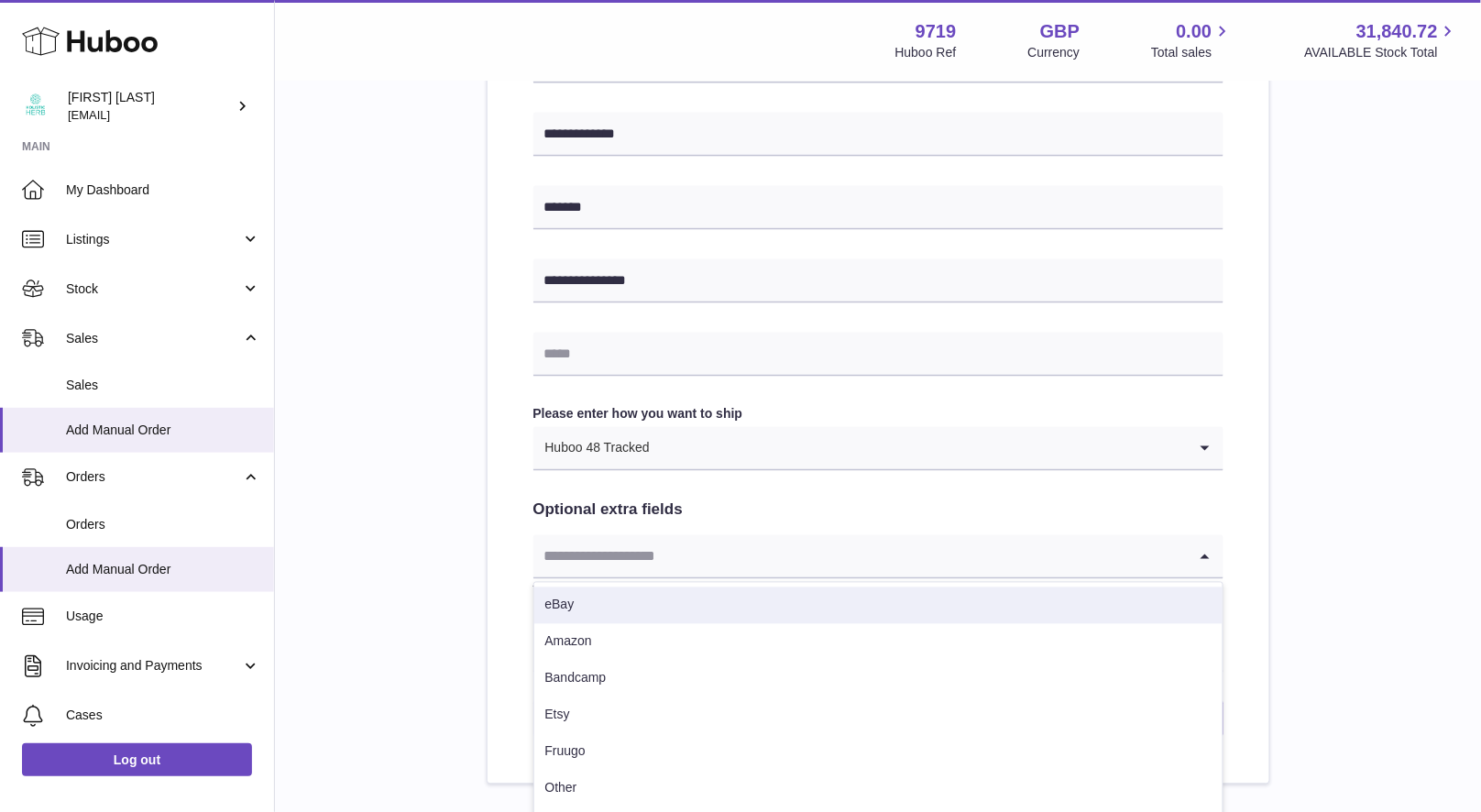 click on "eBay" at bounding box center (878, 606) 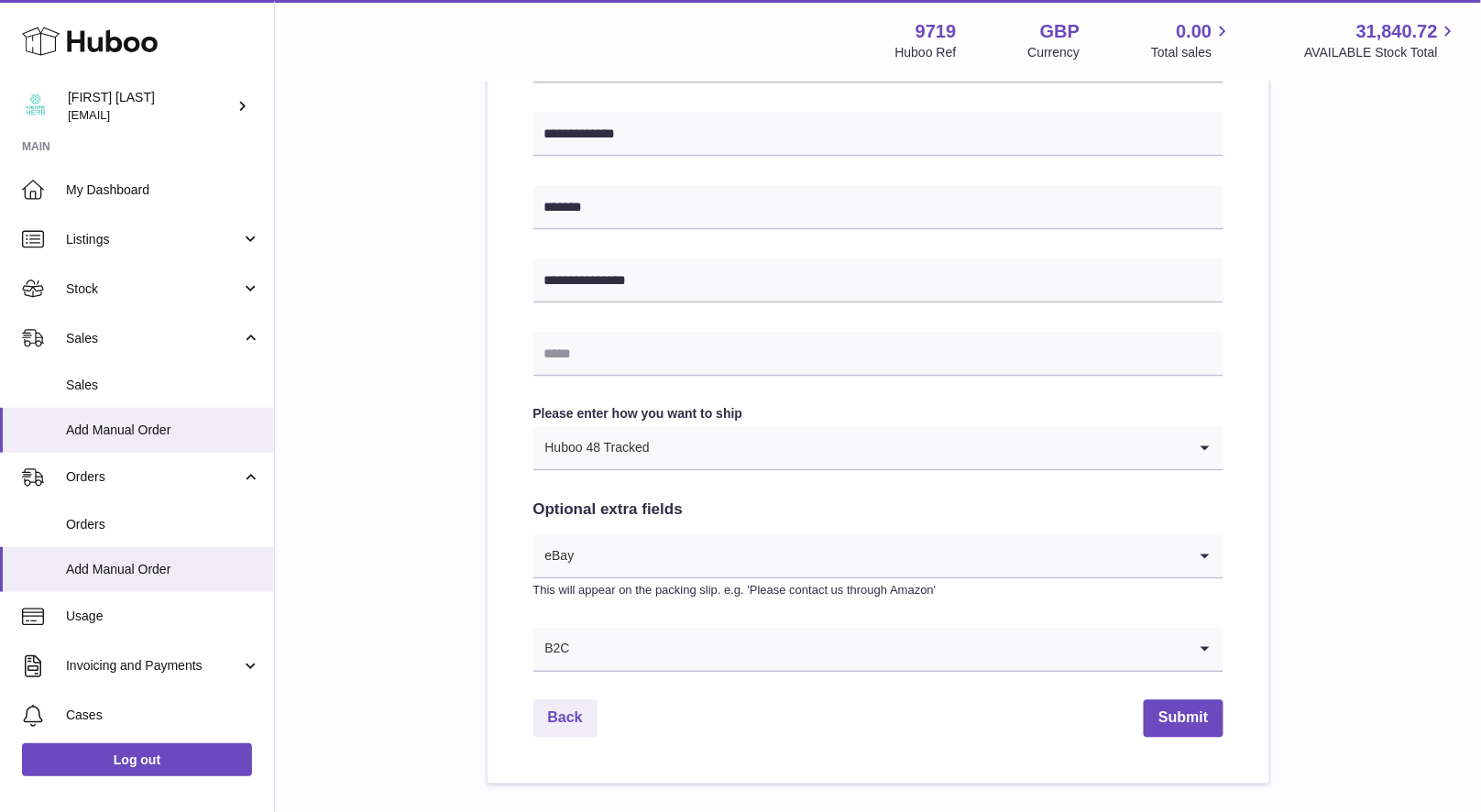 click on "**********" at bounding box center (878, 117) 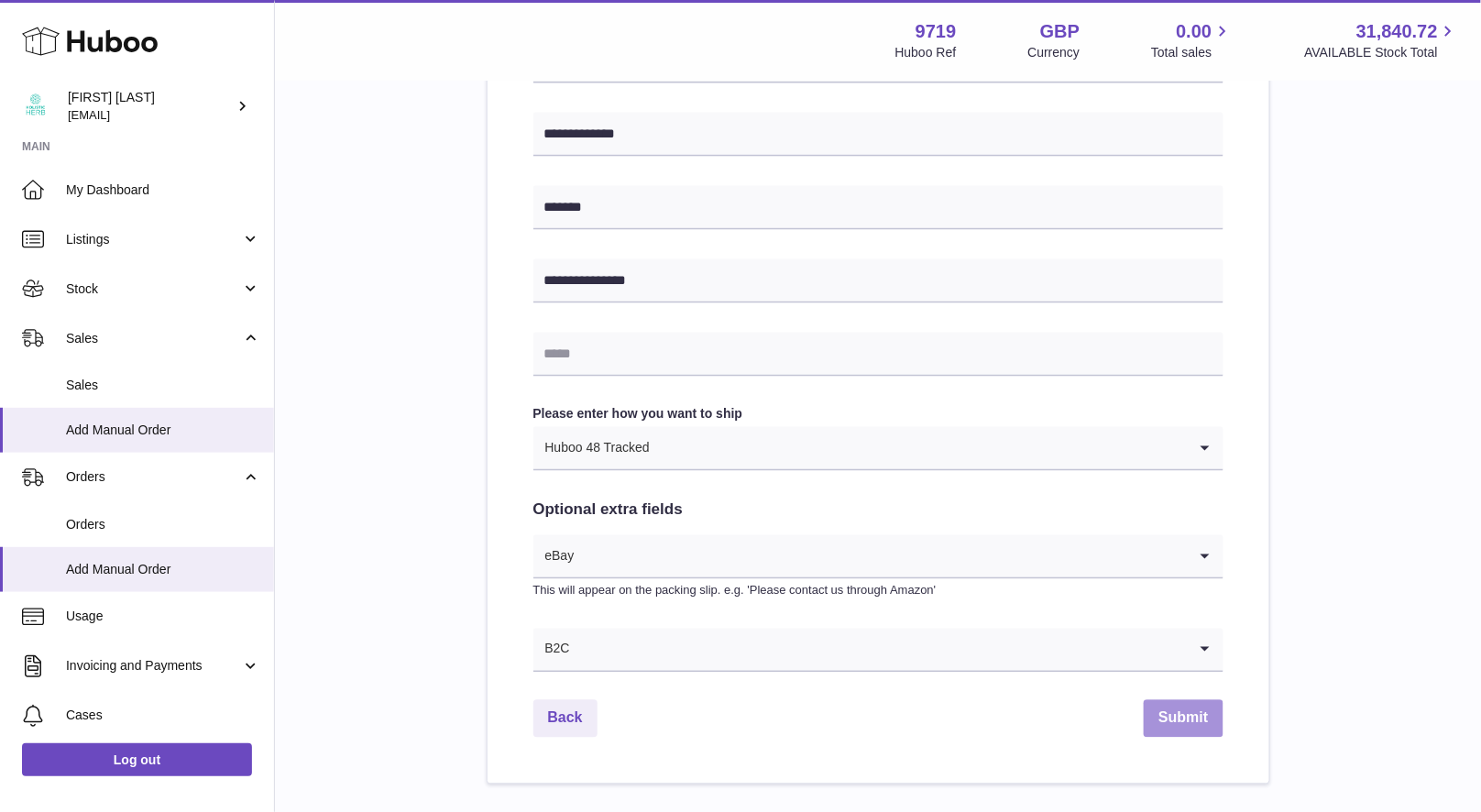 click on "Submit" at bounding box center (1183, 719) 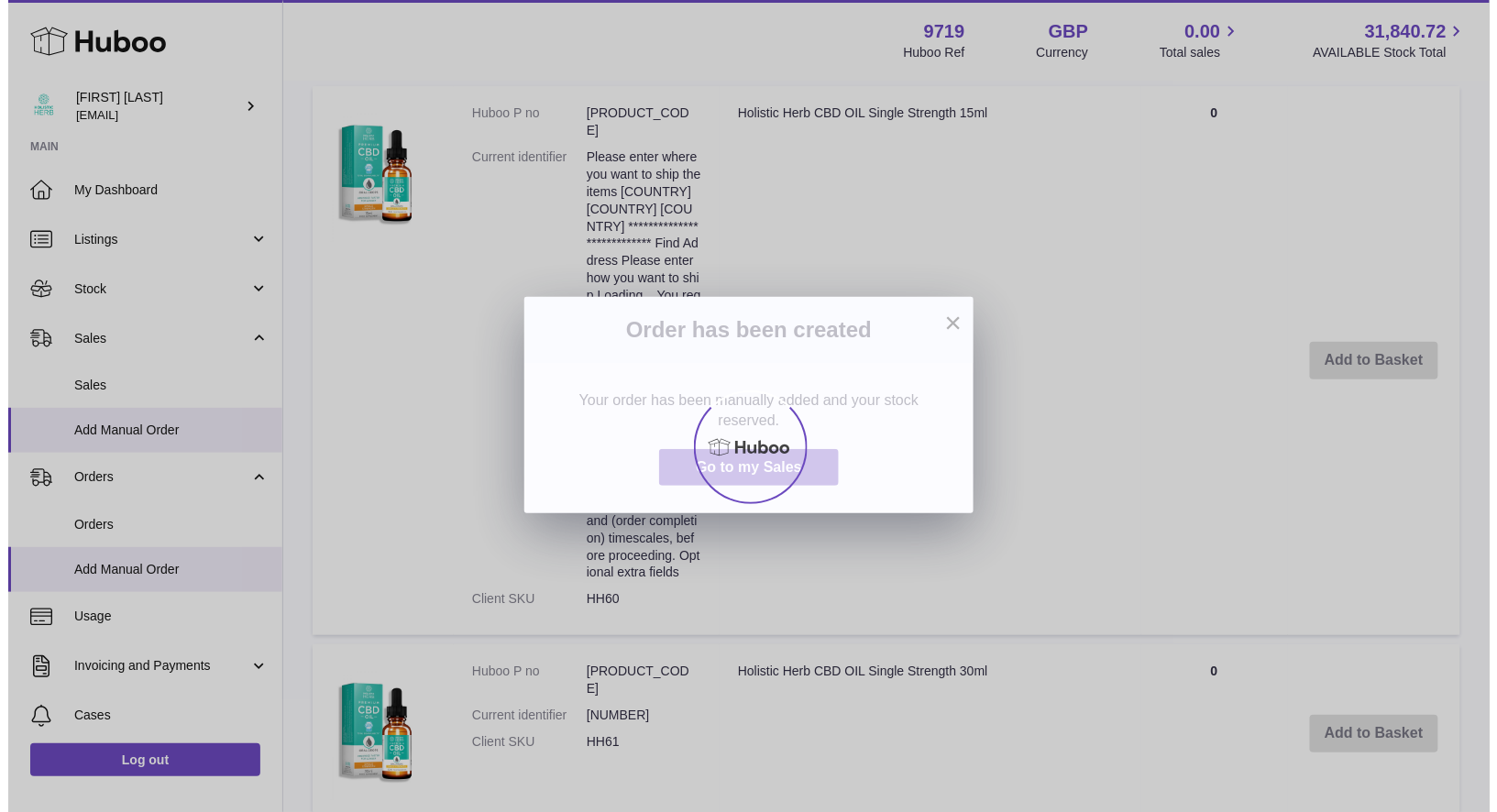 scroll, scrollTop: 0, scrollLeft: 0, axis: both 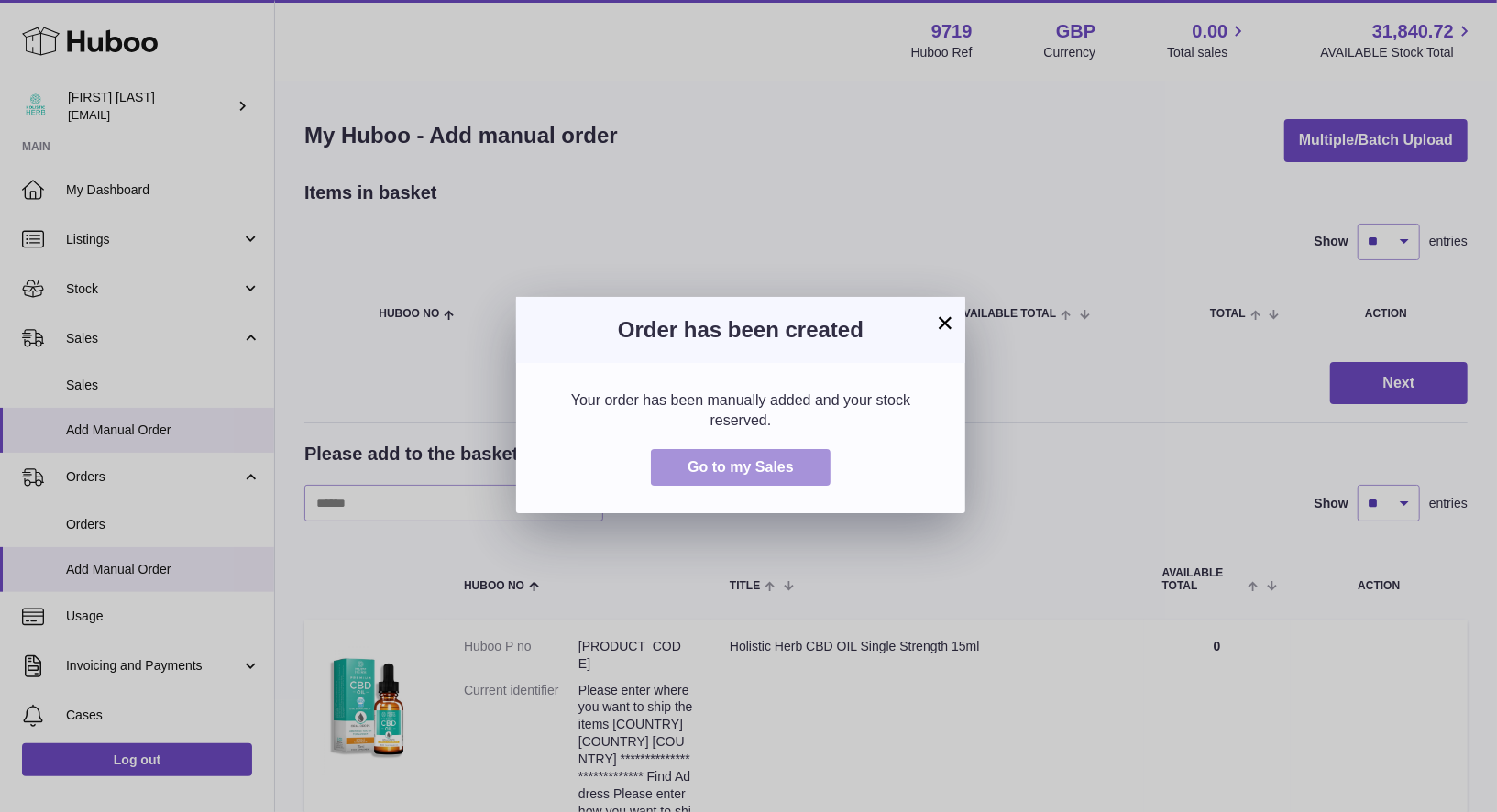 click on "Go to my Sales" at bounding box center (741, 467) 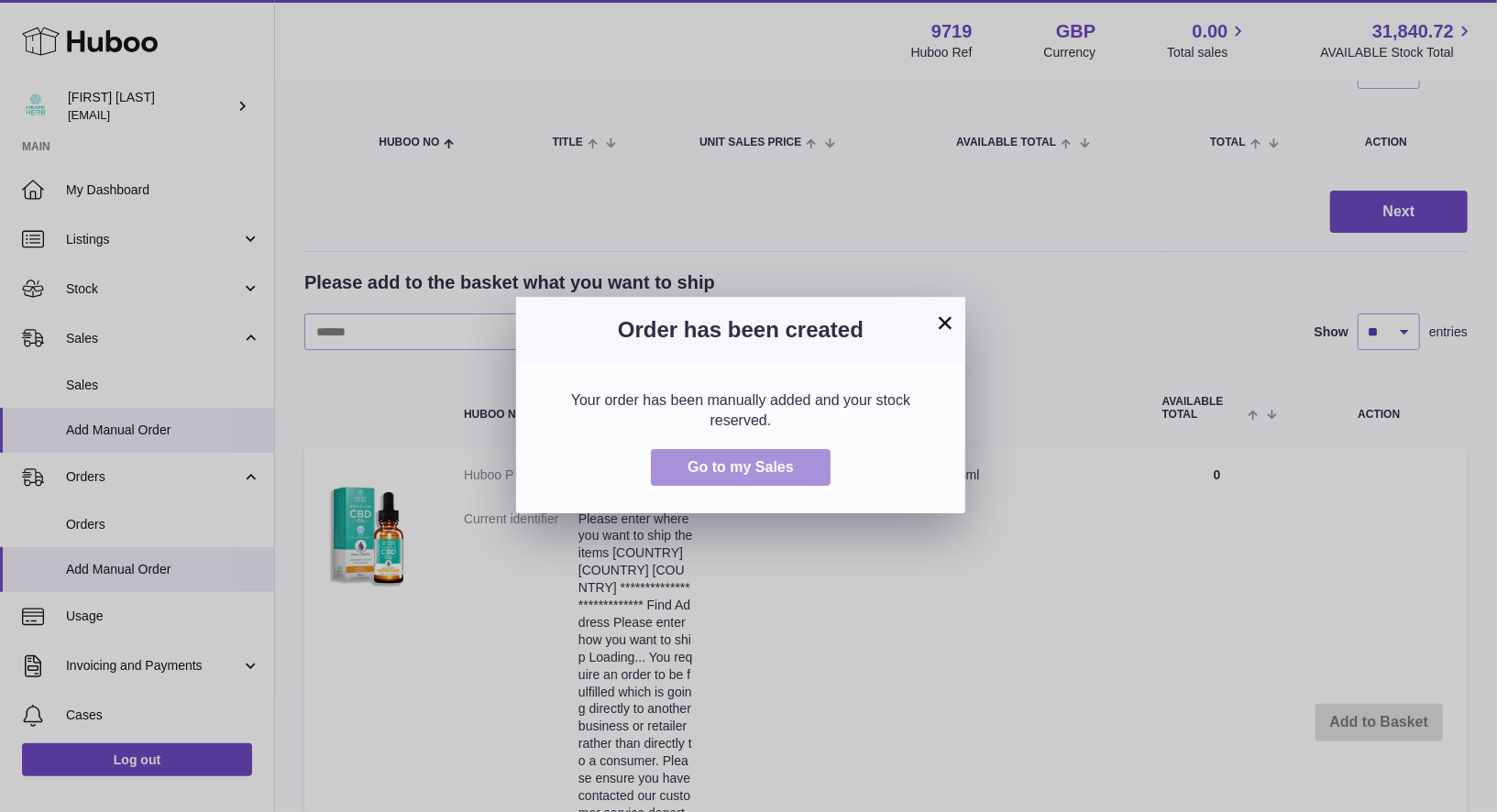 scroll, scrollTop: 218, scrollLeft: 0, axis: vertical 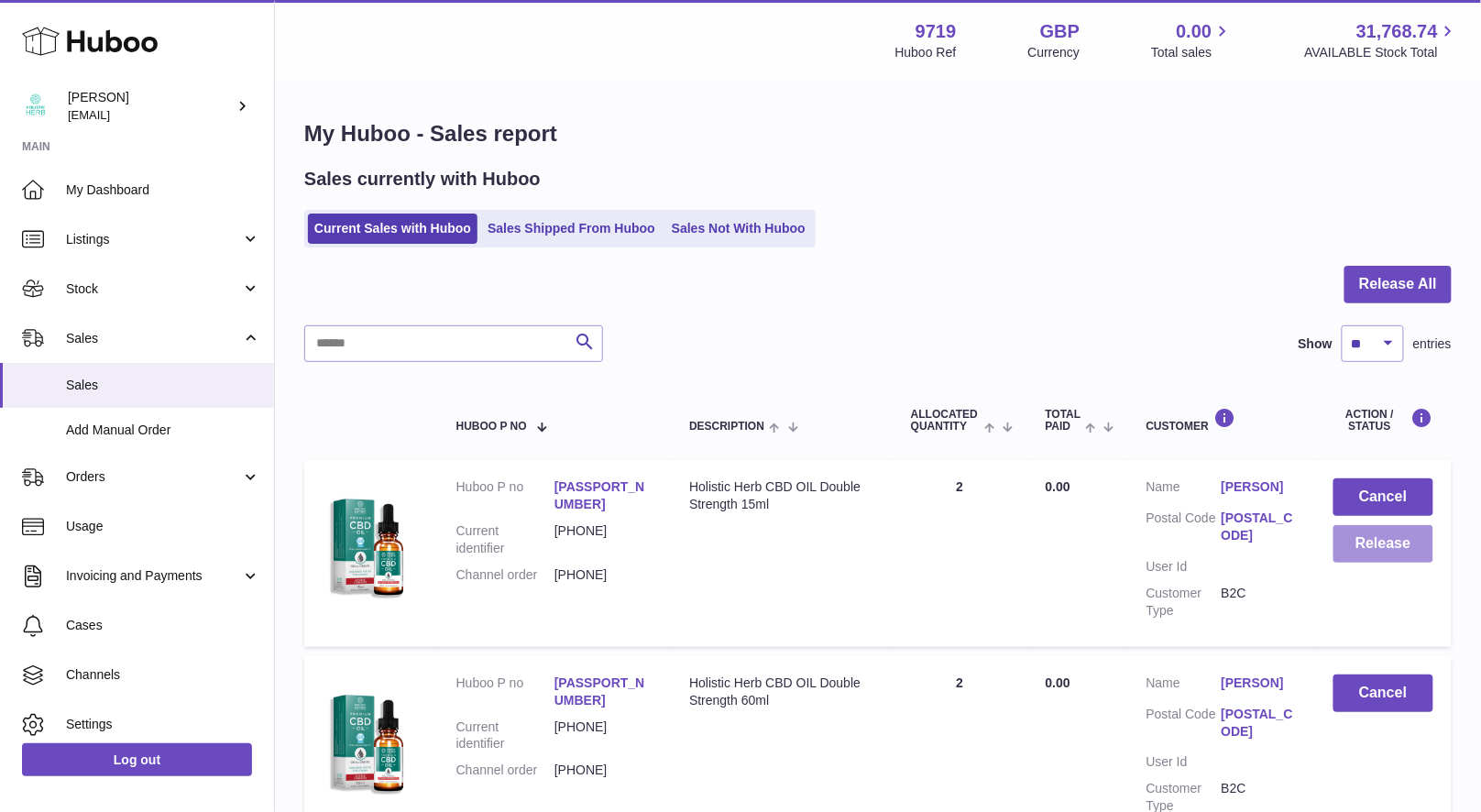 click on "Release" at bounding box center [1384, 543] 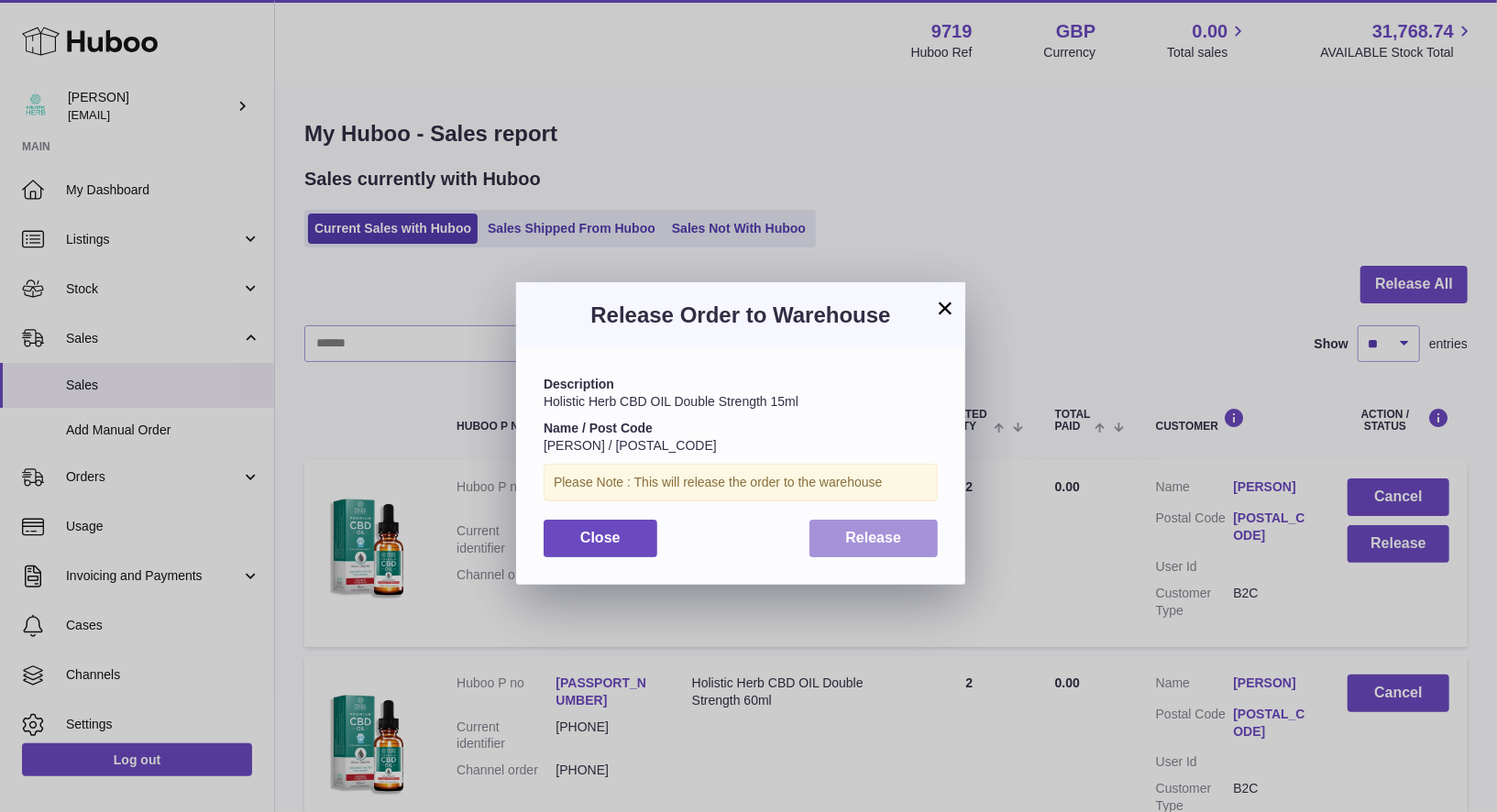 click on "Release" at bounding box center (874, 538) 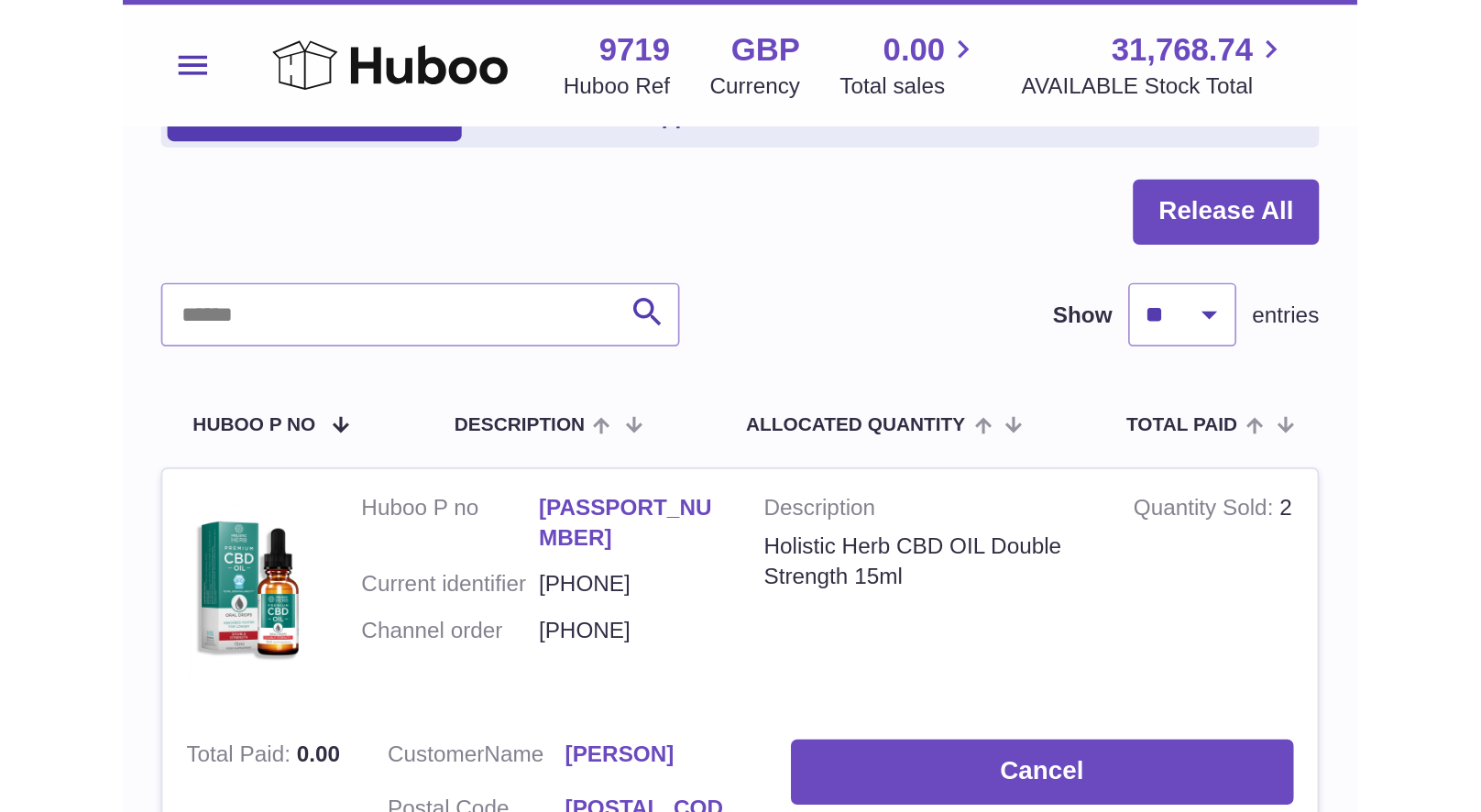 scroll, scrollTop: 67, scrollLeft: 0, axis: vertical 